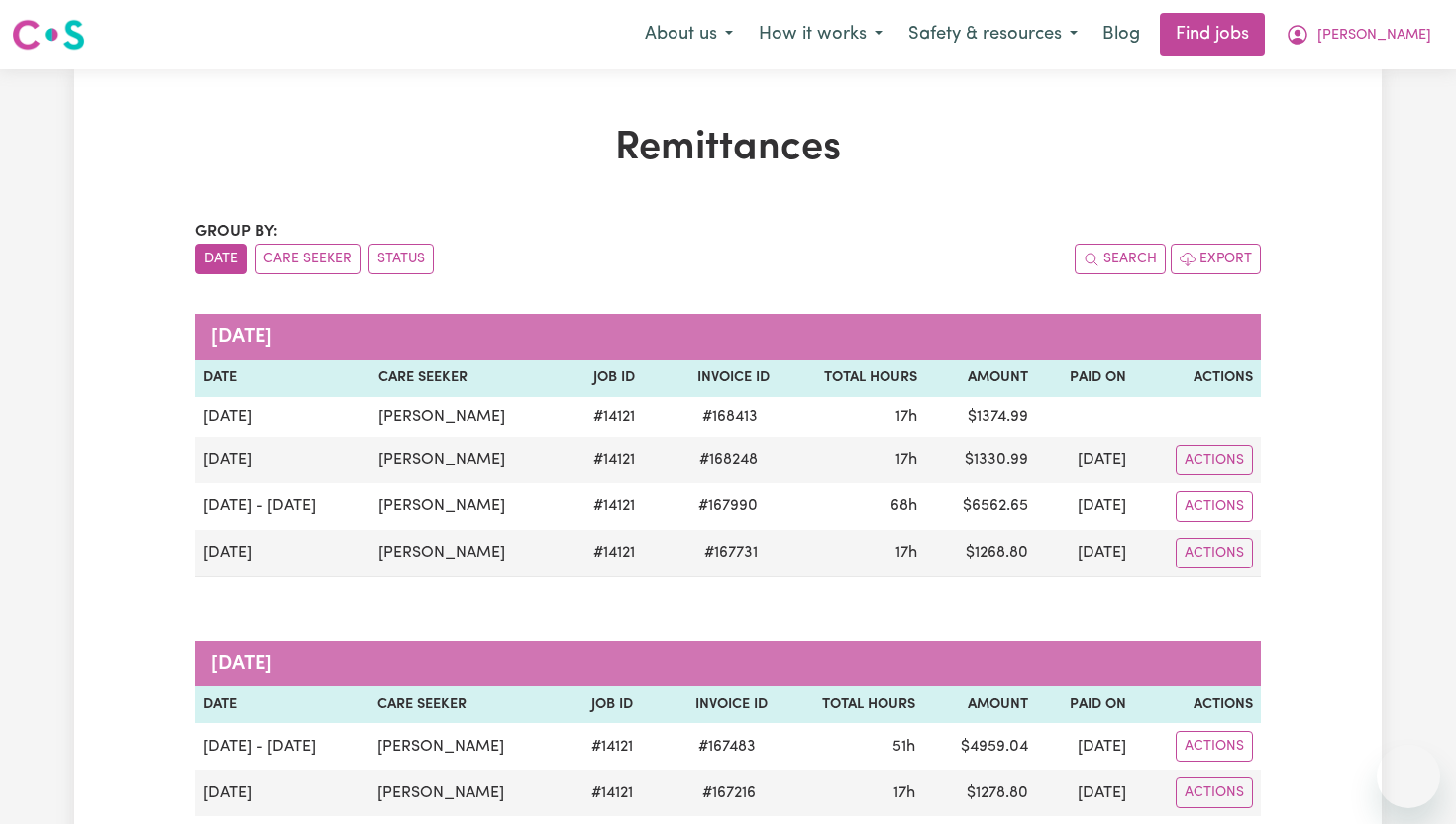 scroll, scrollTop: 0, scrollLeft: 0, axis: both 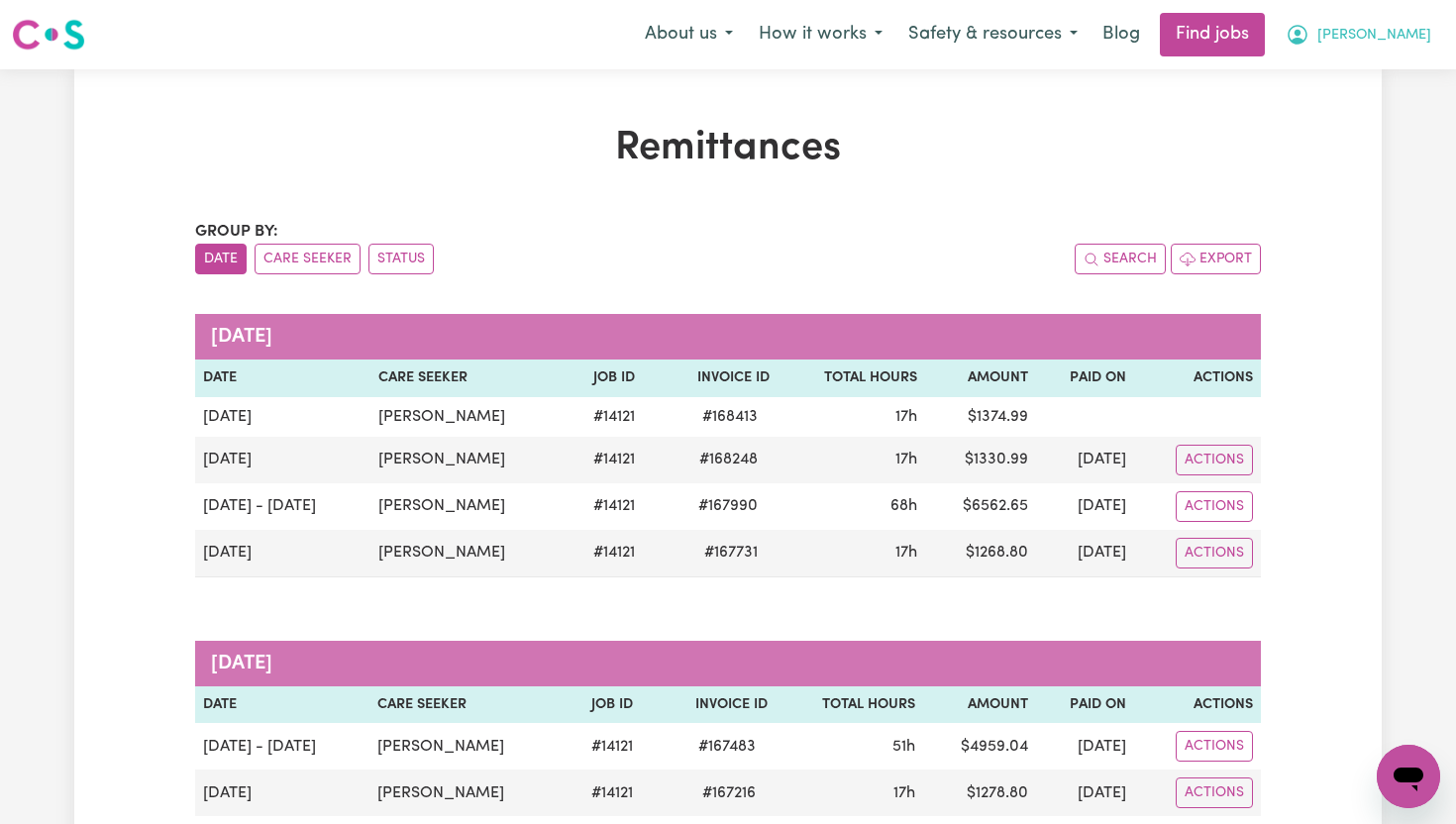 click on "[PERSON_NAME]" at bounding box center [1358, 35] 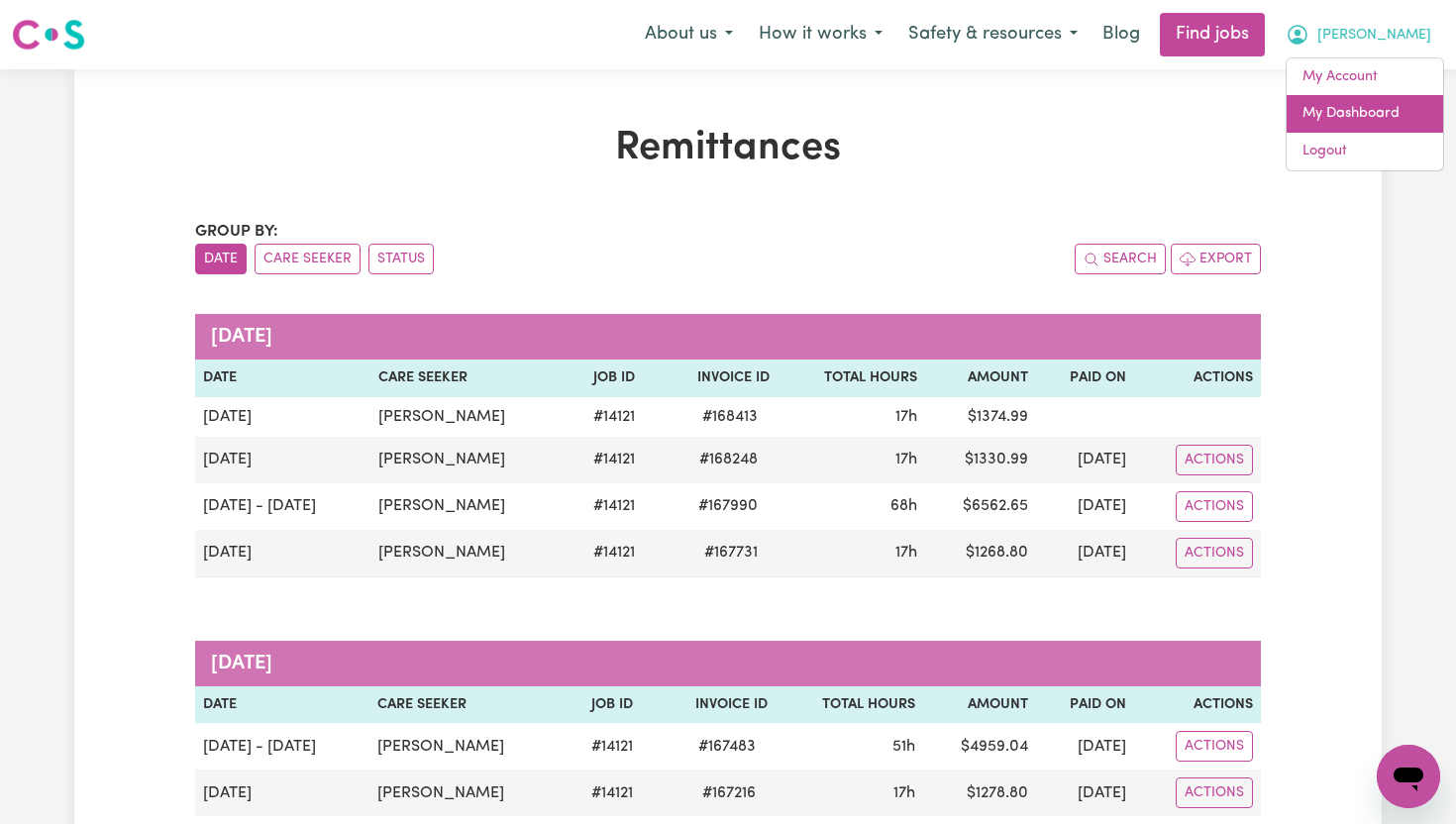 click on "My Dashboard" at bounding box center [1365, 114] 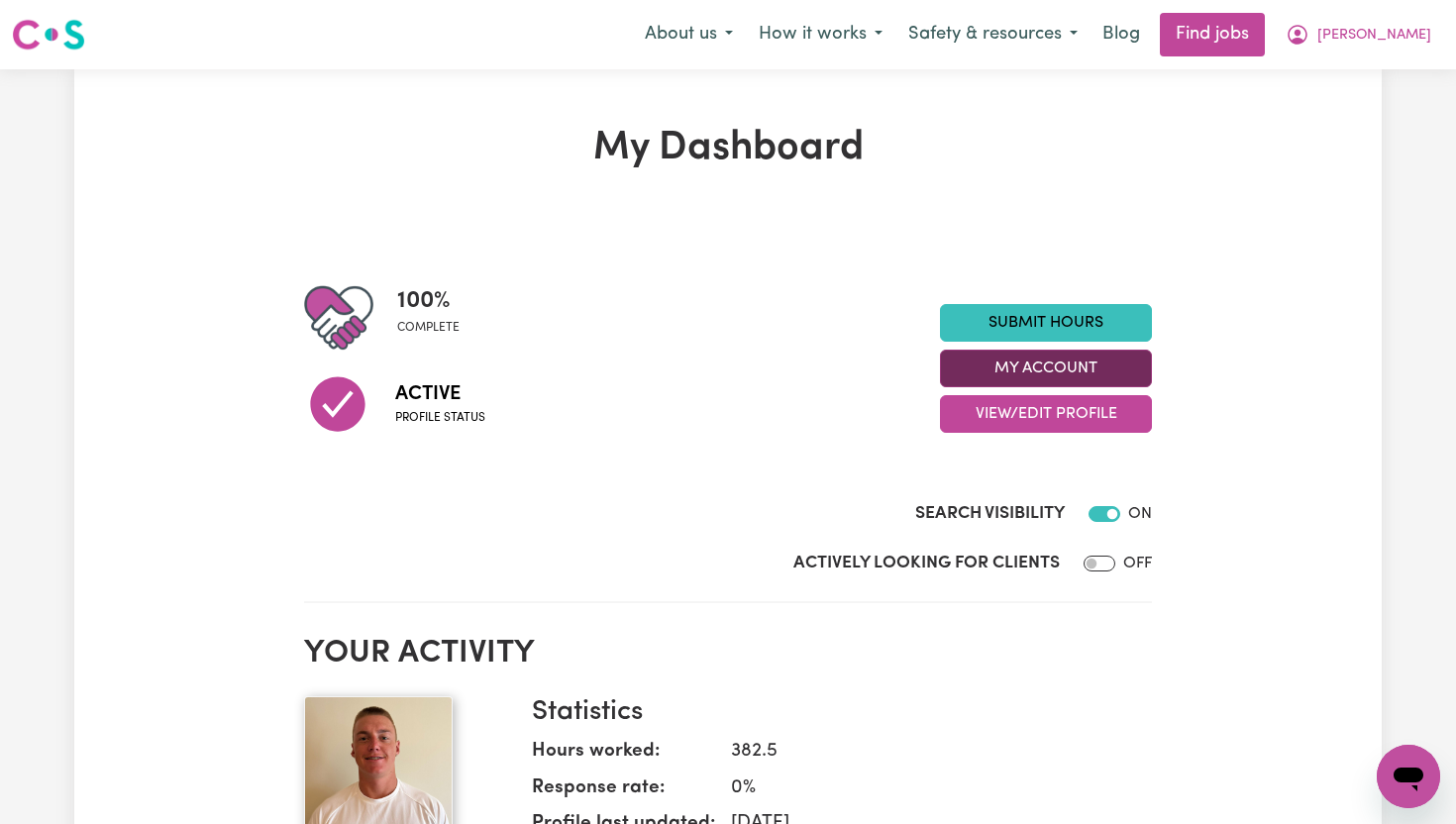 click on "My Account" at bounding box center (1046, 368) 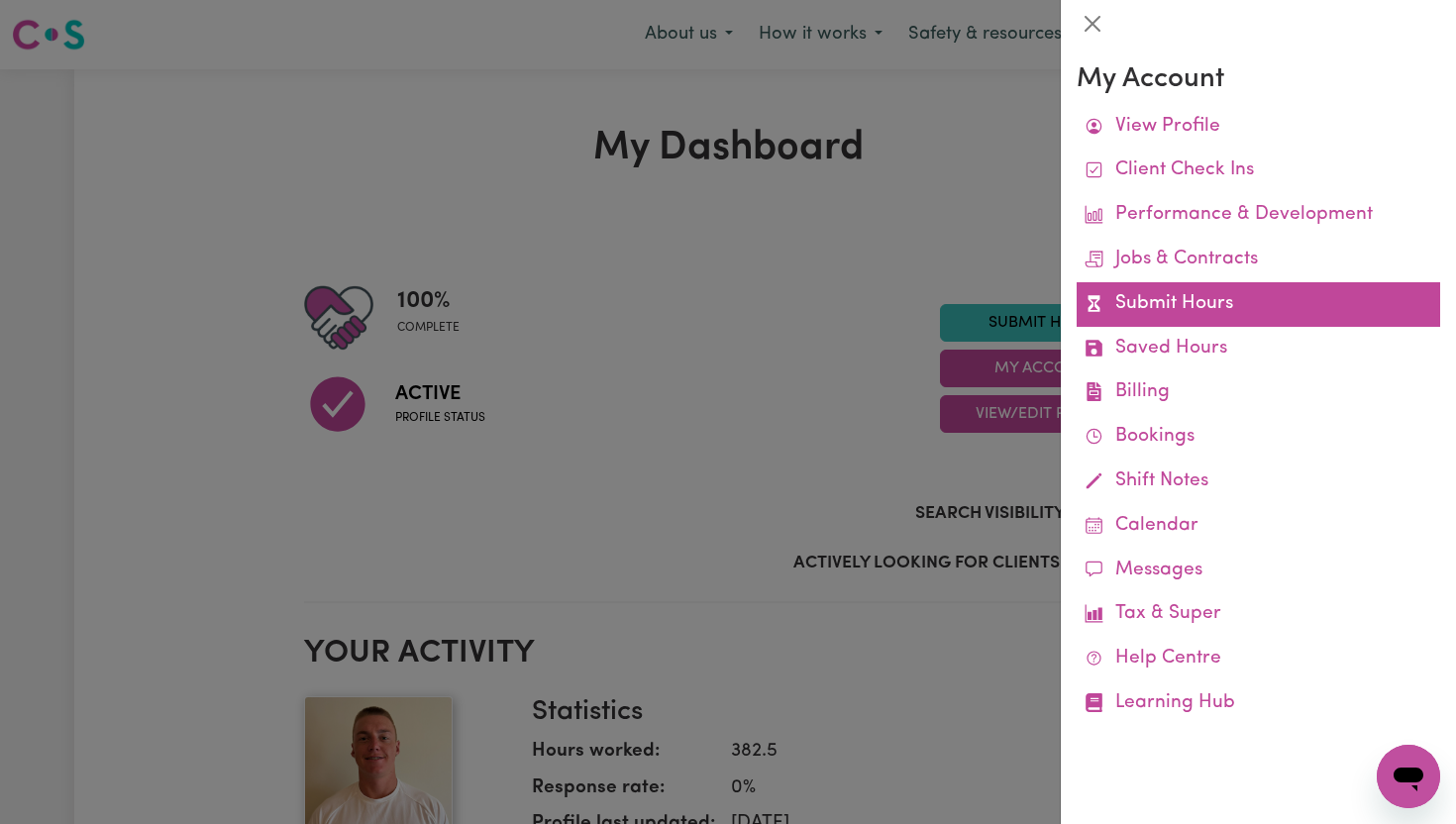 click on "Submit Hours" at bounding box center [1258, 304] 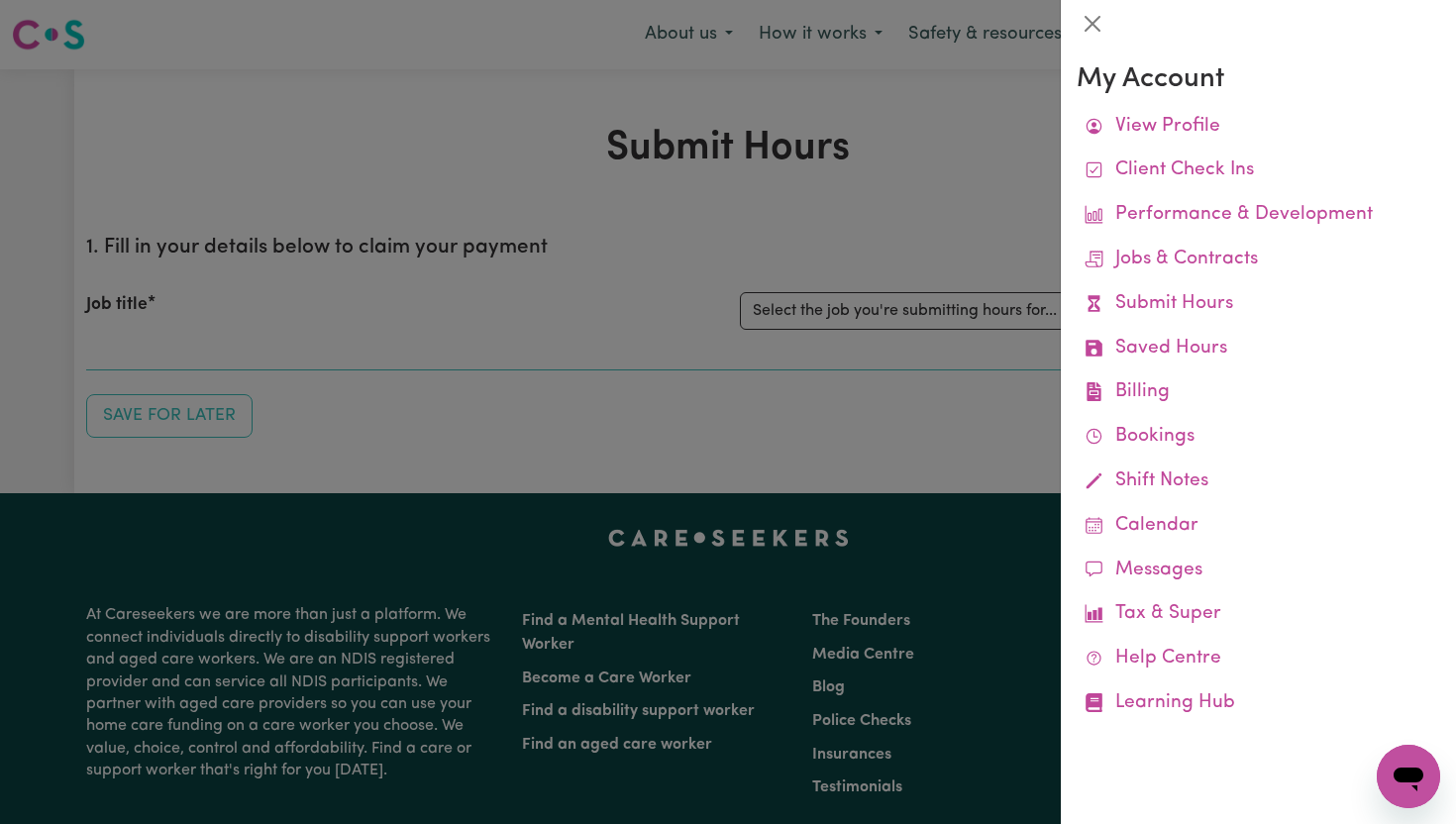 click at bounding box center (728, 412) 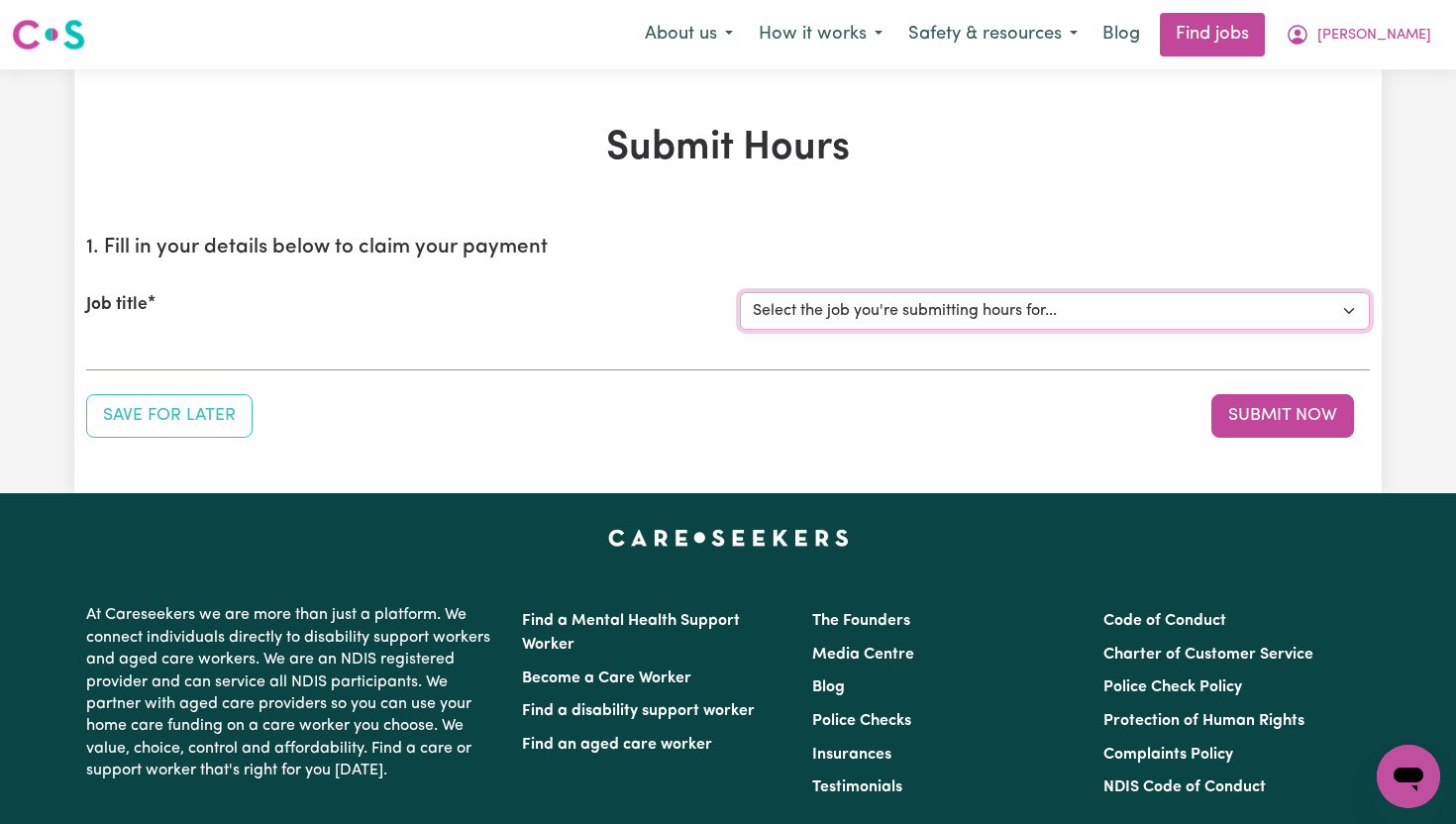 click on "Select the job you're submitting hours for... [[PERSON_NAME]] Support Worker To Join Team For 24hr Shifts To Support [DEMOGRAPHIC_DATA] Participant In [GEOGRAPHIC_DATA], [GEOGRAPHIC_DATA]" at bounding box center (1055, 311) 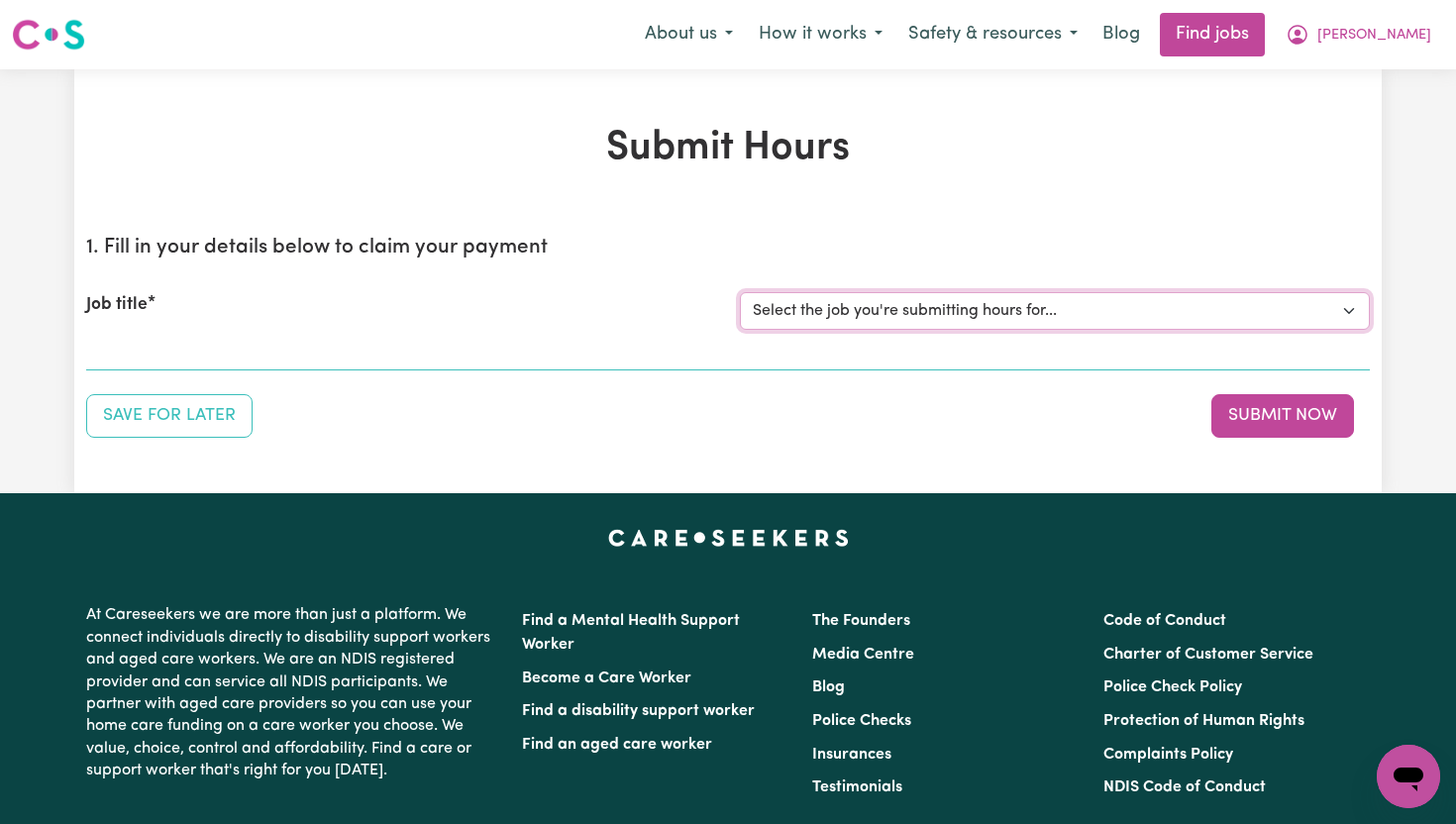 select on "14121" 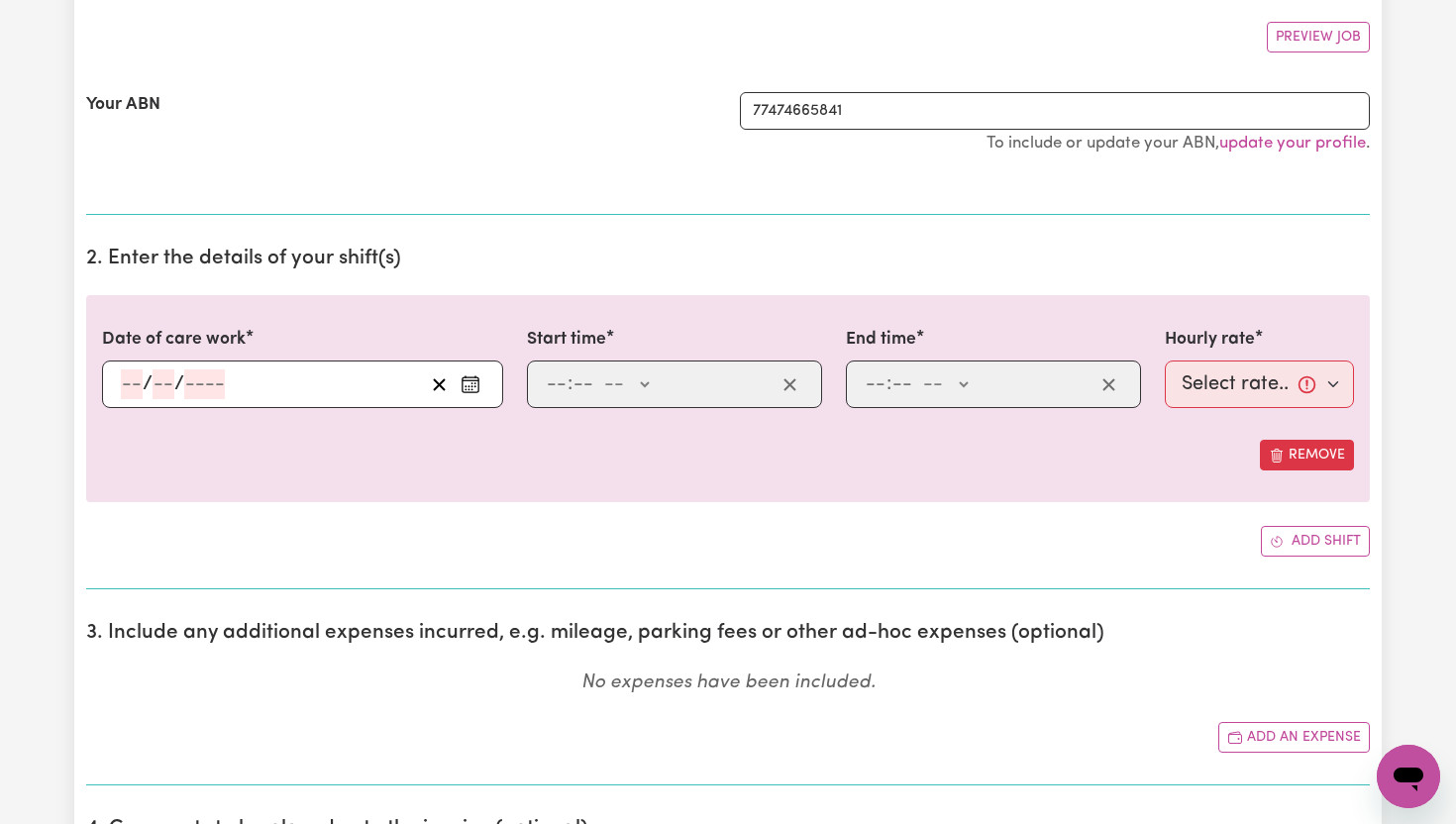 scroll, scrollTop: 391, scrollLeft: 0, axis: vertical 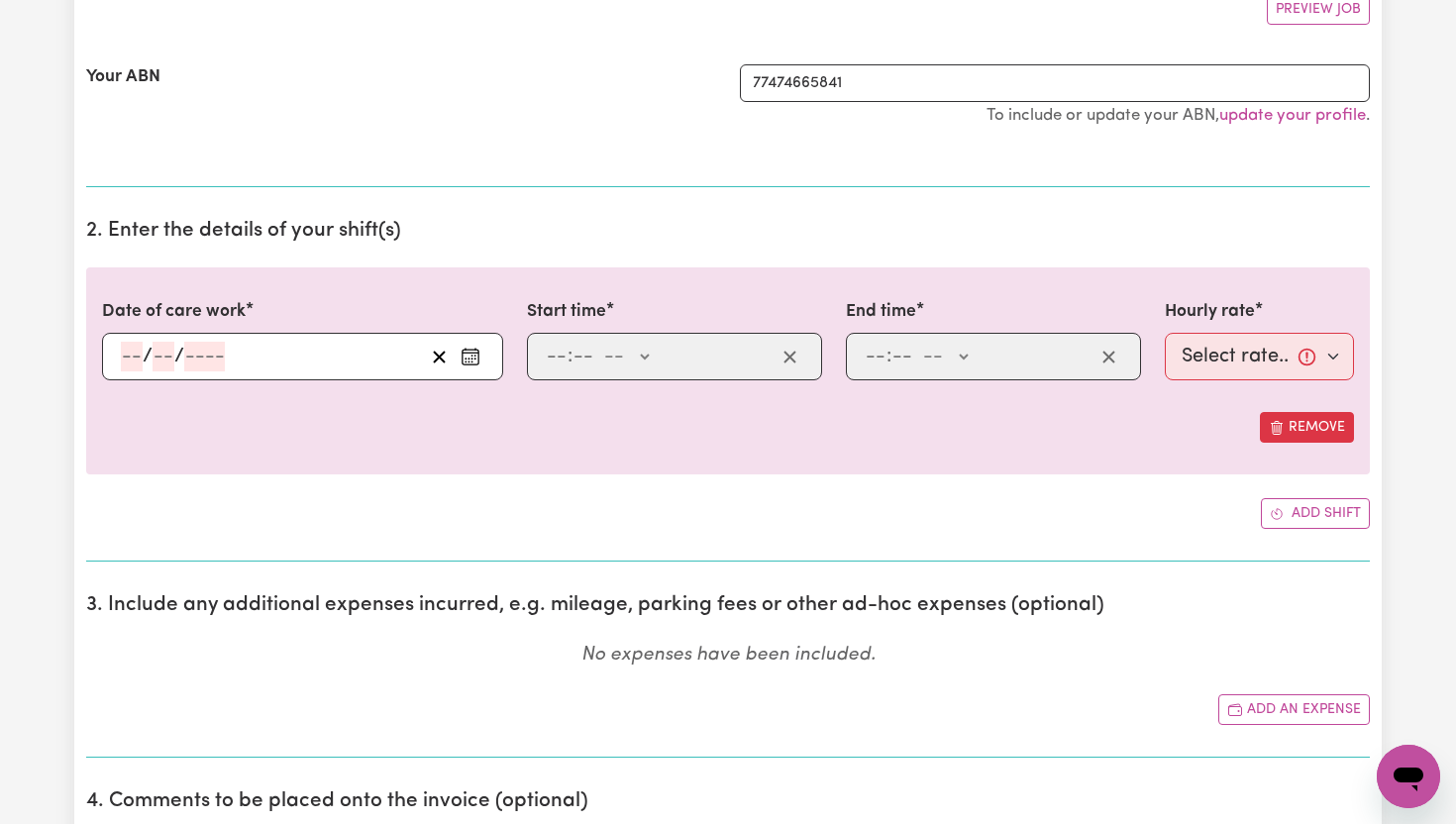 click 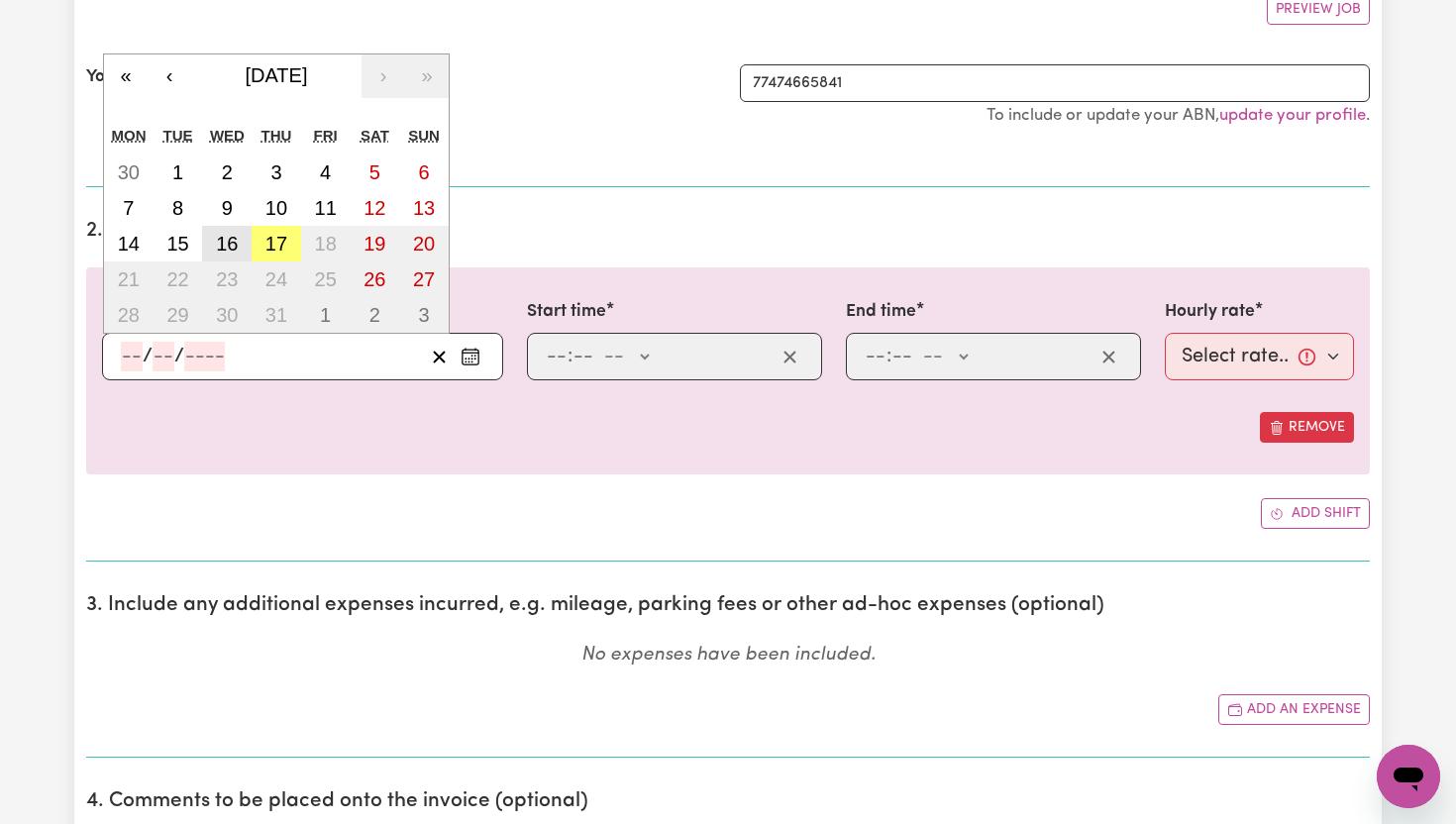 click on "16" at bounding box center [227, 244] 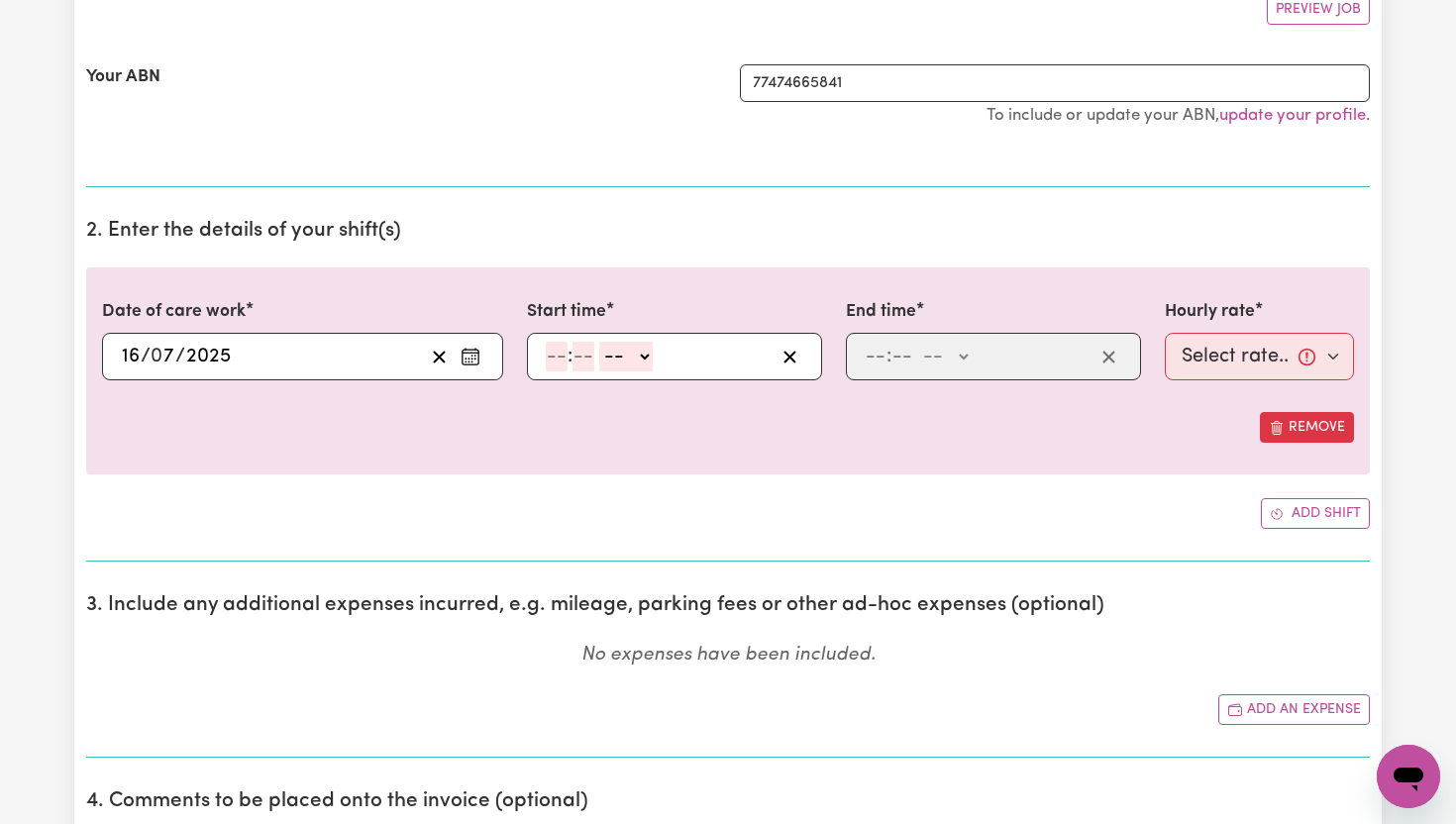 click 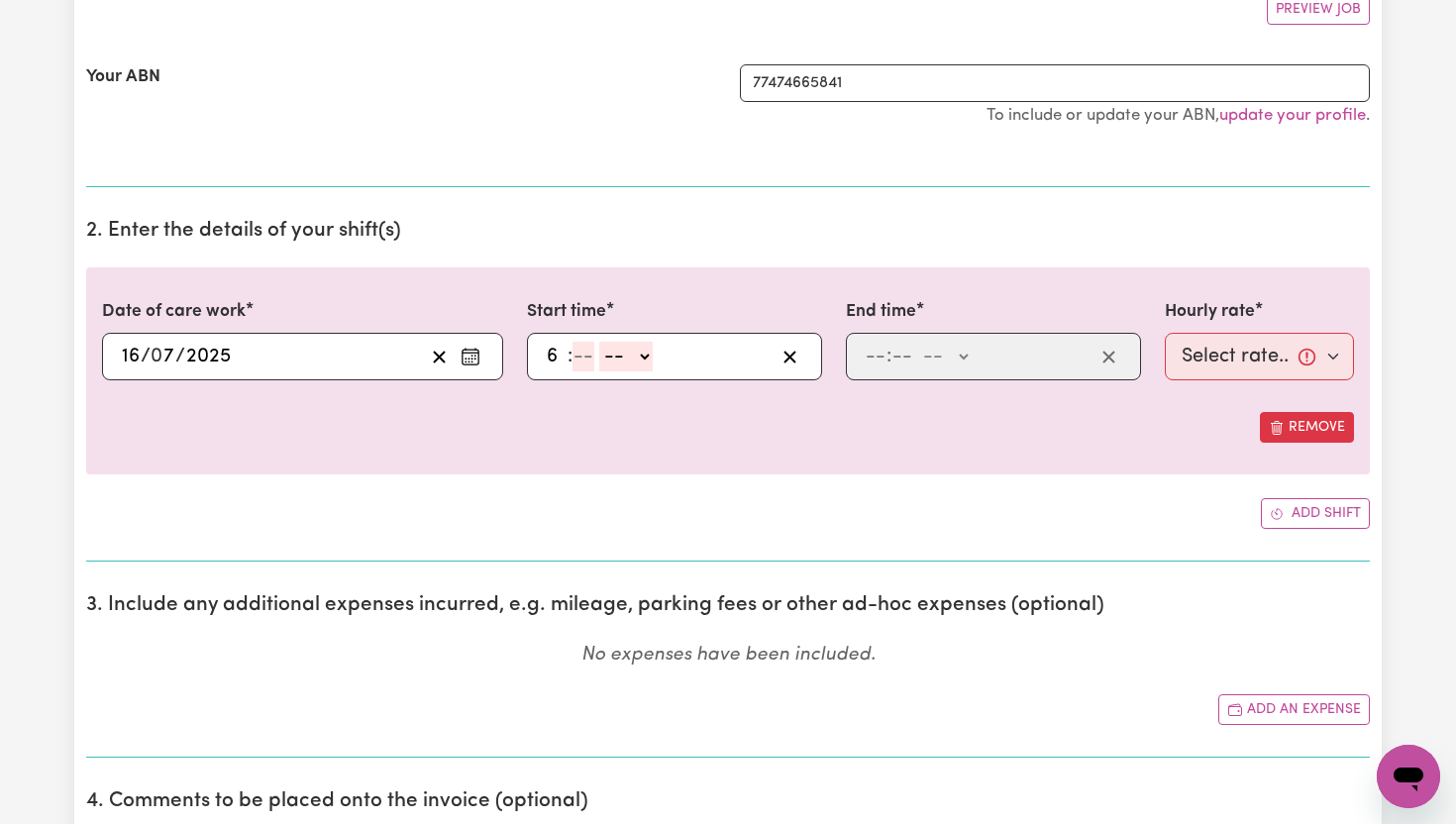type on "6" 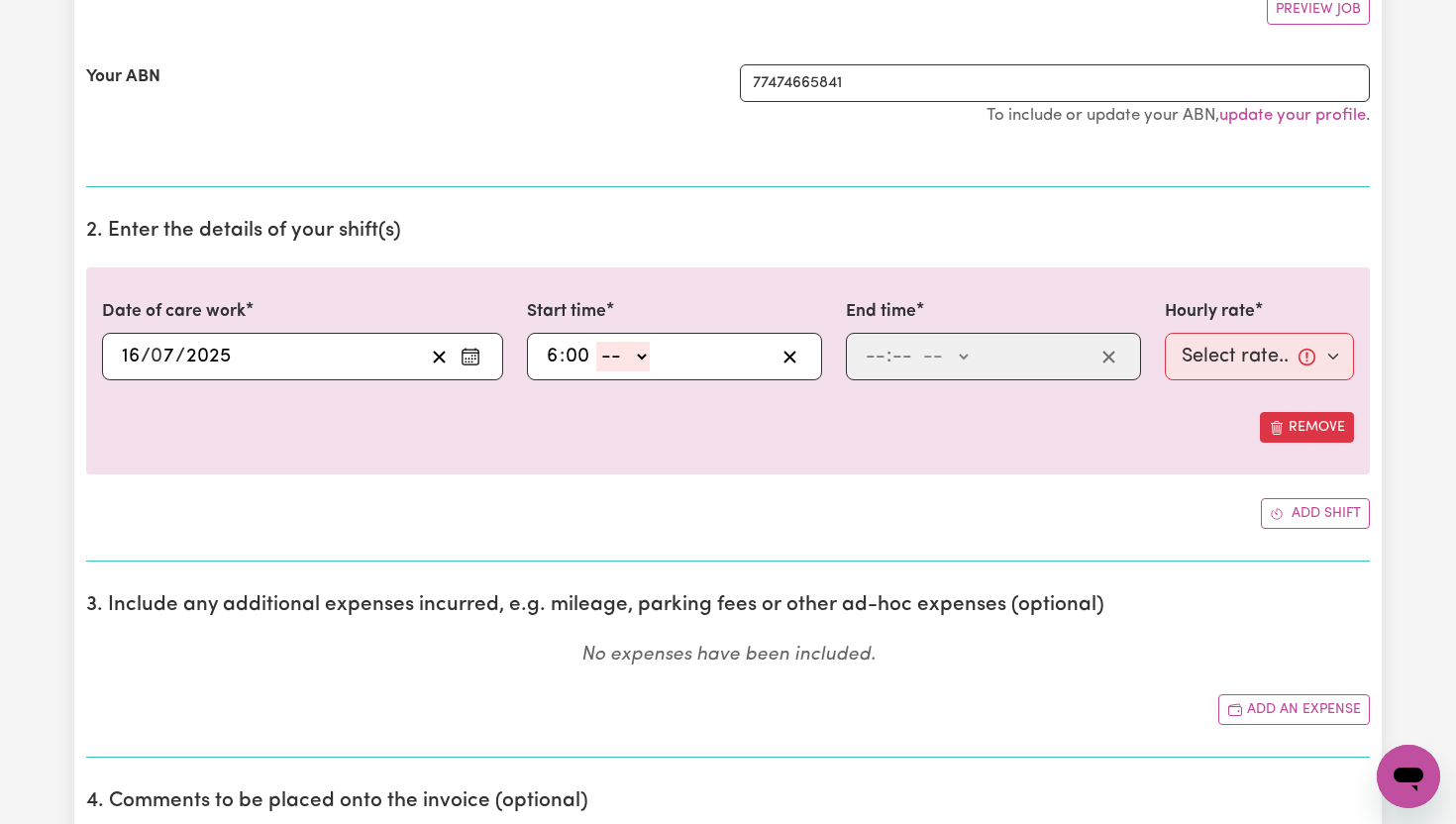 type on "00" 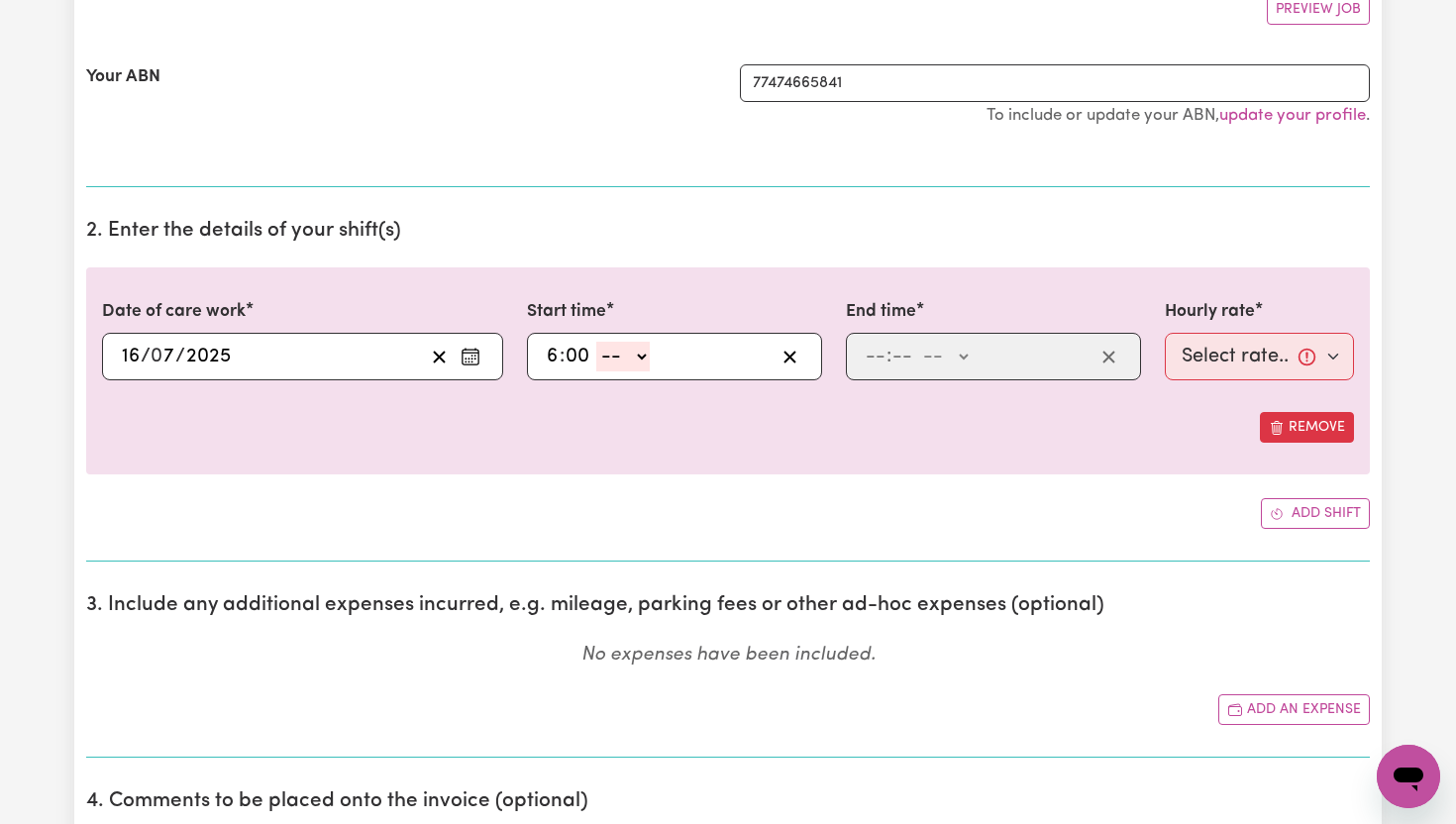 select on "am" 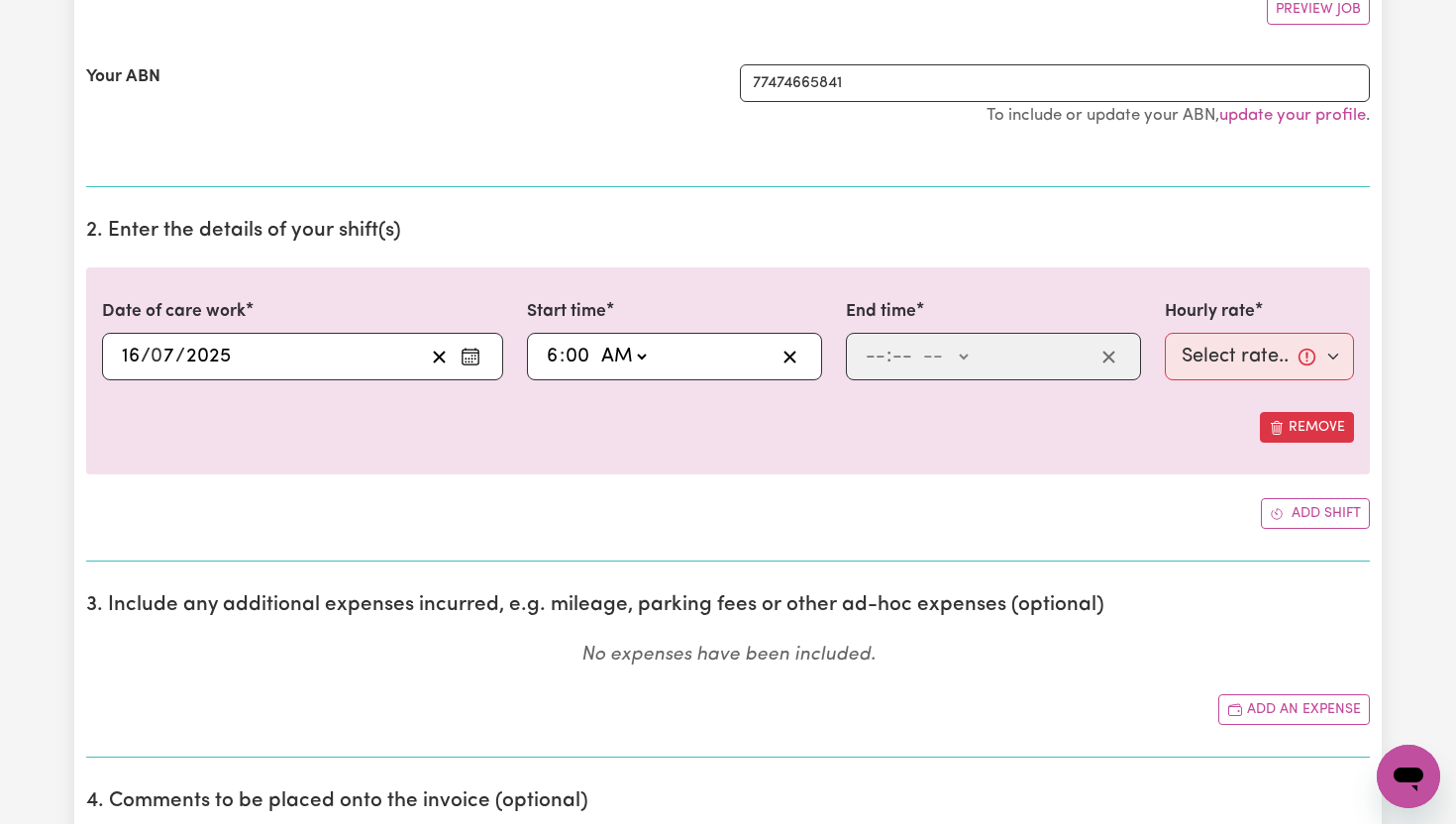 type on "06:00" 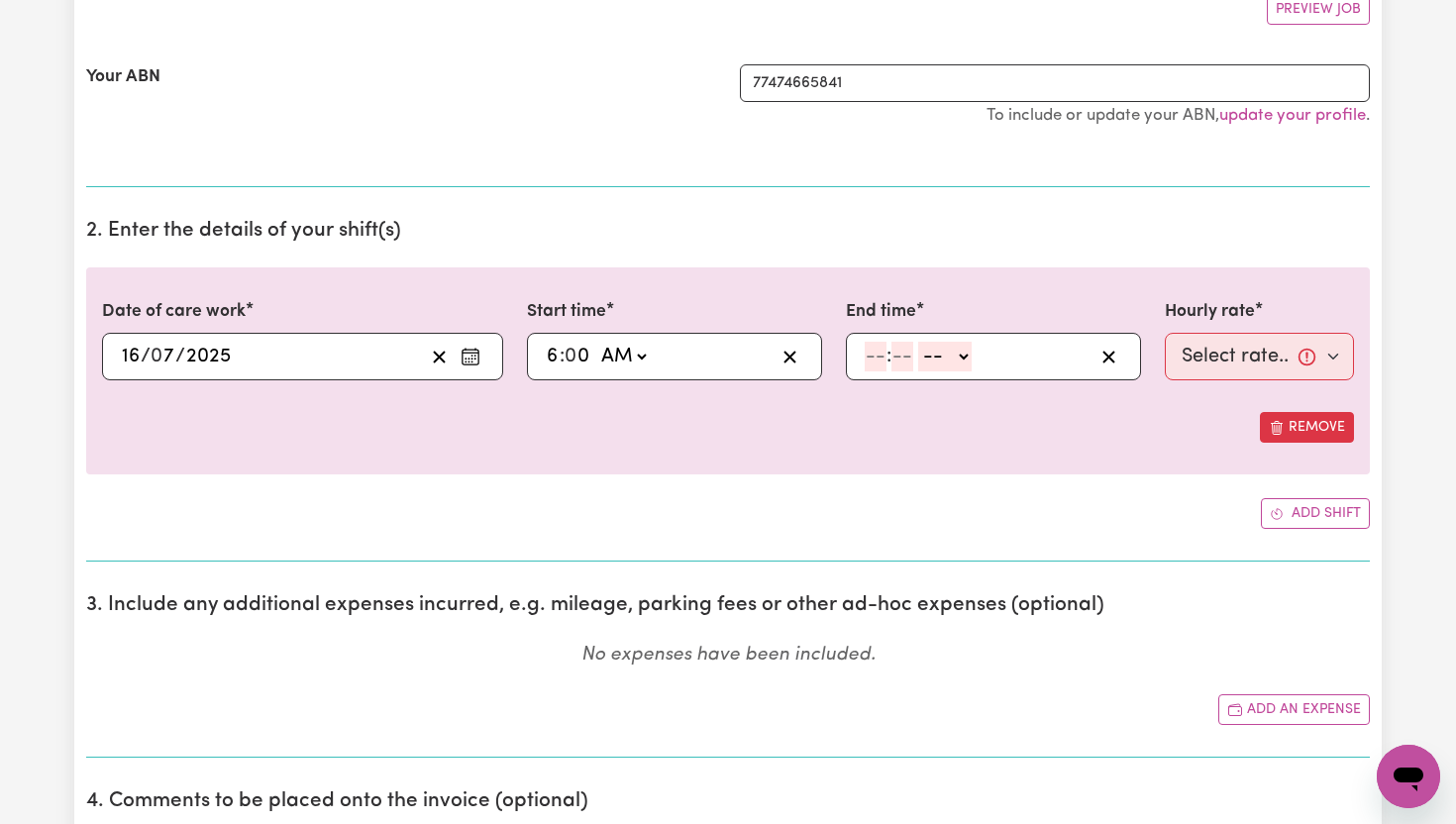 click 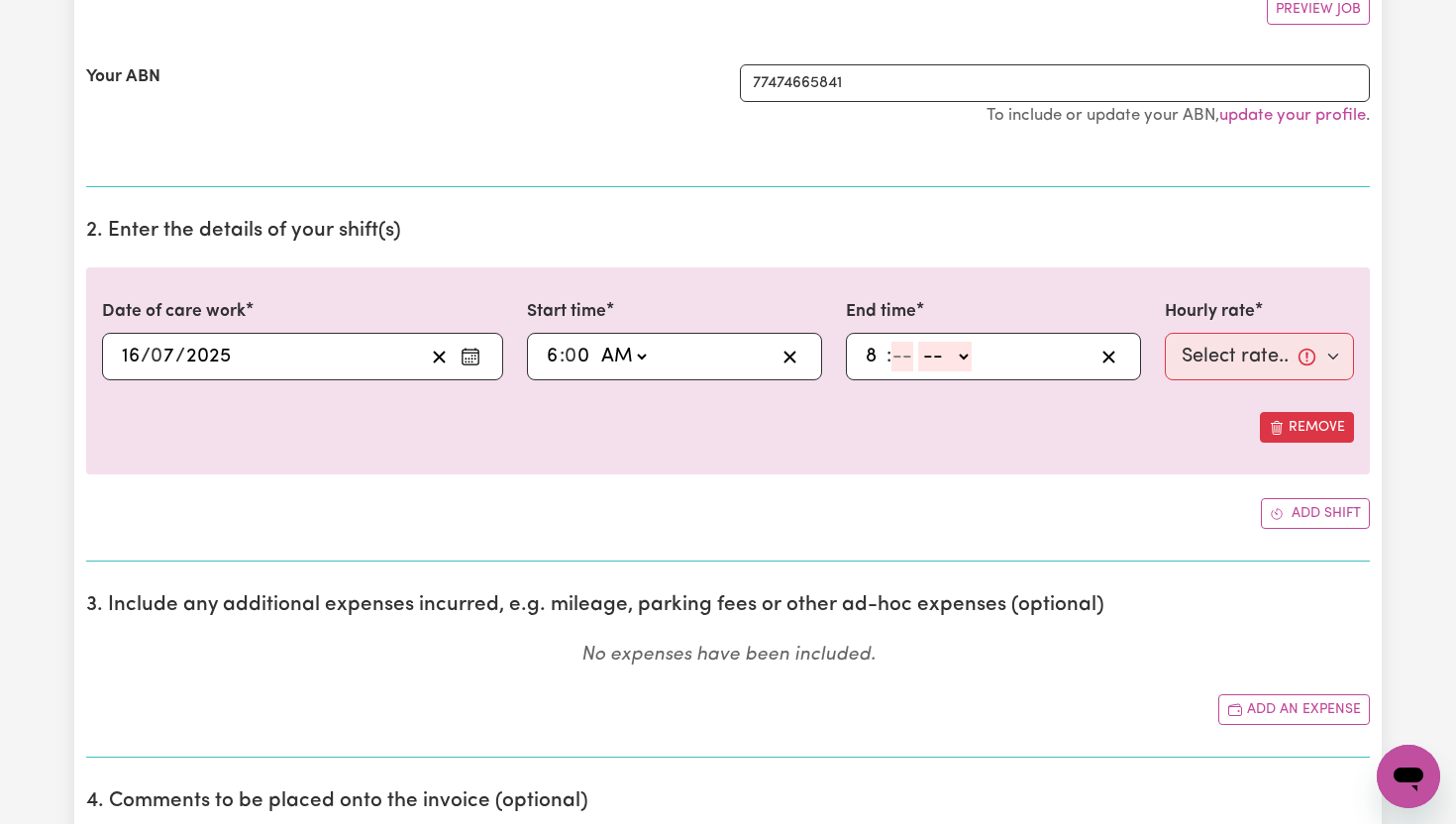type on "8" 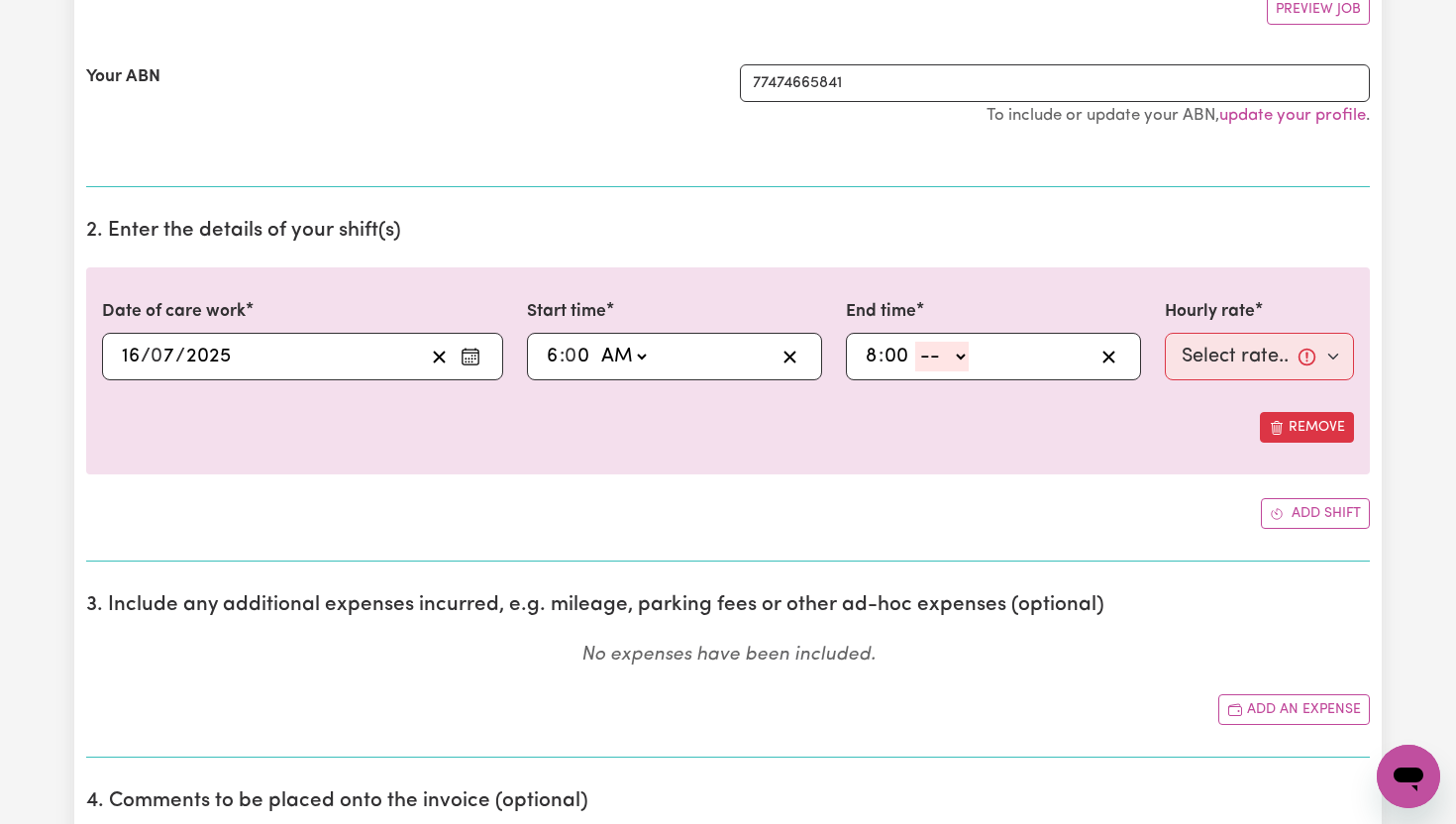 type on "00" 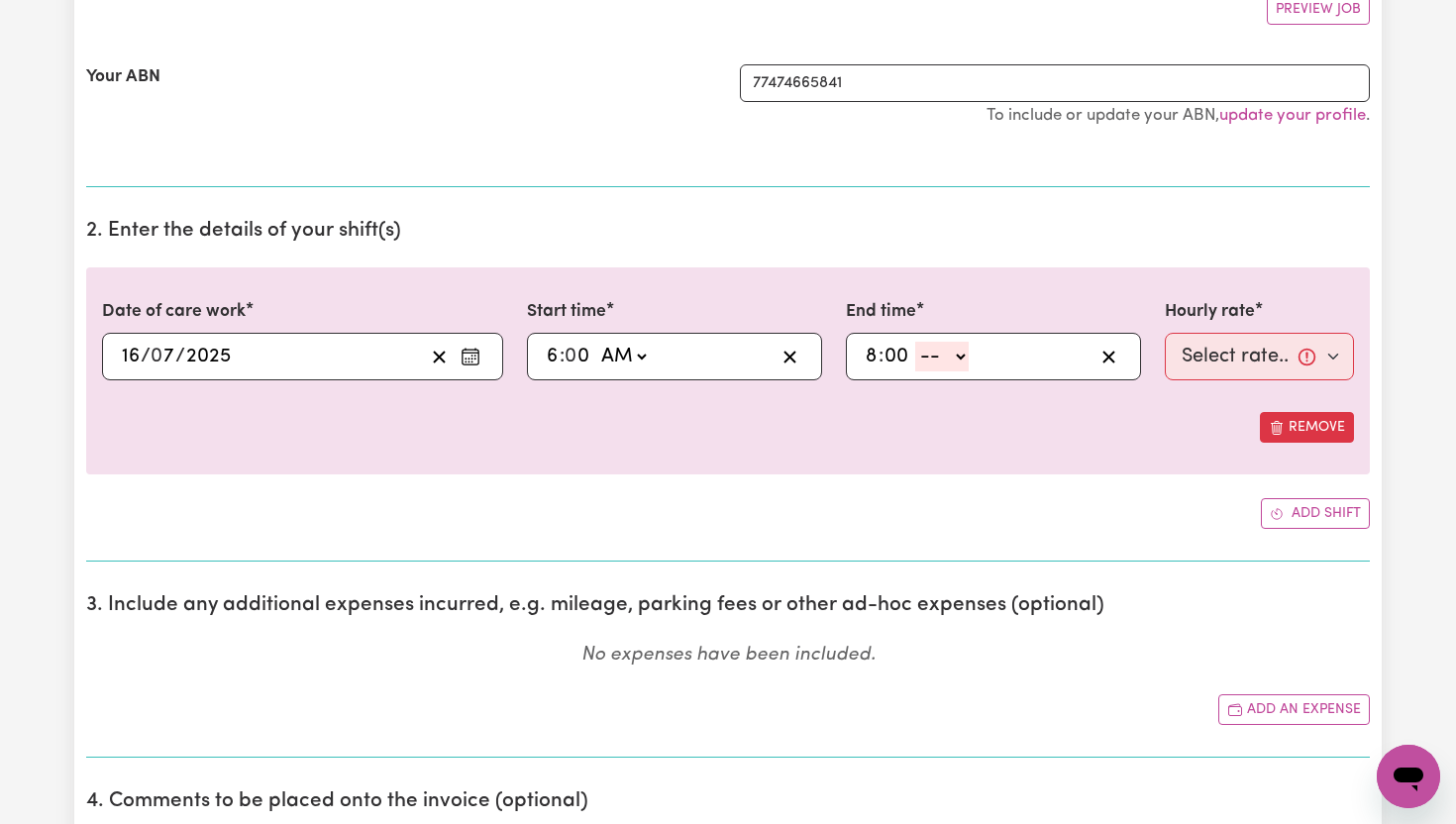 select on "pm" 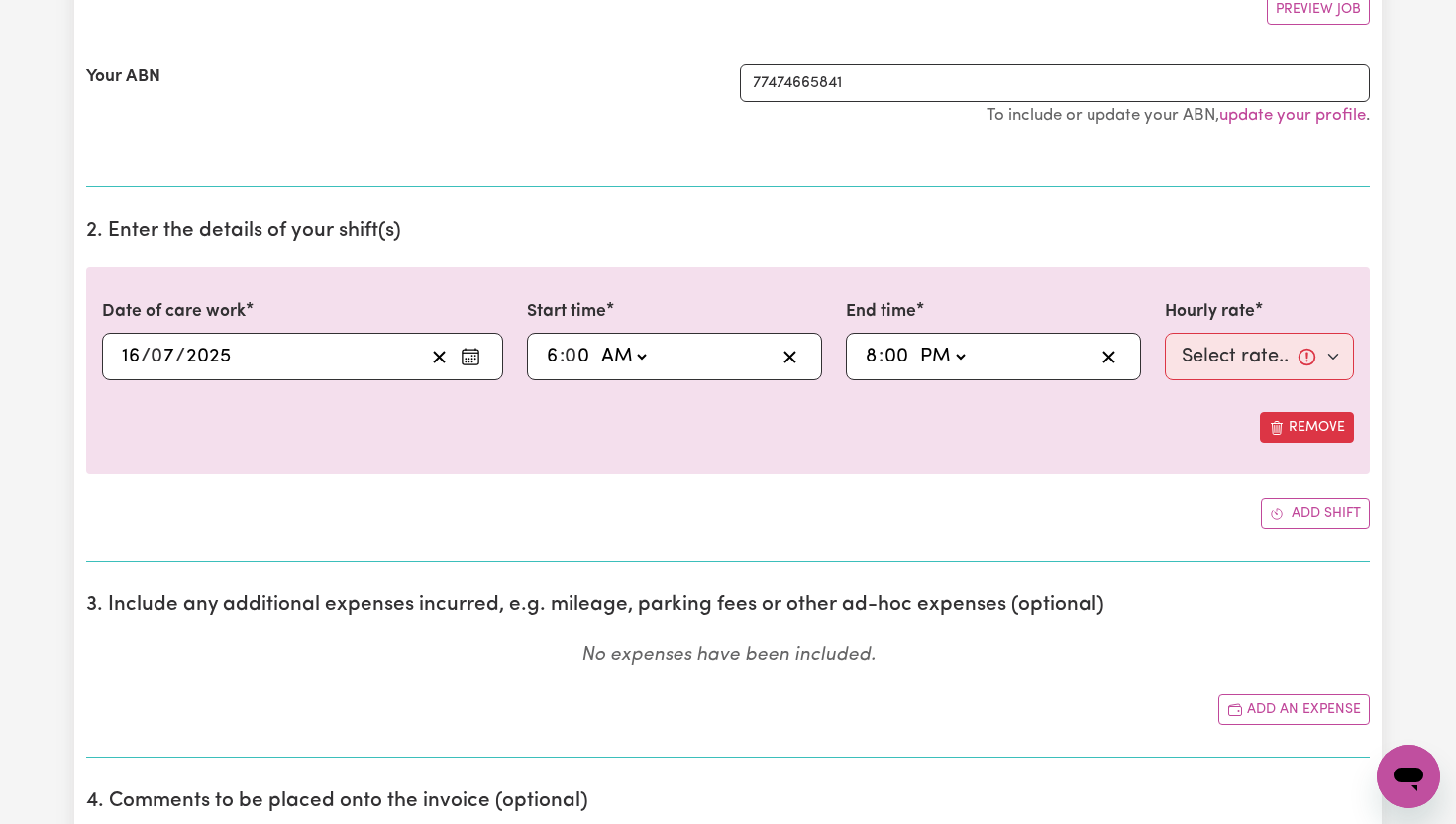 type on "20:00" 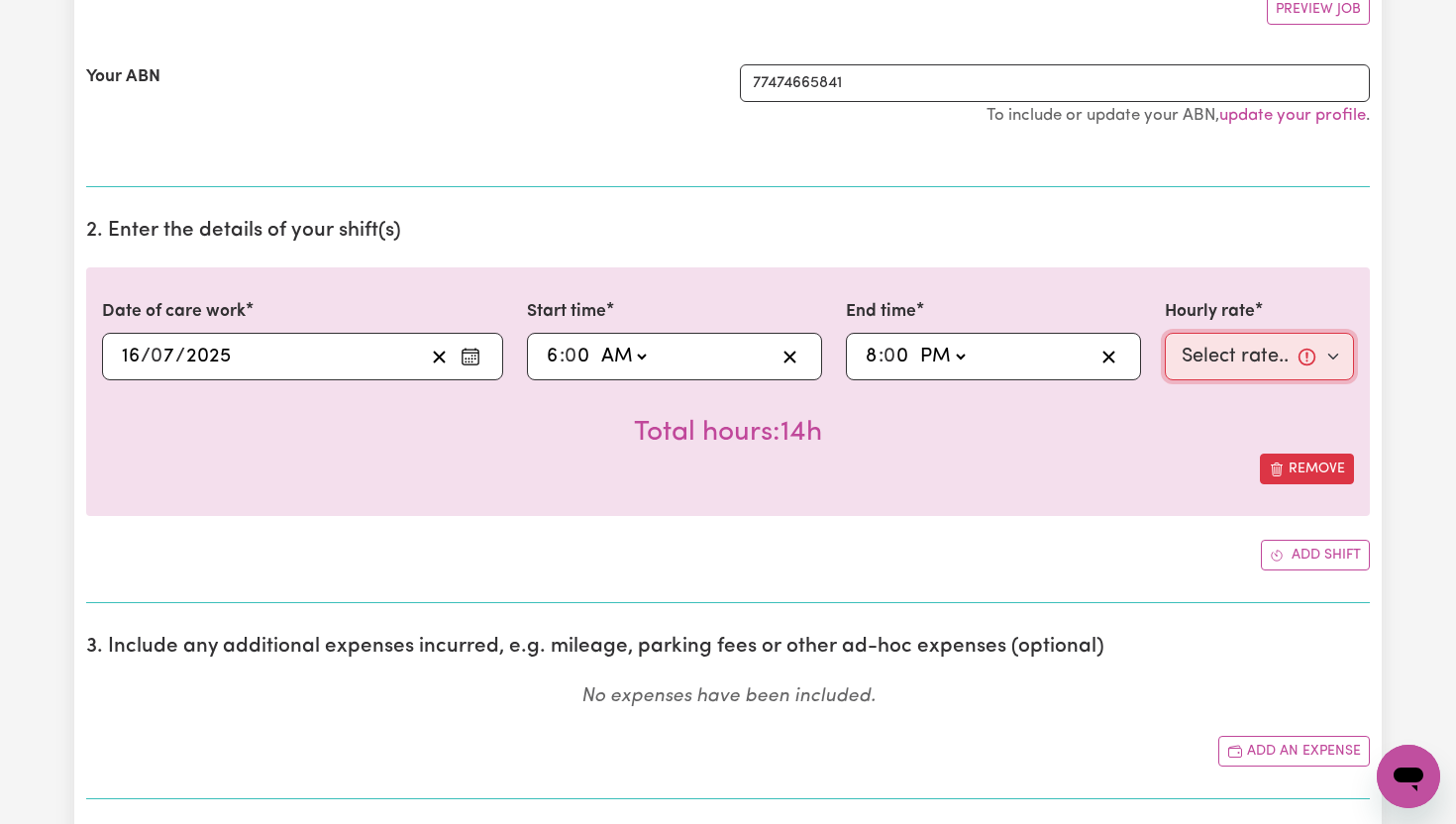 click on "Select rate... $65.21 (Weekday) $91.76 ([DATE]) $118.32 ([DATE]) $144.87 (Public Holiday) $71.85 (Evening Care) $276.32 (Overnight)" at bounding box center [1259, 357] 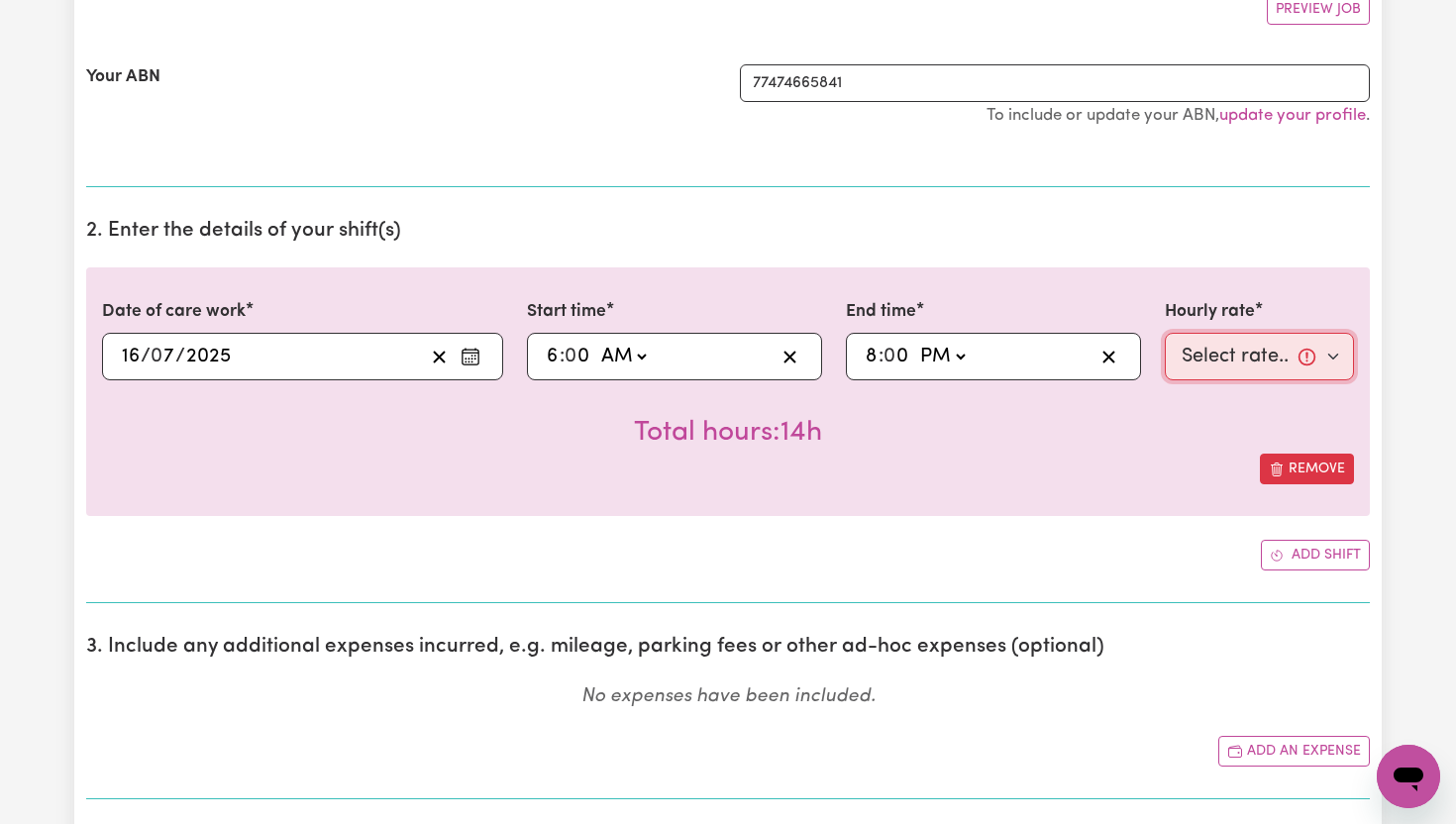 select on "65.21-Weekday" 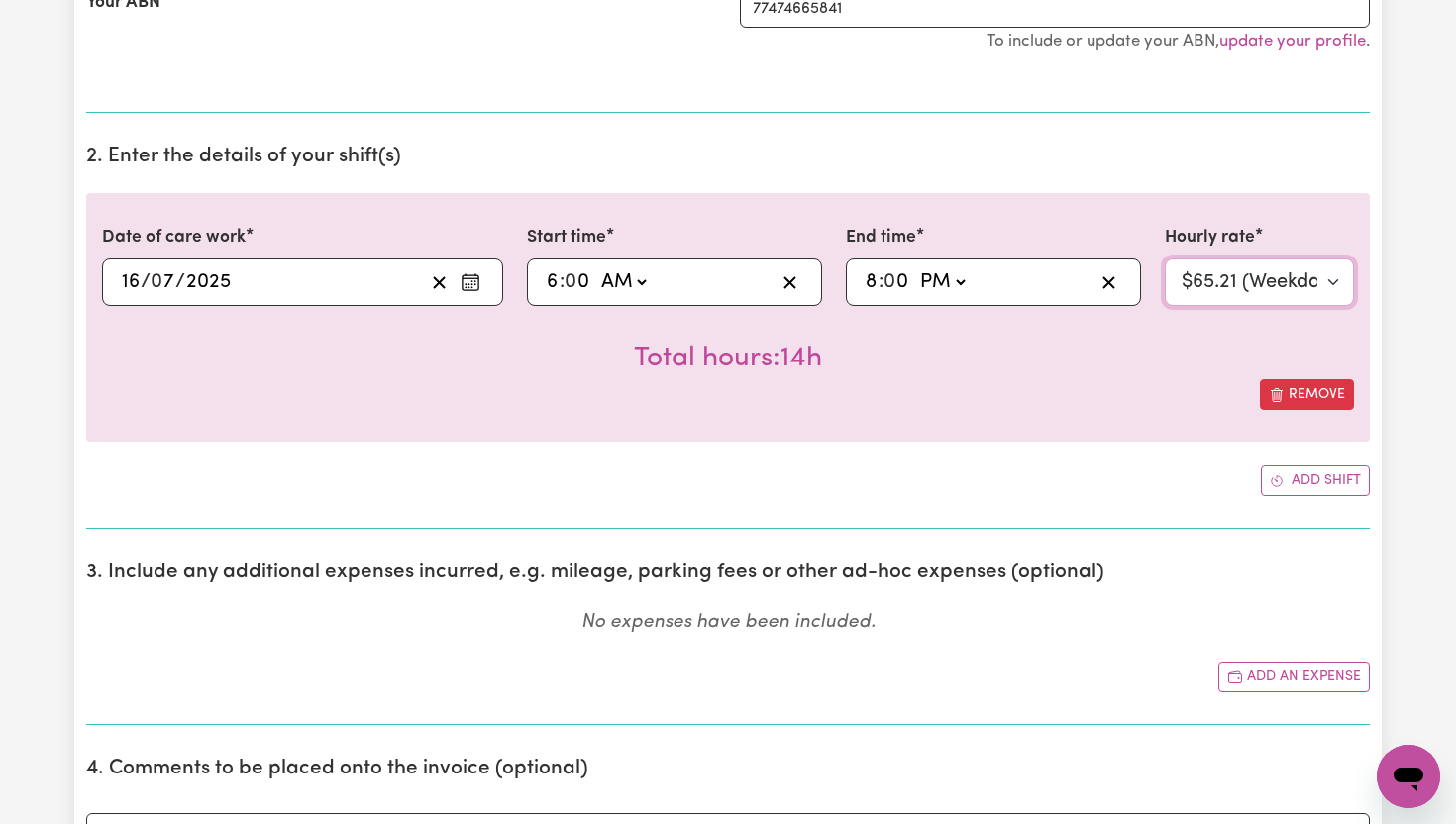 scroll, scrollTop: 469, scrollLeft: 0, axis: vertical 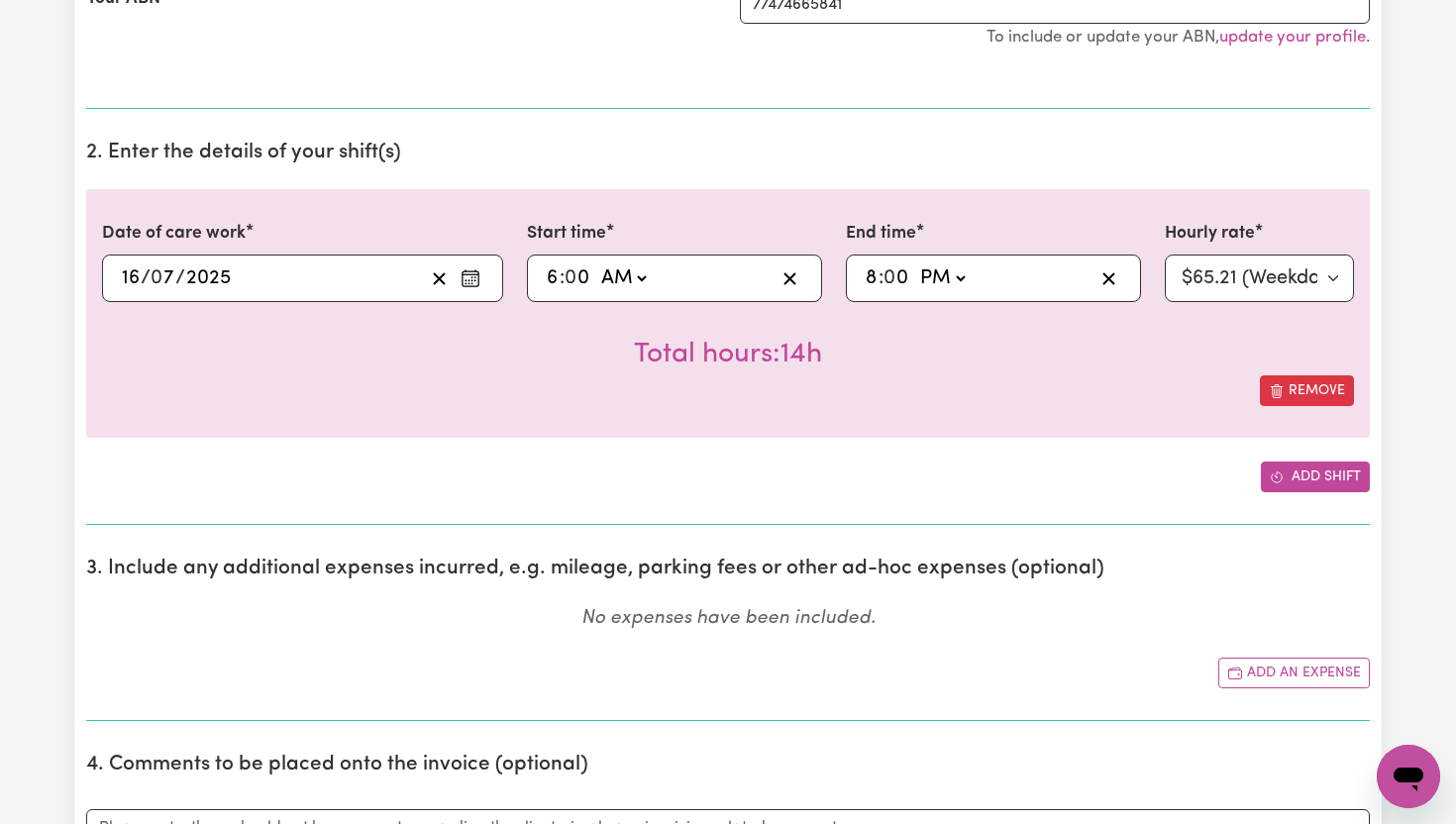 click on "Add shift" at bounding box center [1315, 476] 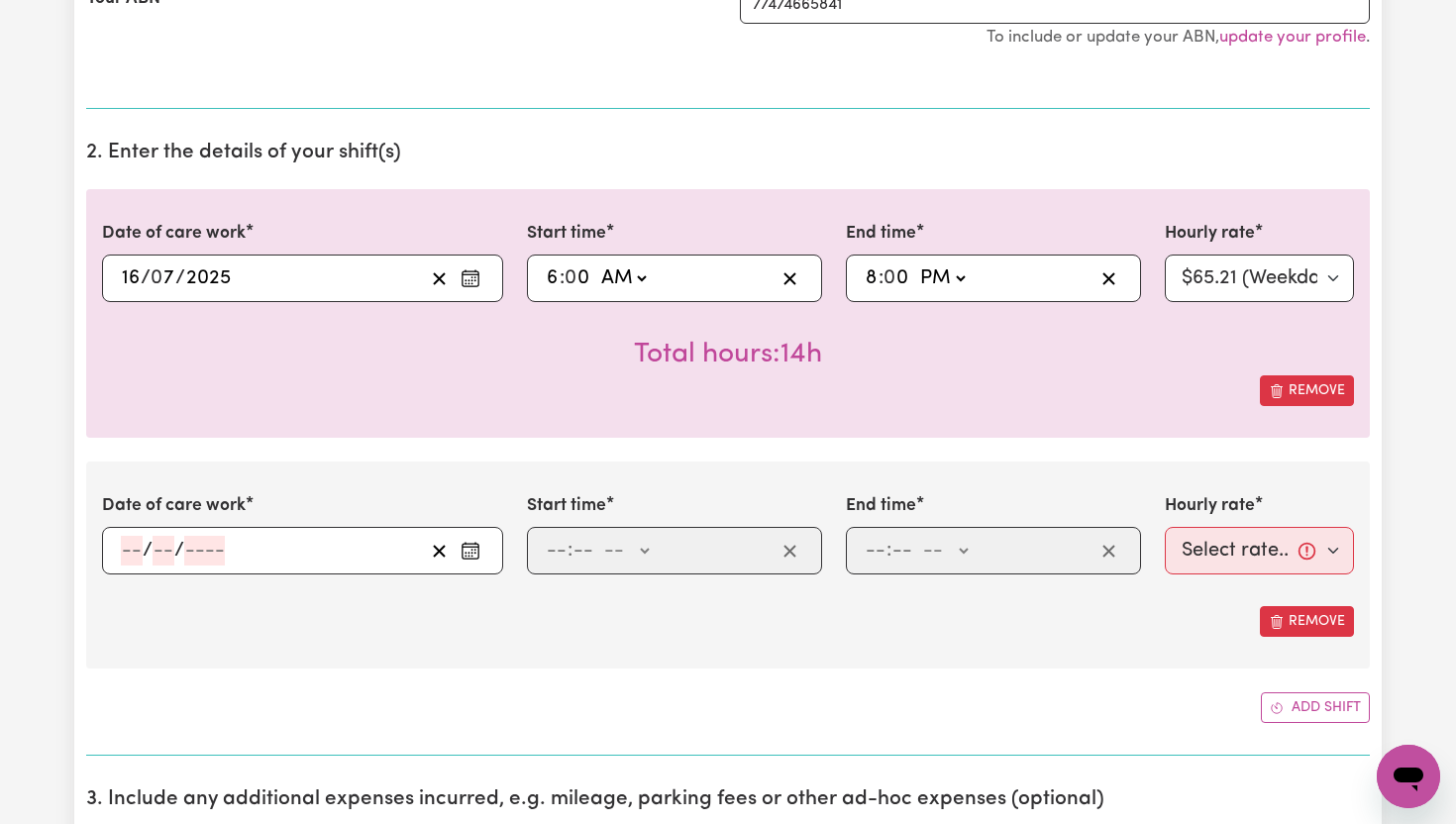 click 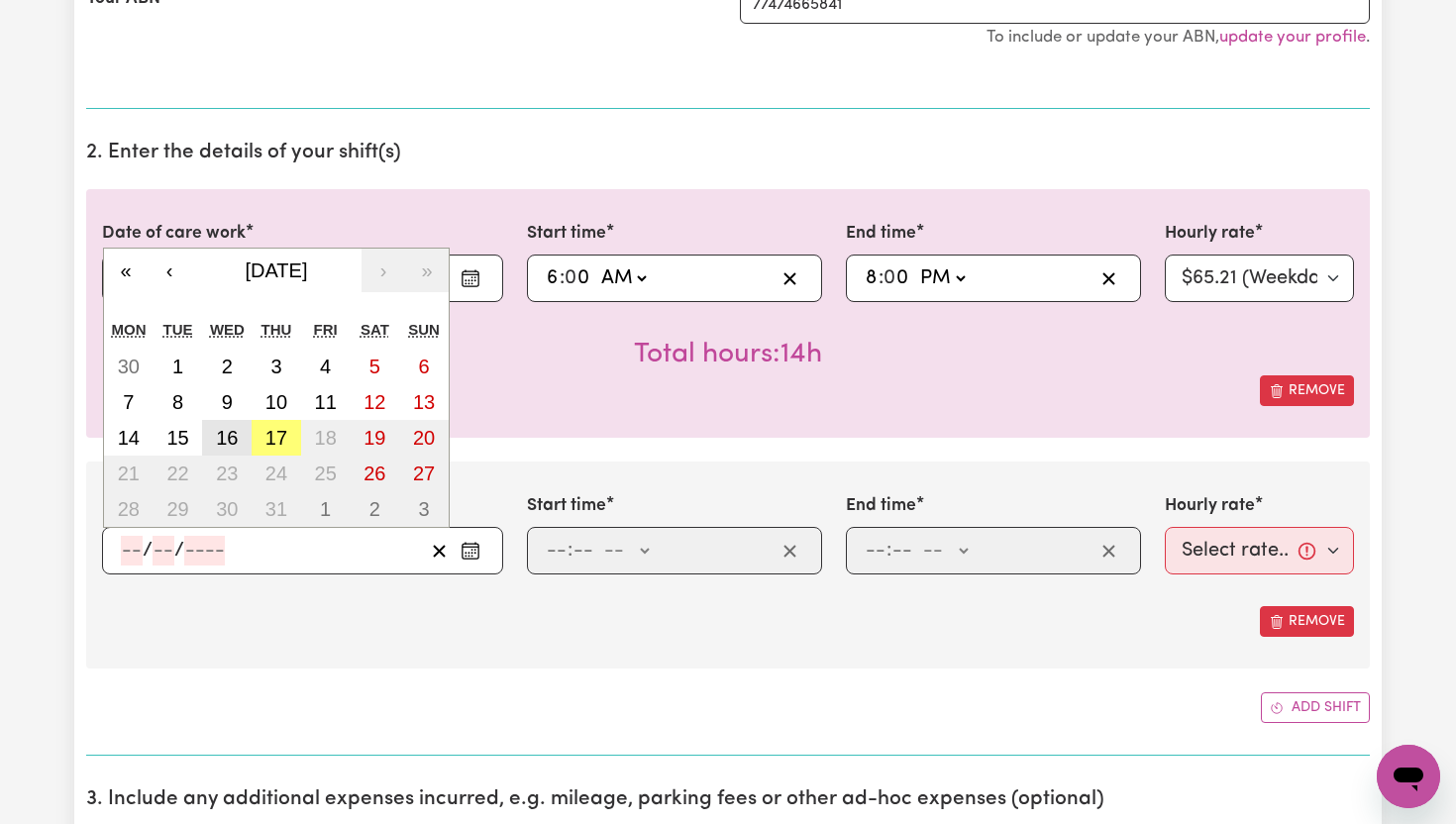 click on "16" at bounding box center (227, 438) 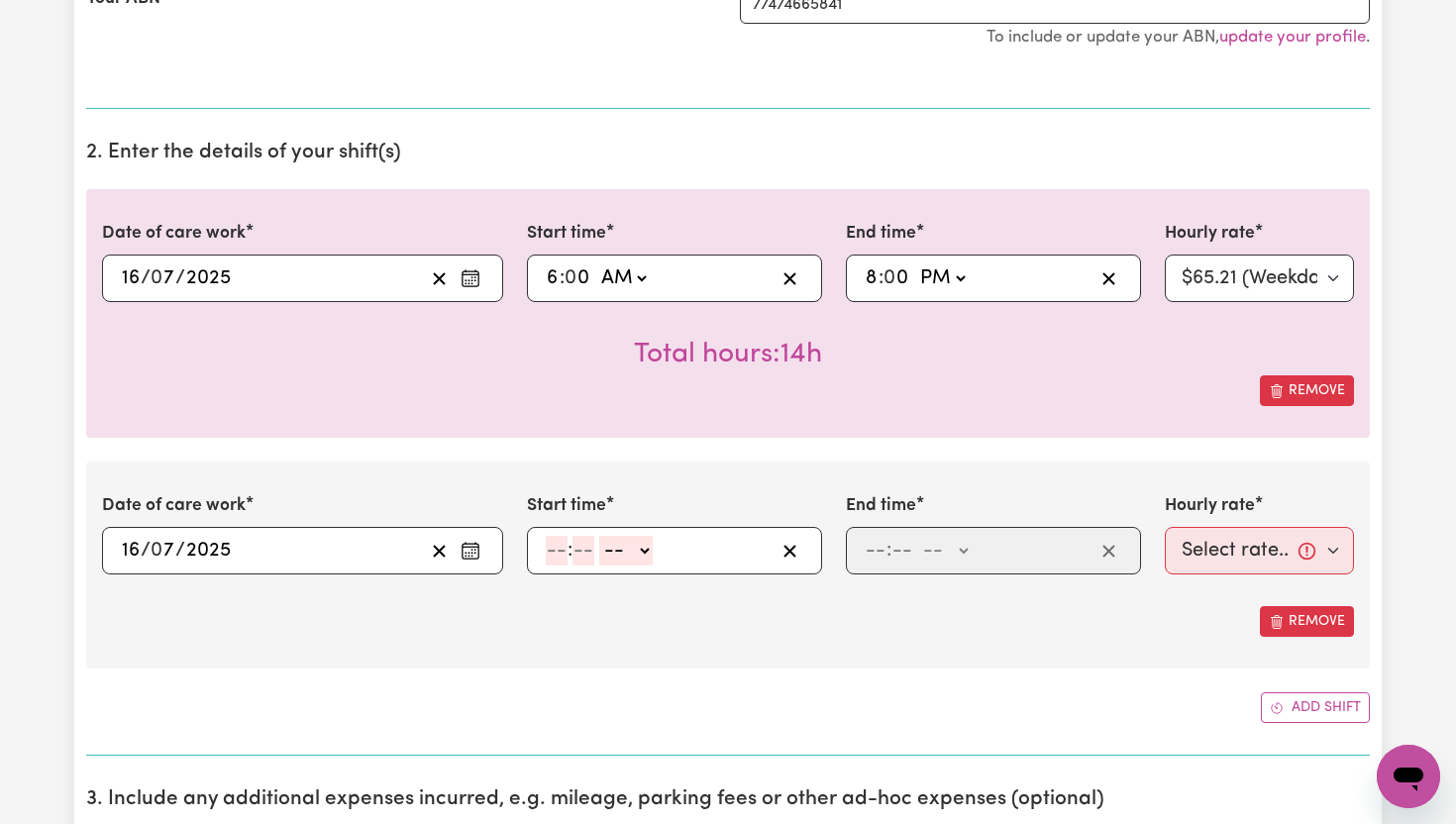 click 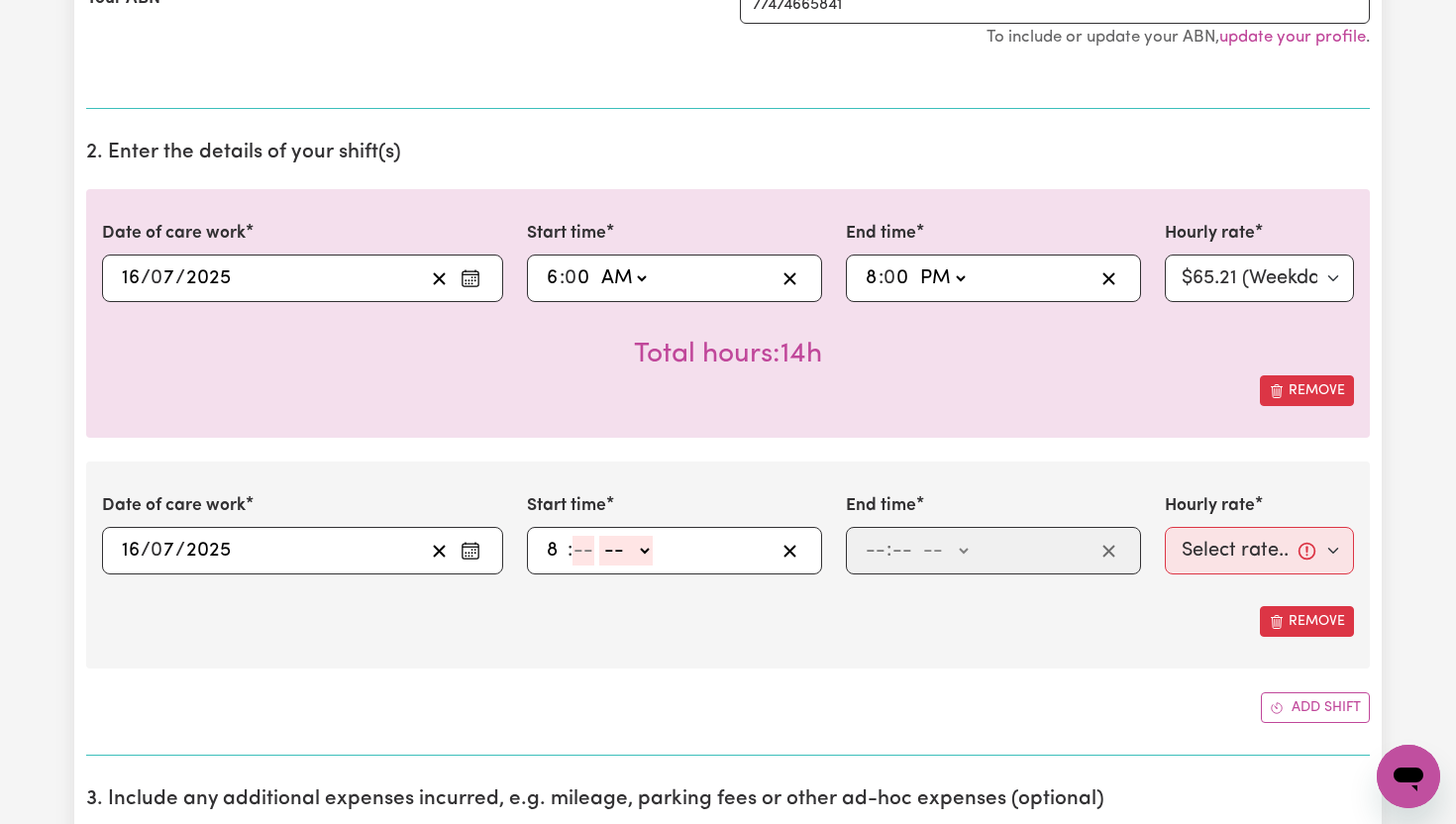 type on "8" 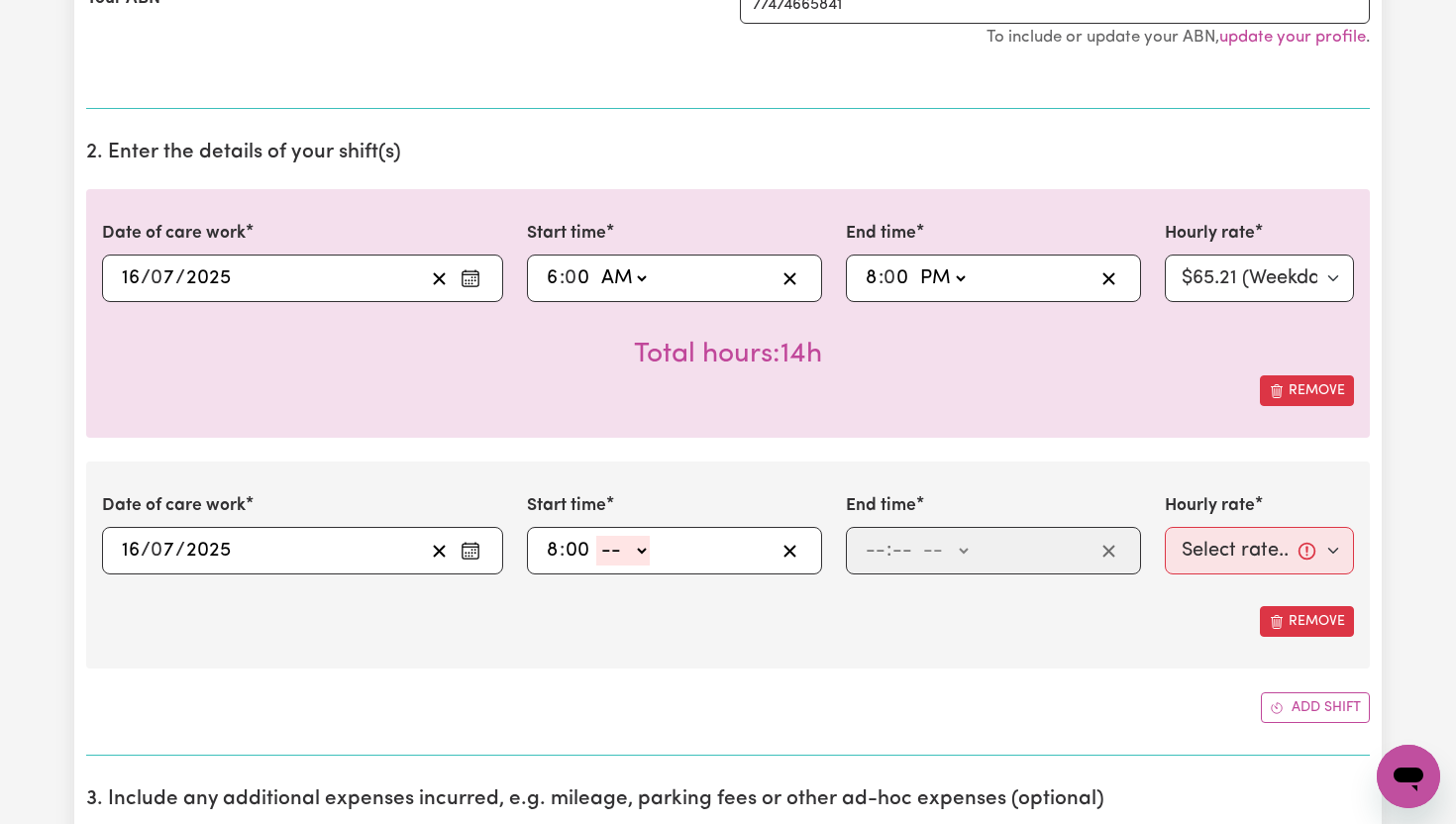 type on "00" 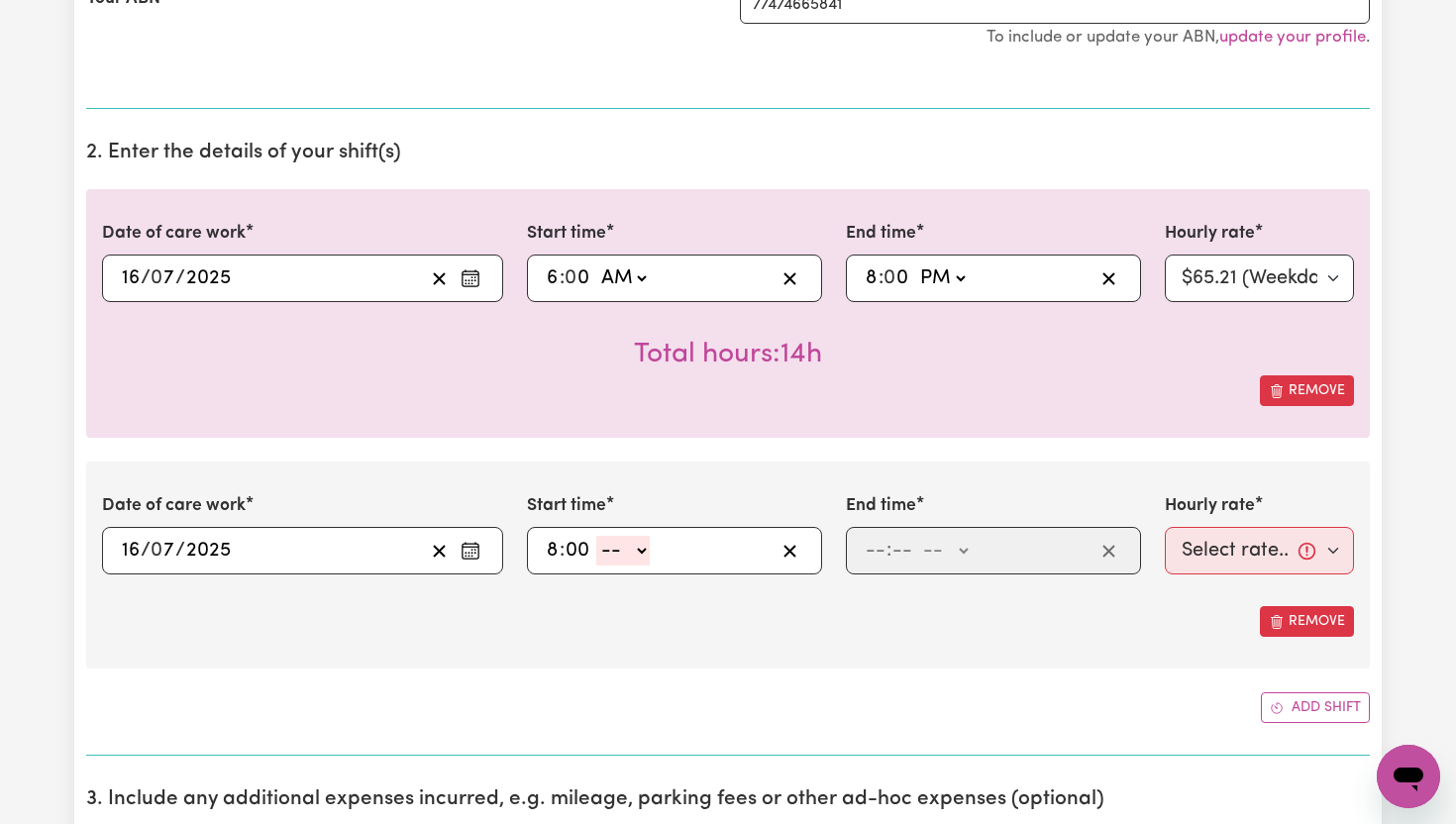 click on "-- AM PM" 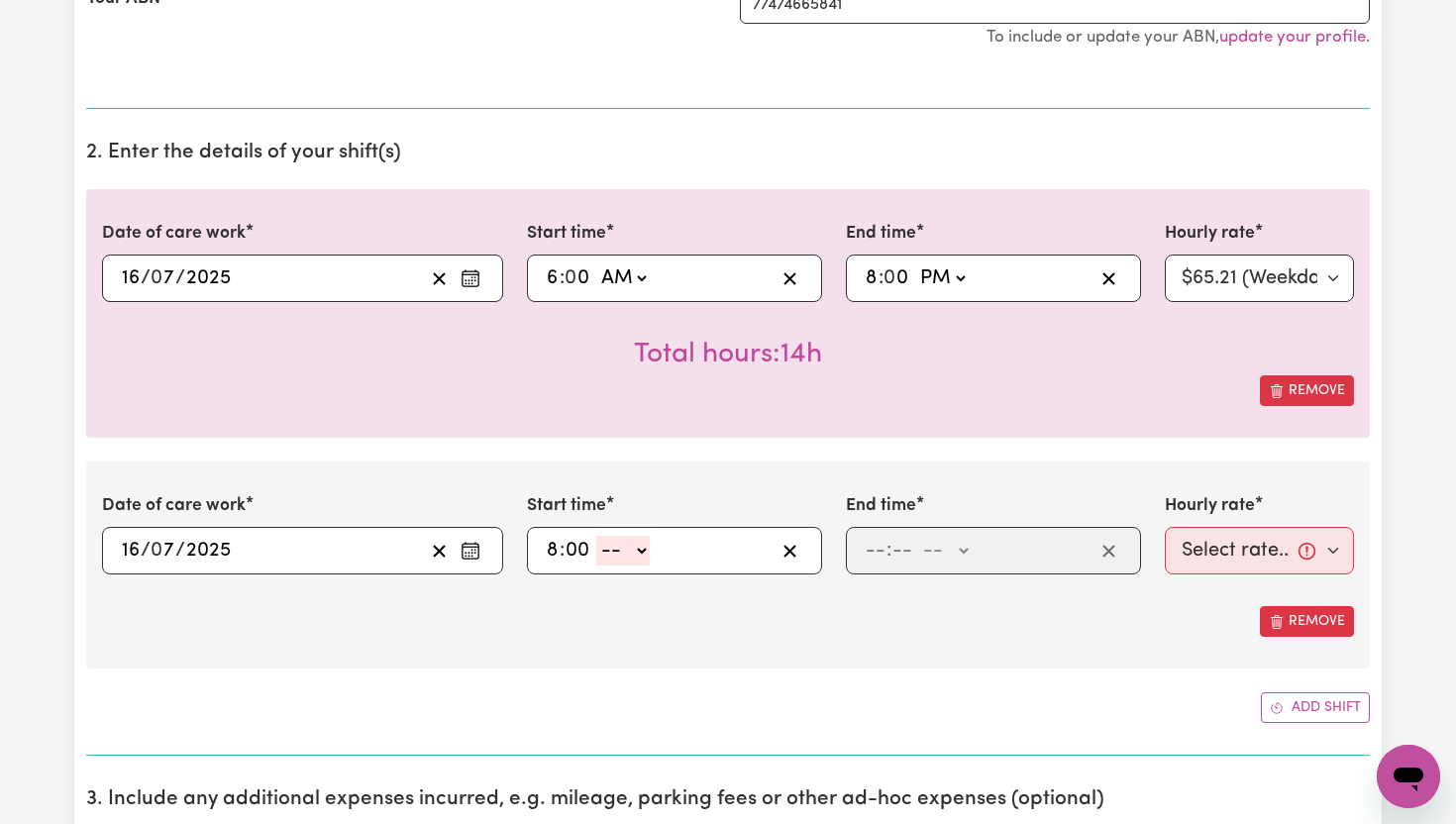 select on "pm" 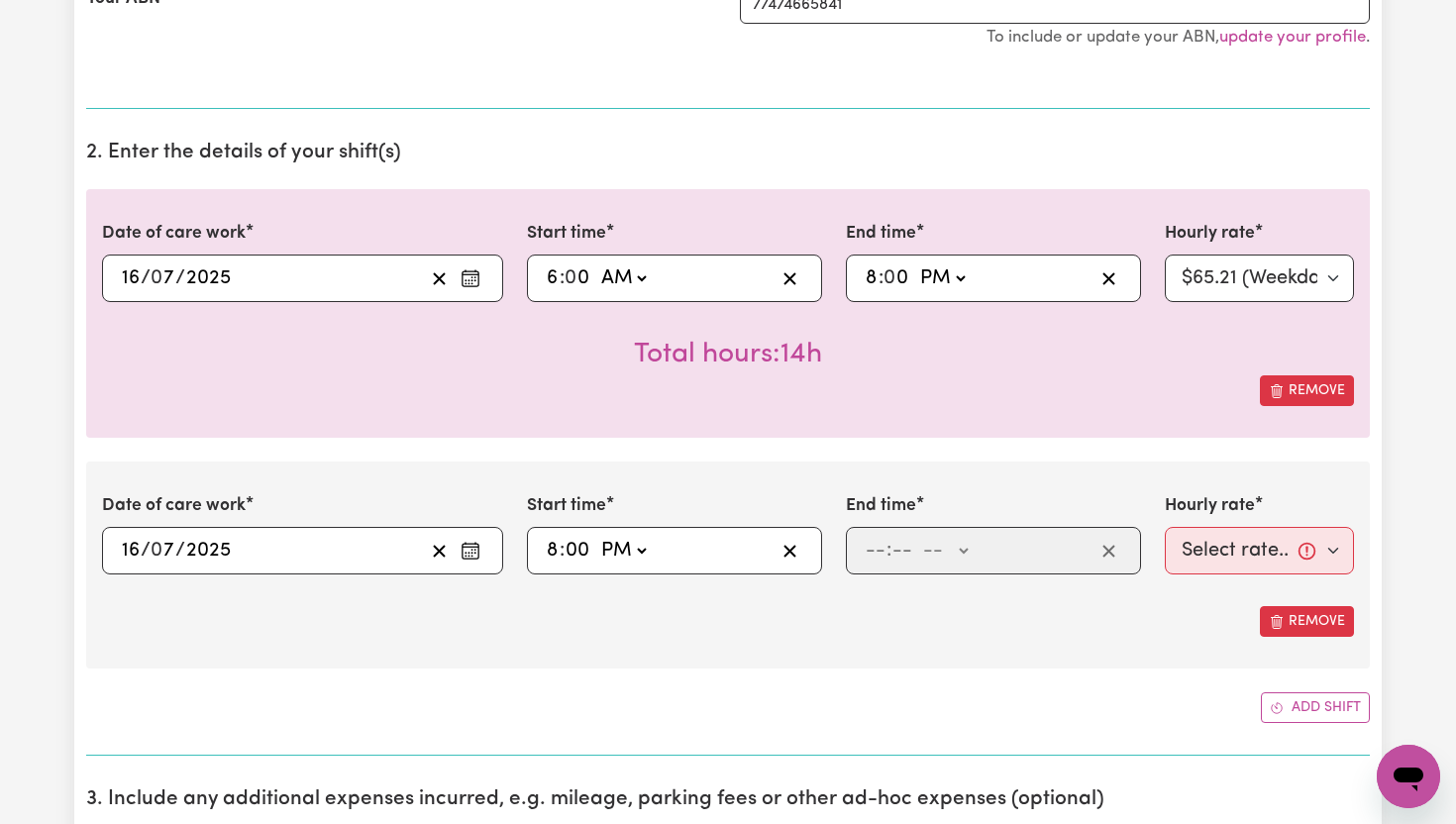 type on "20:00" 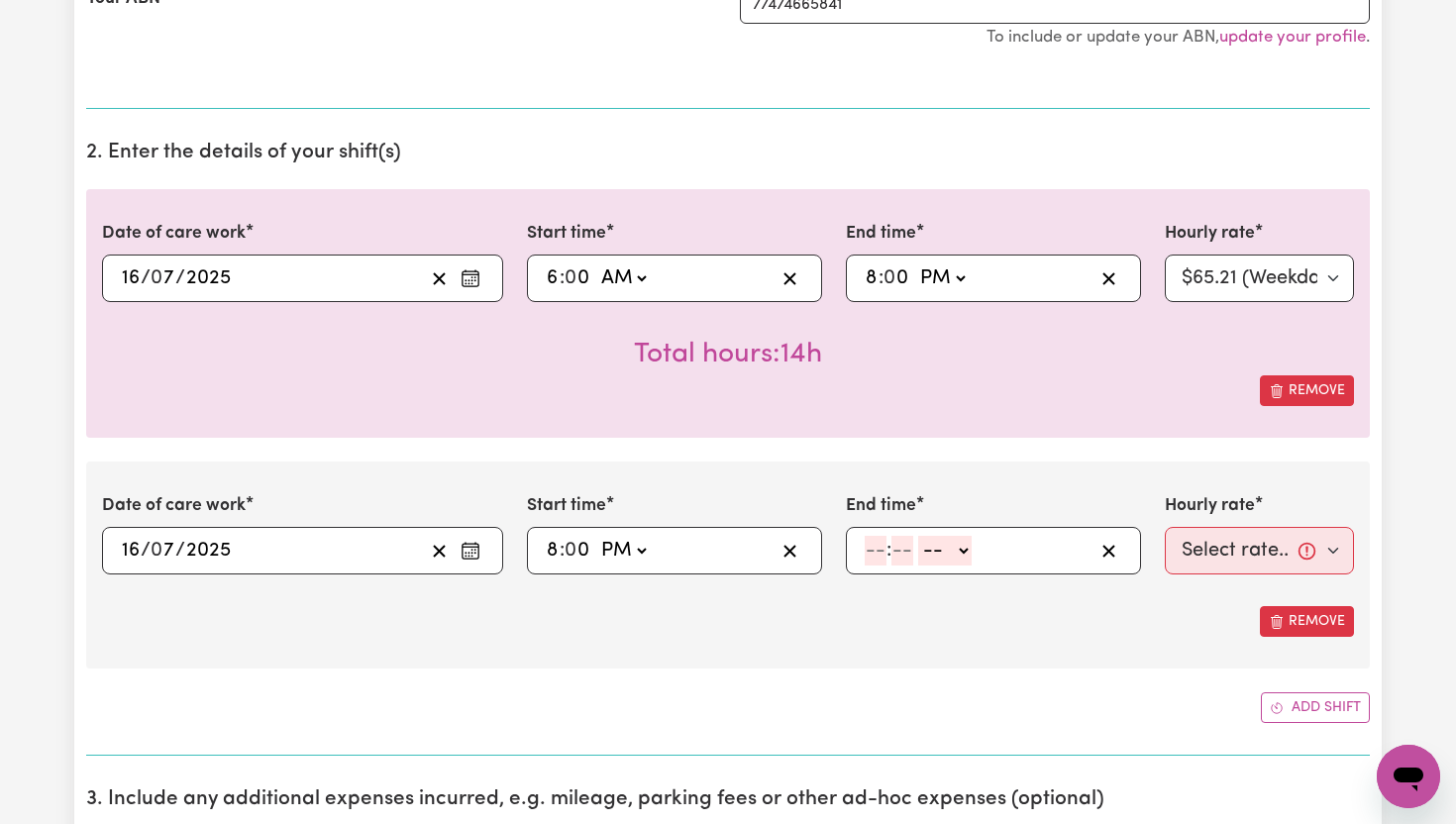click 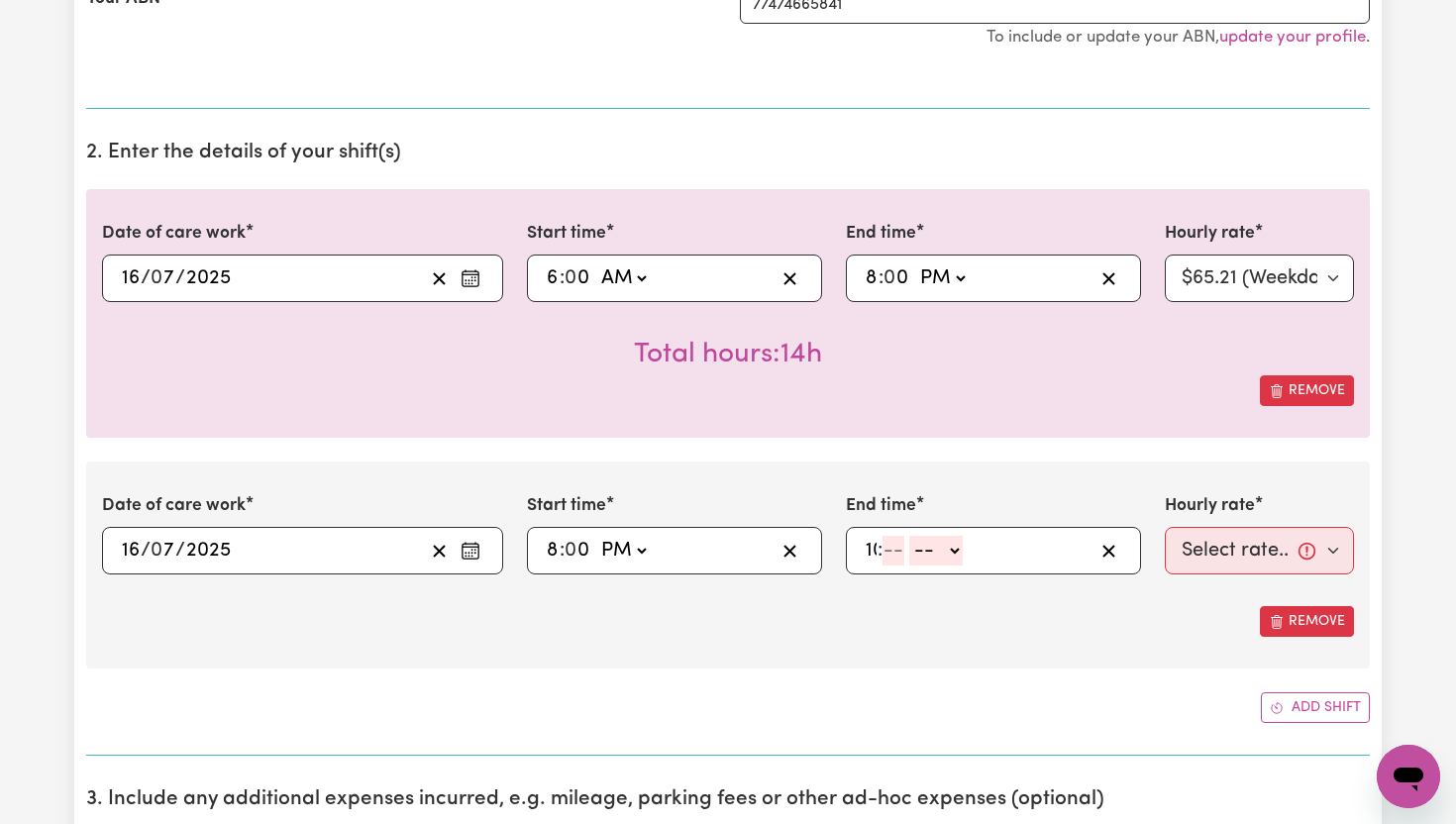 type on "10" 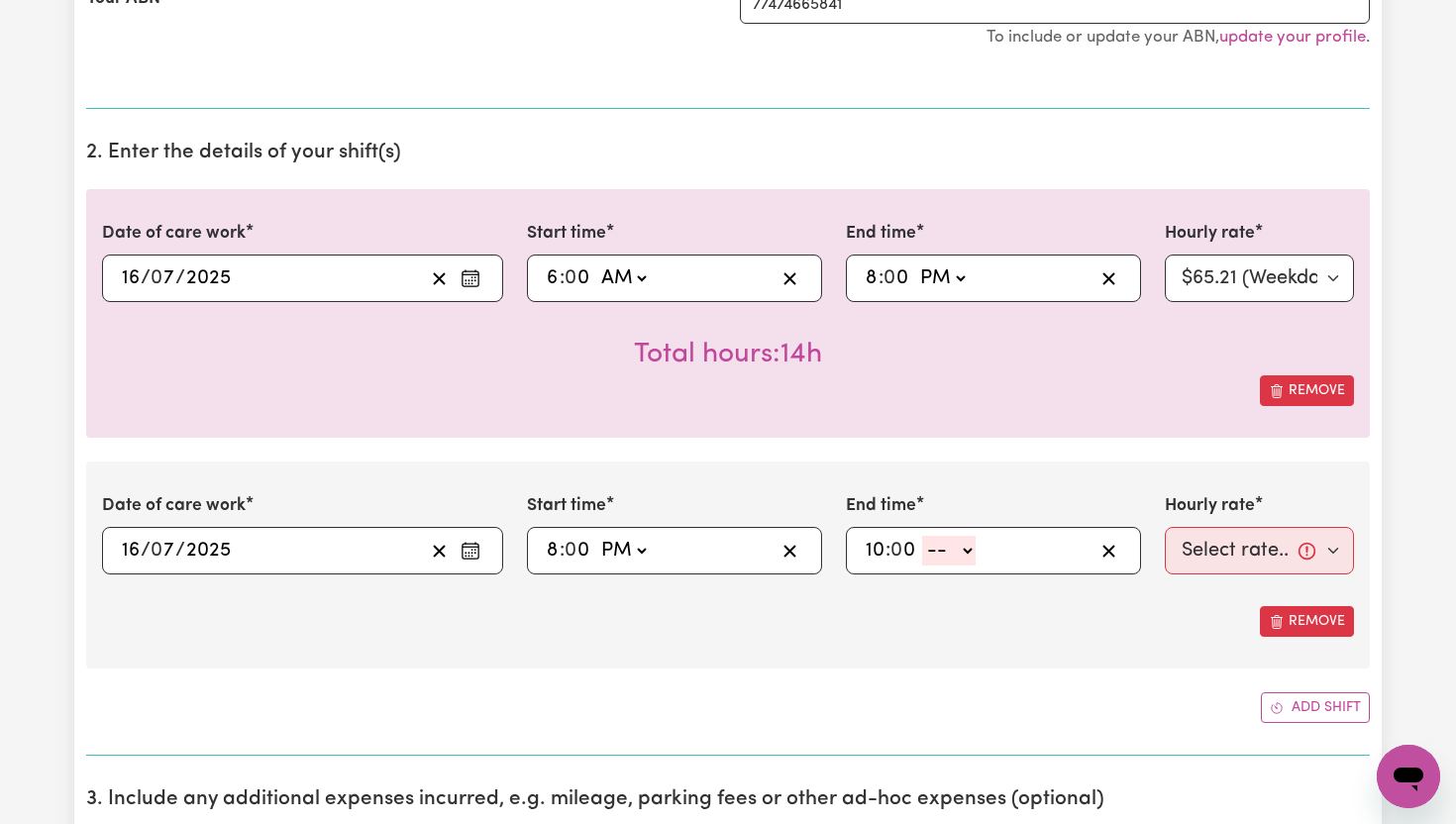 type on "0" 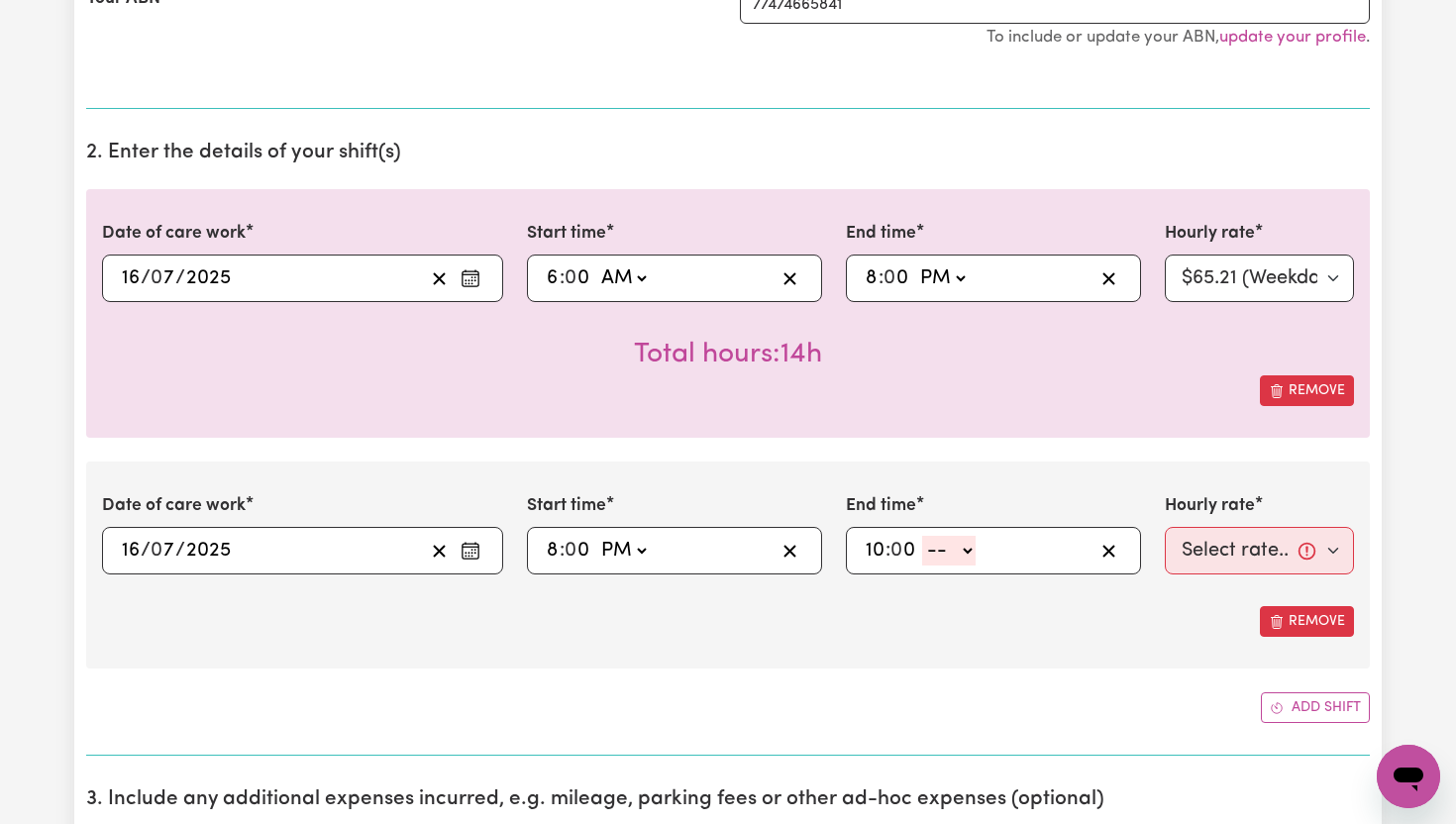 click on "-- AM PM" 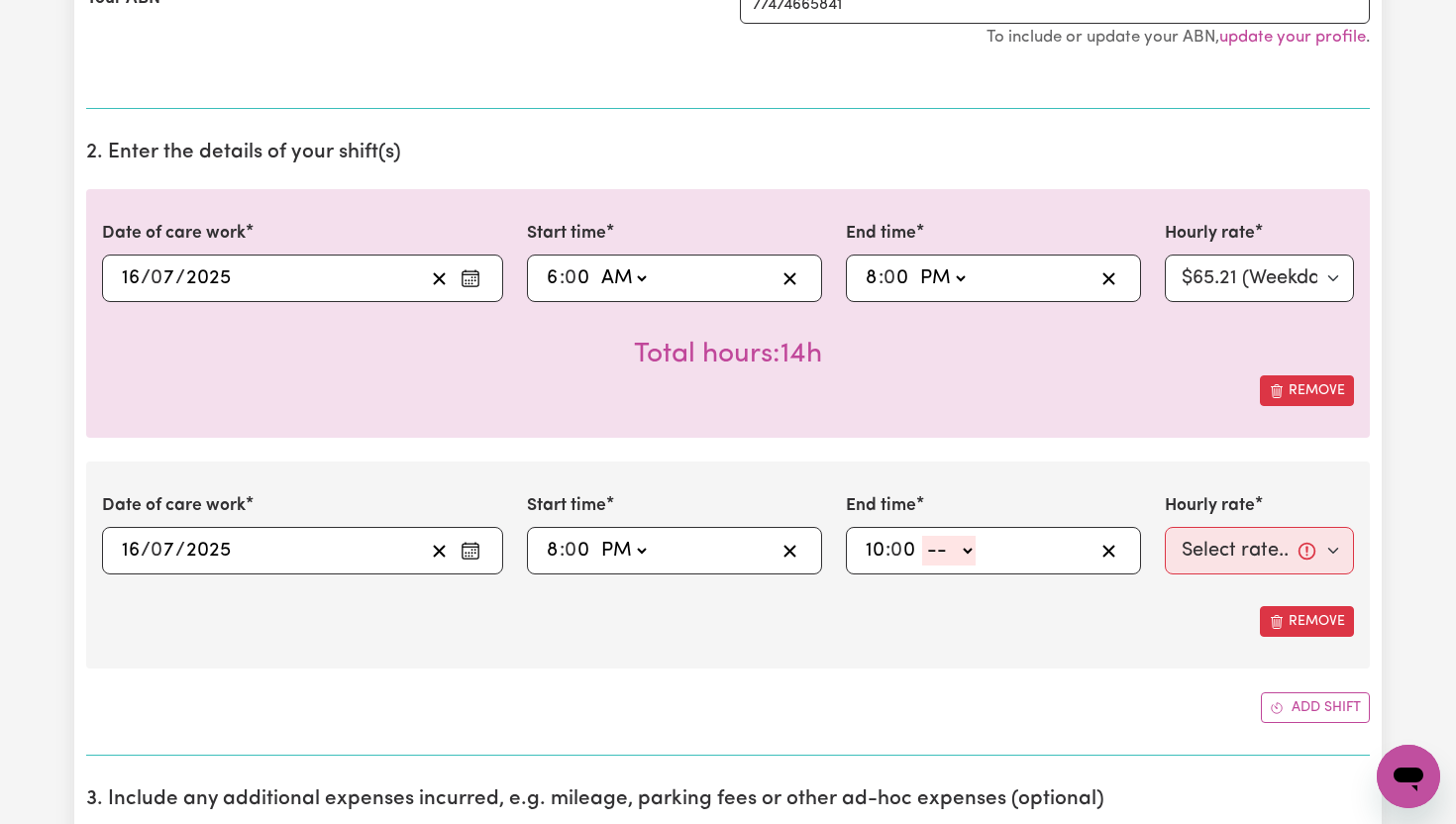 select on "pm" 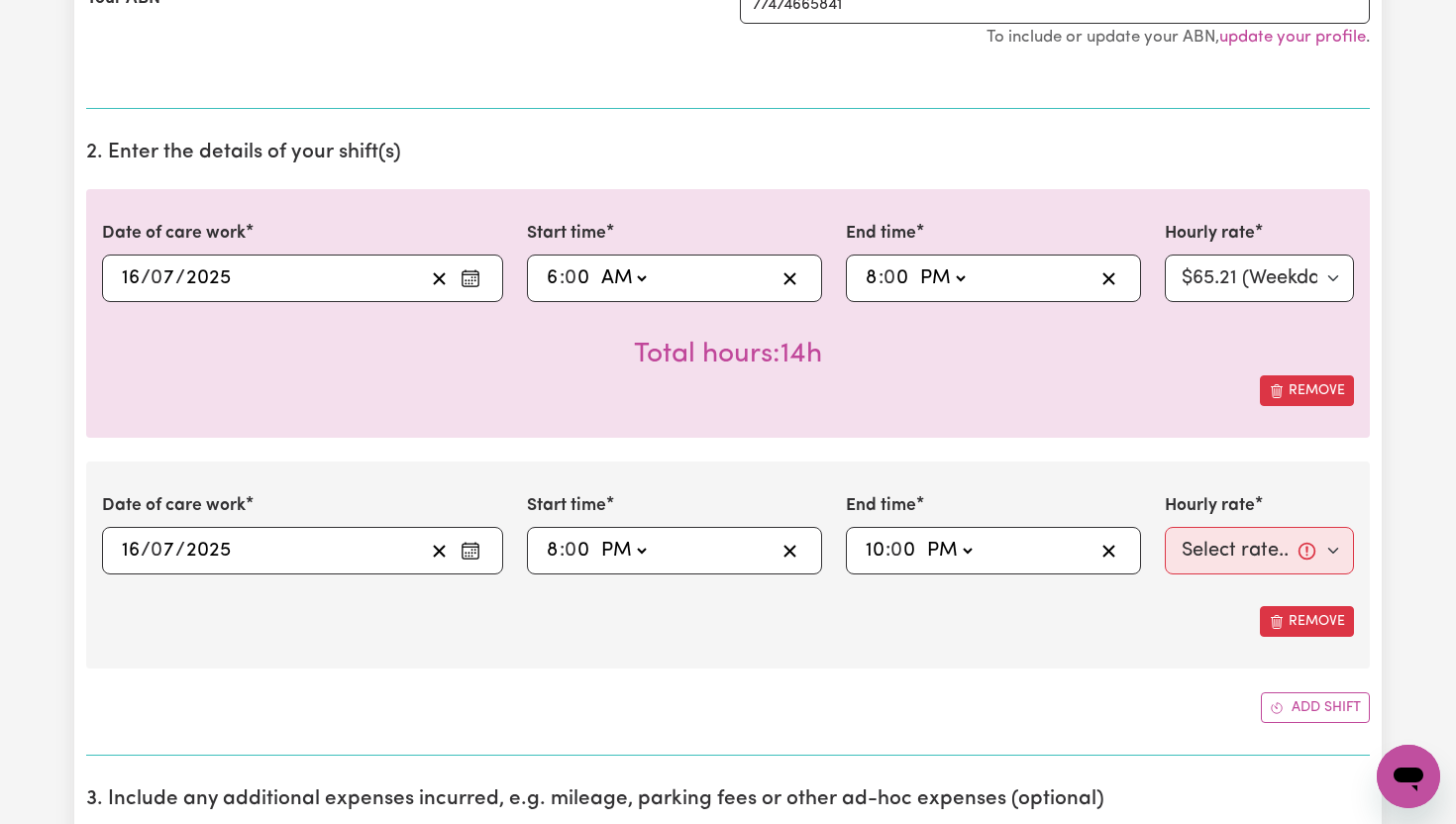 type on "22:00" 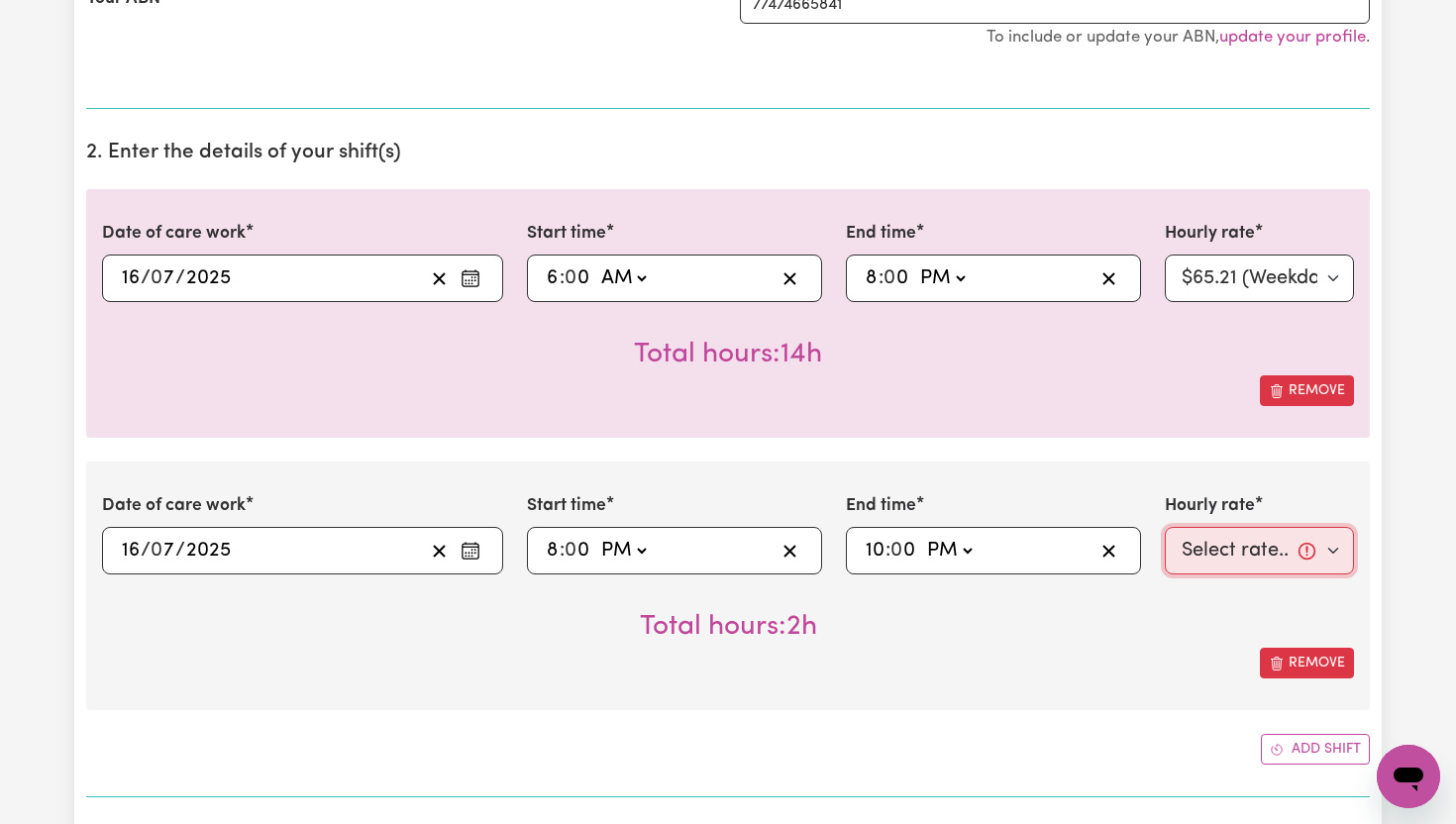 click on "Select rate... $65.21 (Weekday) $91.76 ([DATE]) $118.32 ([DATE]) $144.87 (Public Holiday) $71.85 (Evening Care) $276.32 (Overnight)" at bounding box center [1259, 551] 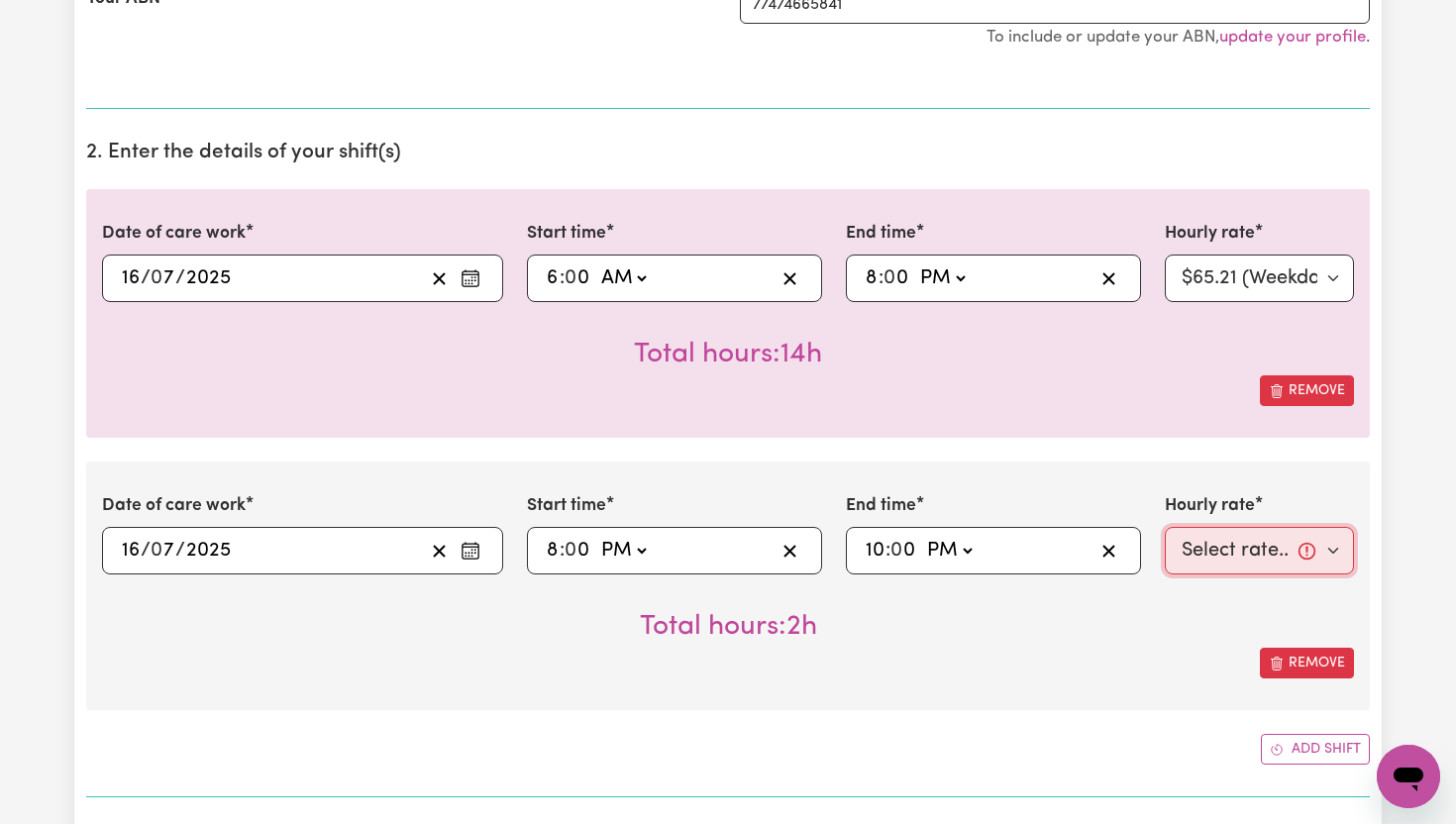 select on "71.85-EveningCare" 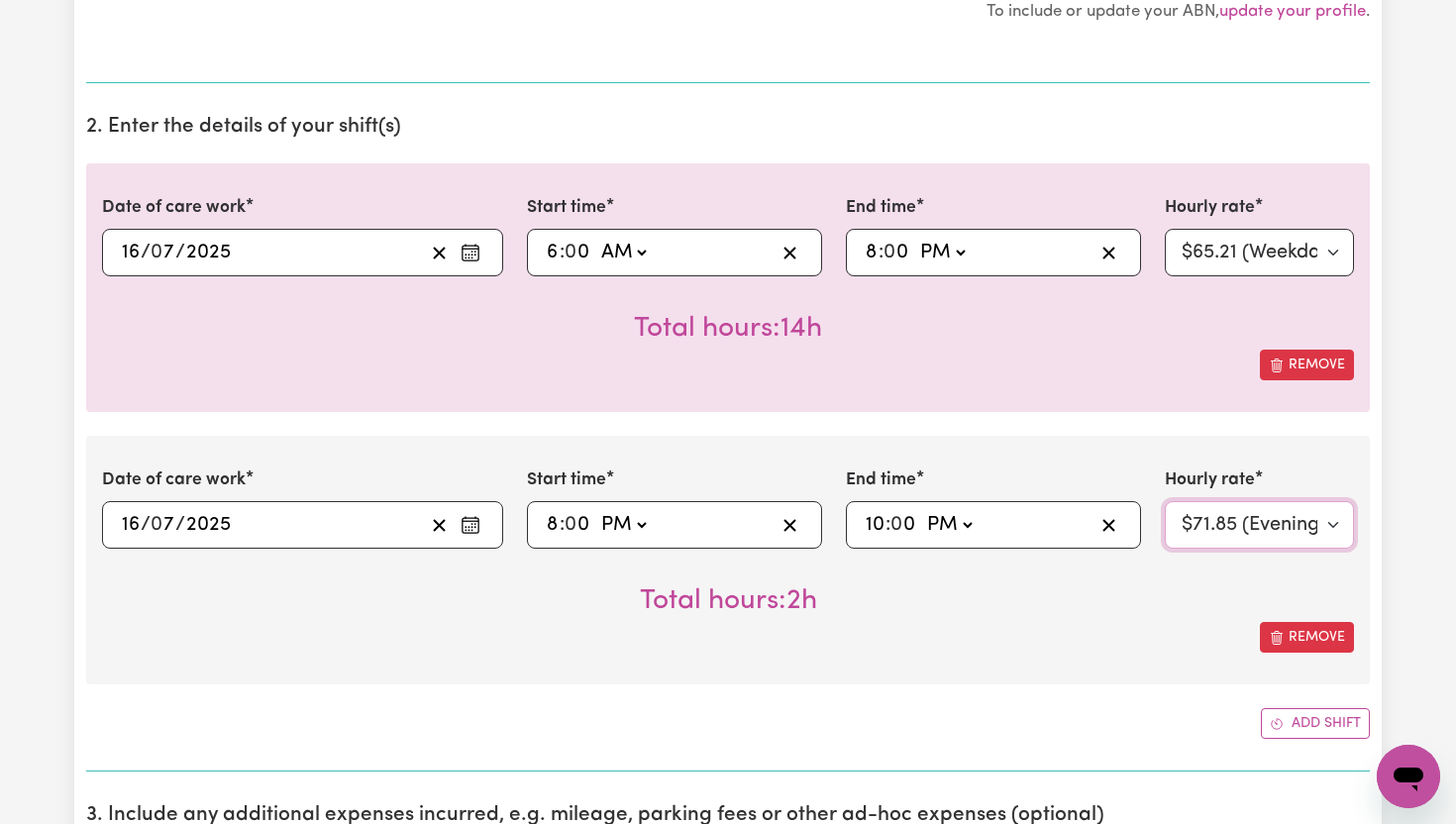 scroll, scrollTop: 504, scrollLeft: 0, axis: vertical 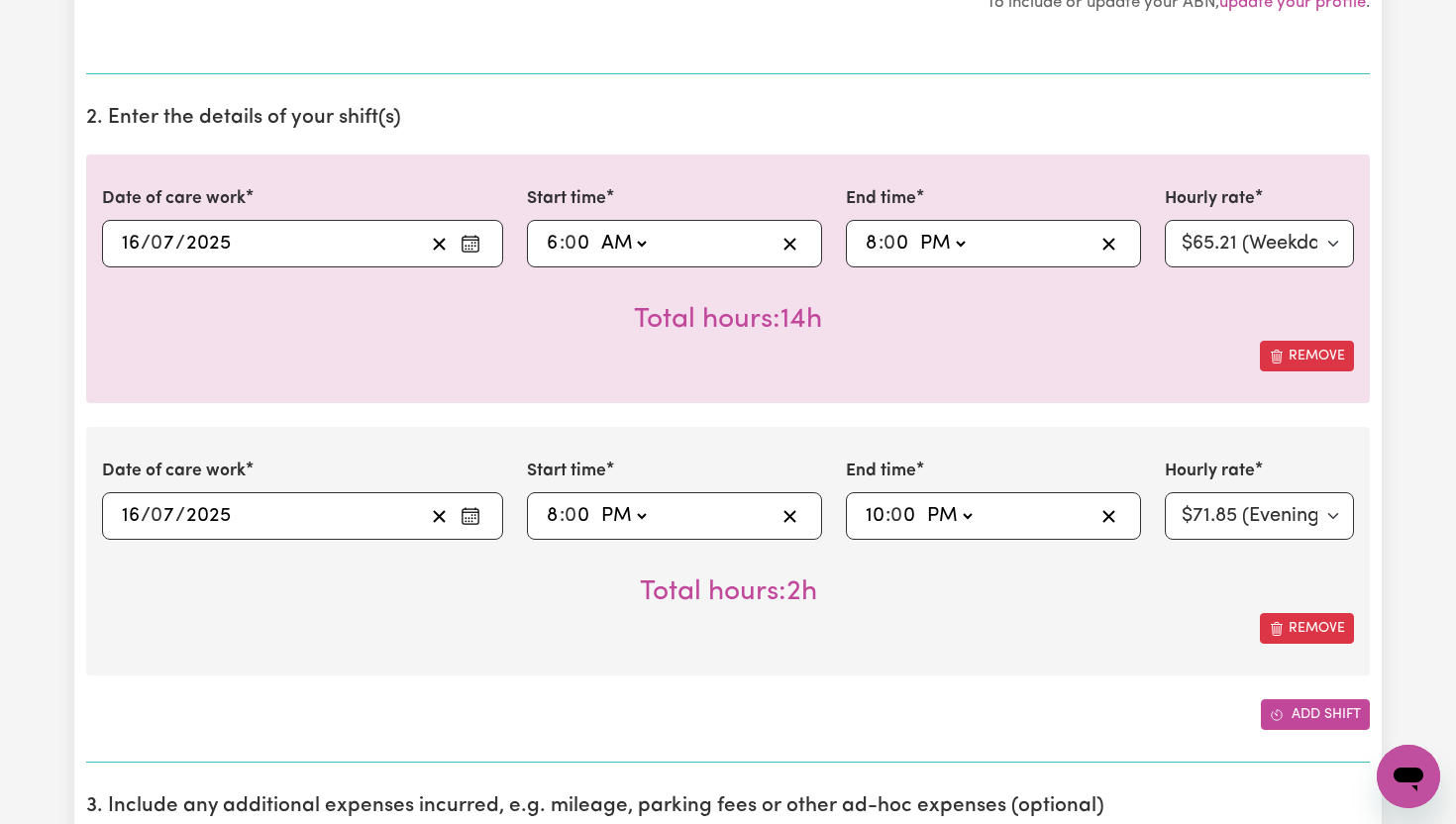 click on "Add shift" at bounding box center (1315, 714) 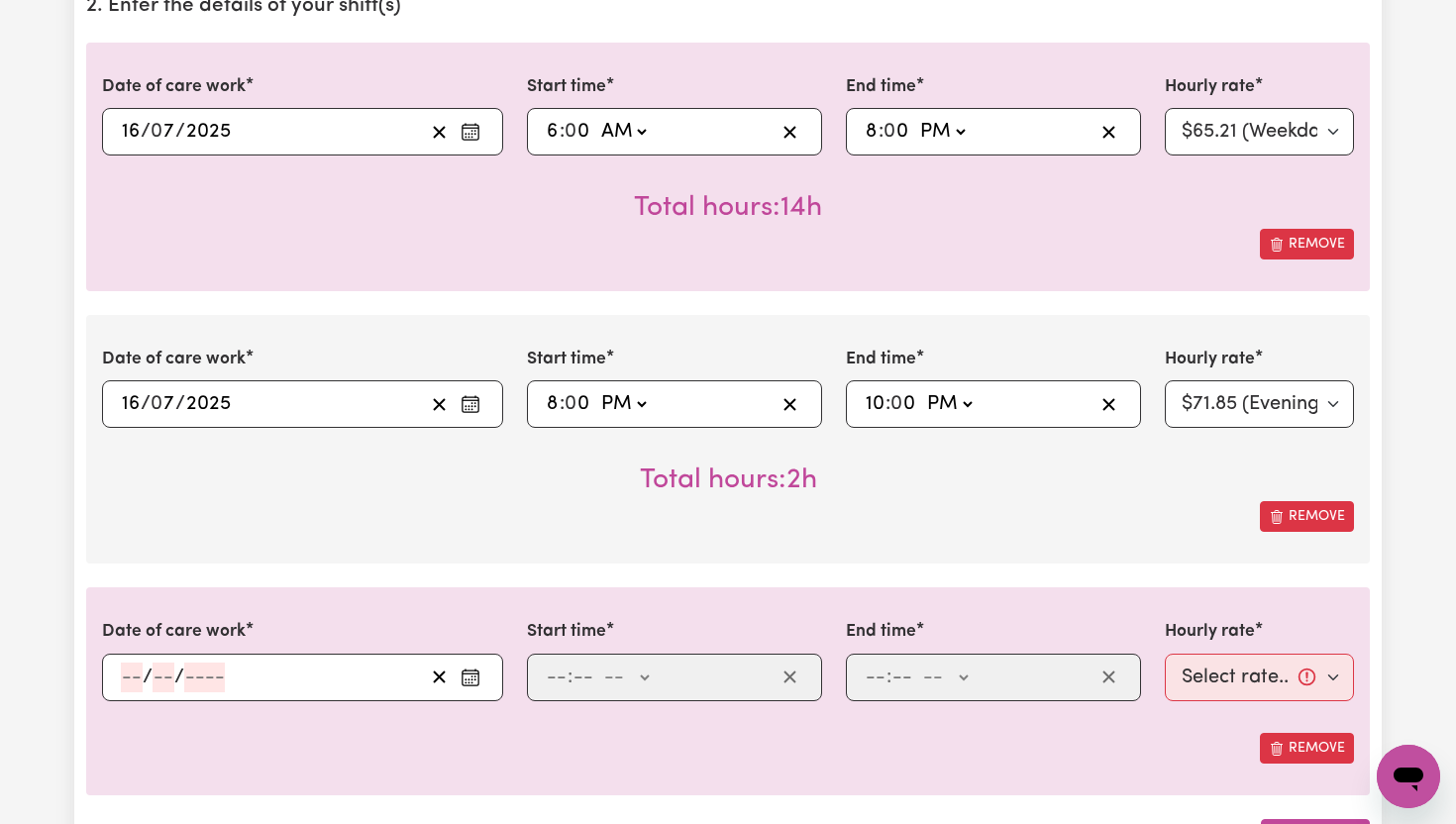 scroll, scrollTop: 628, scrollLeft: 0, axis: vertical 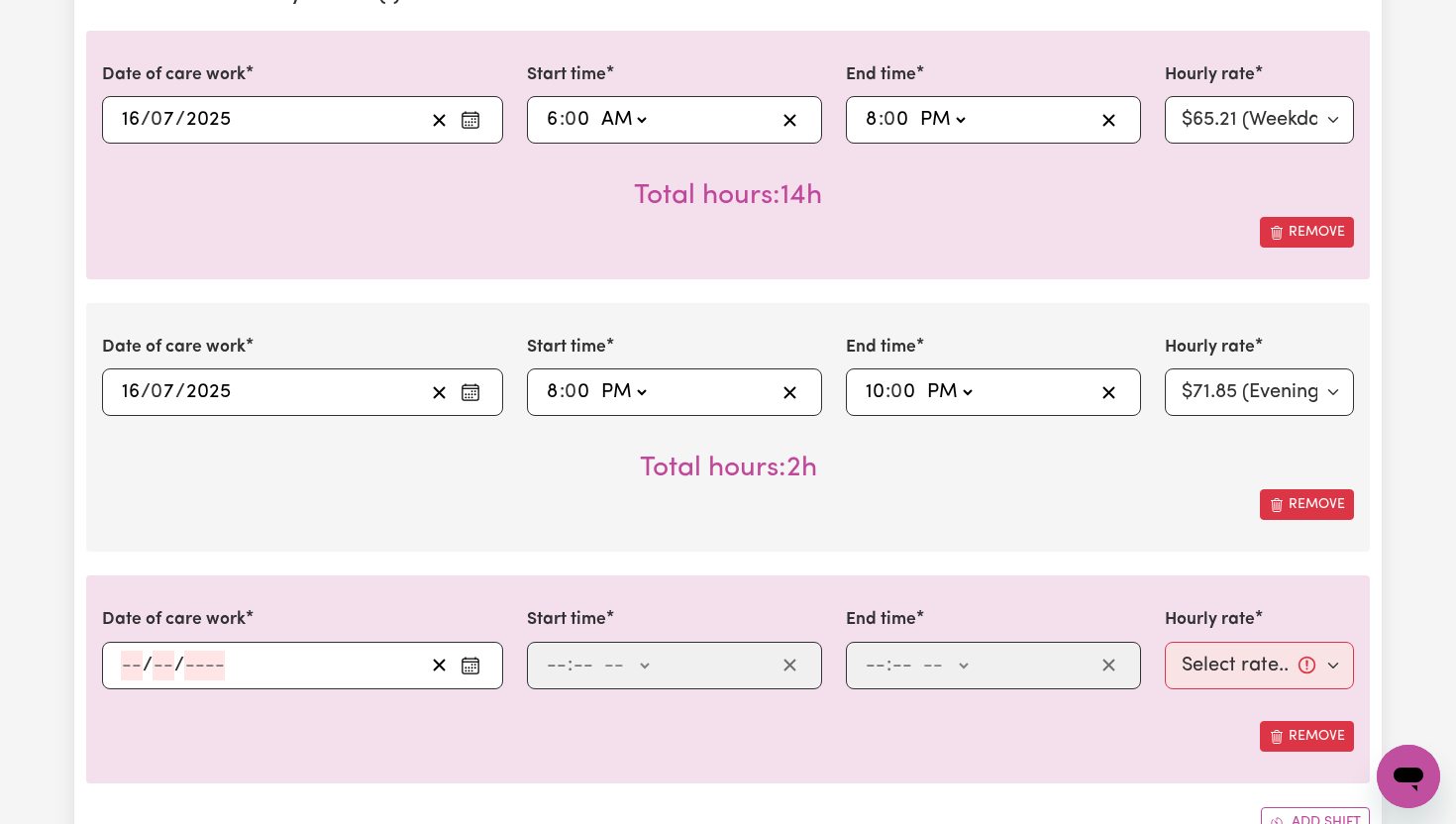 click 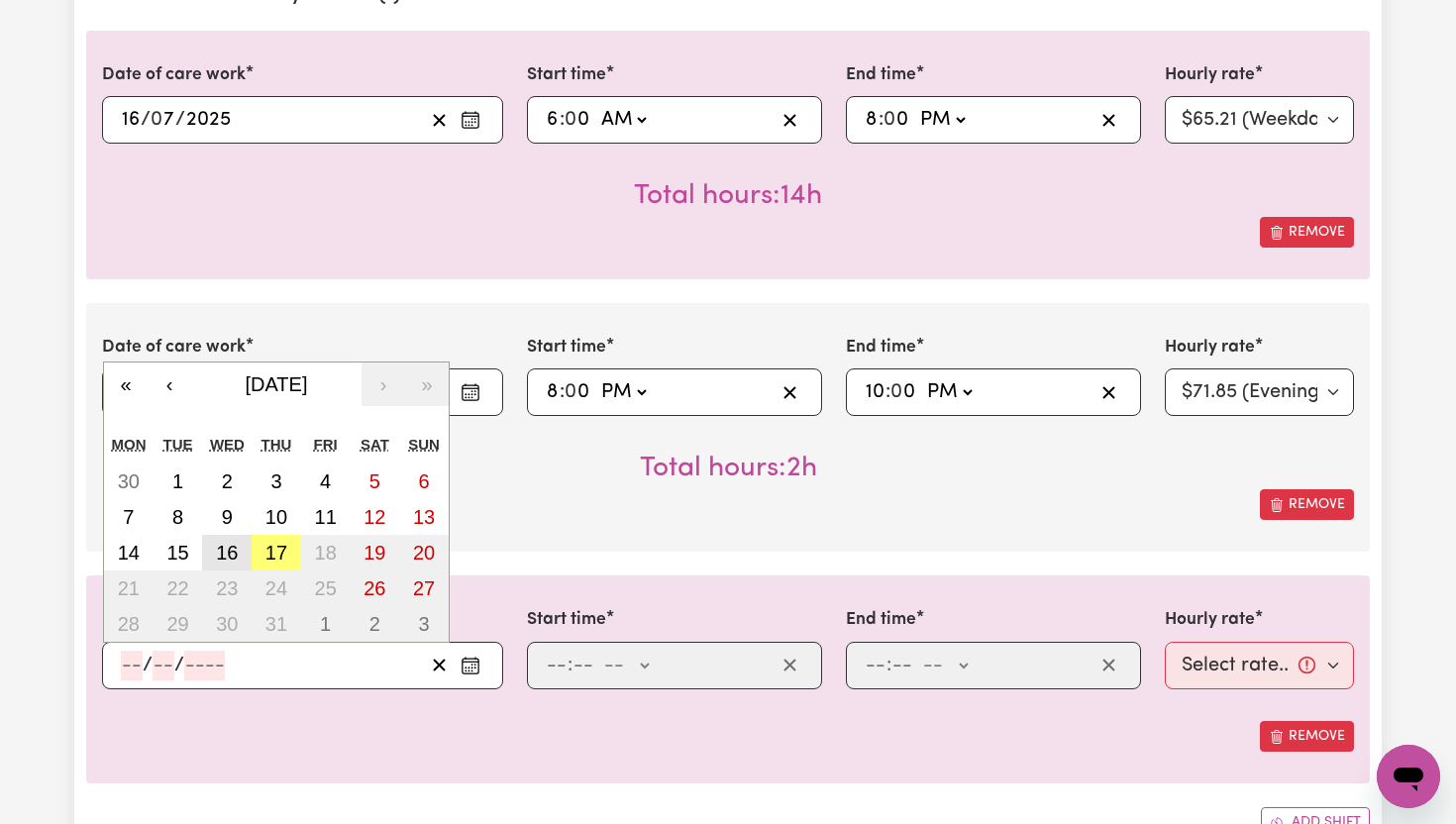 click on "16" at bounding box center (227, 553) 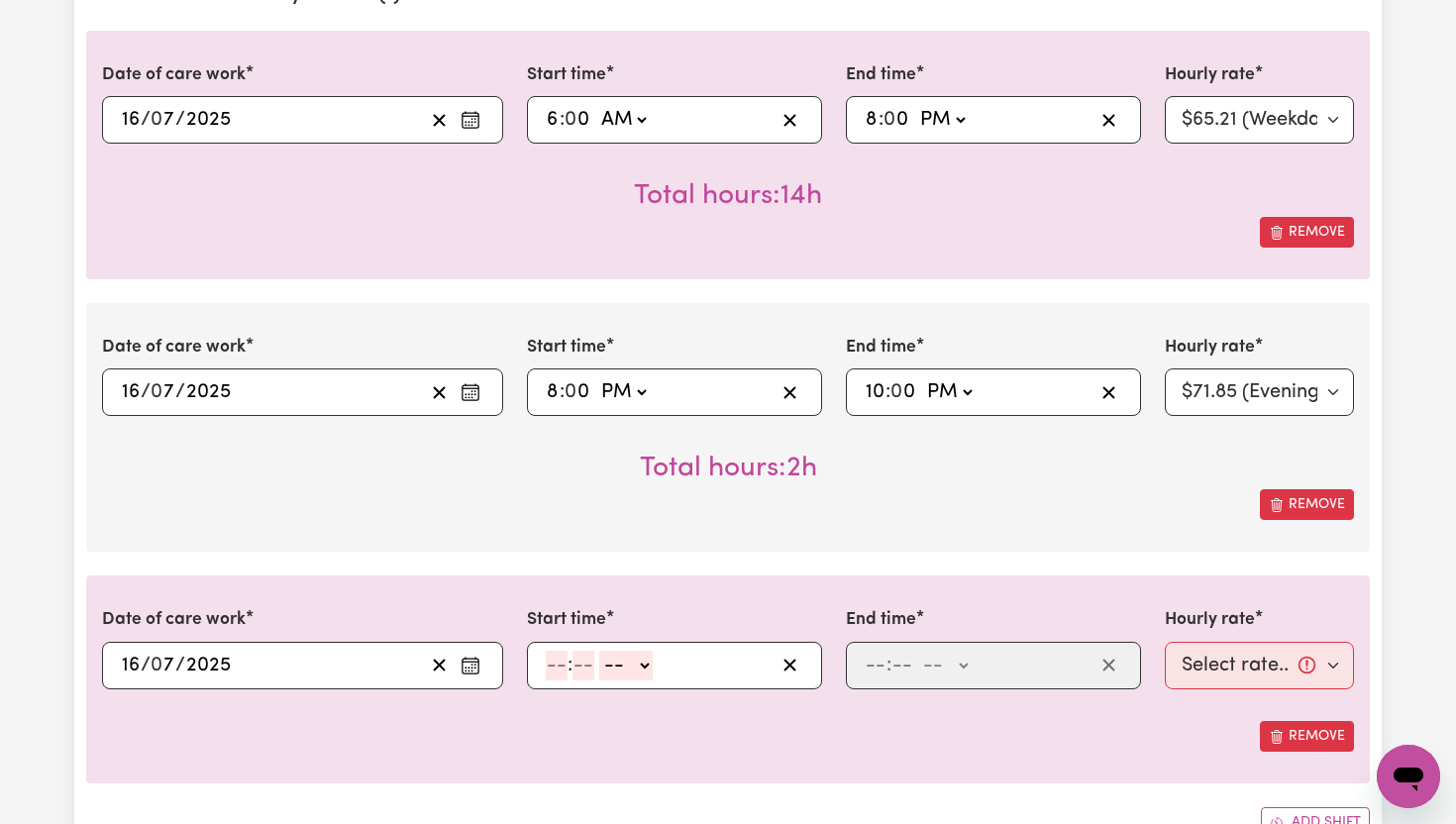 click 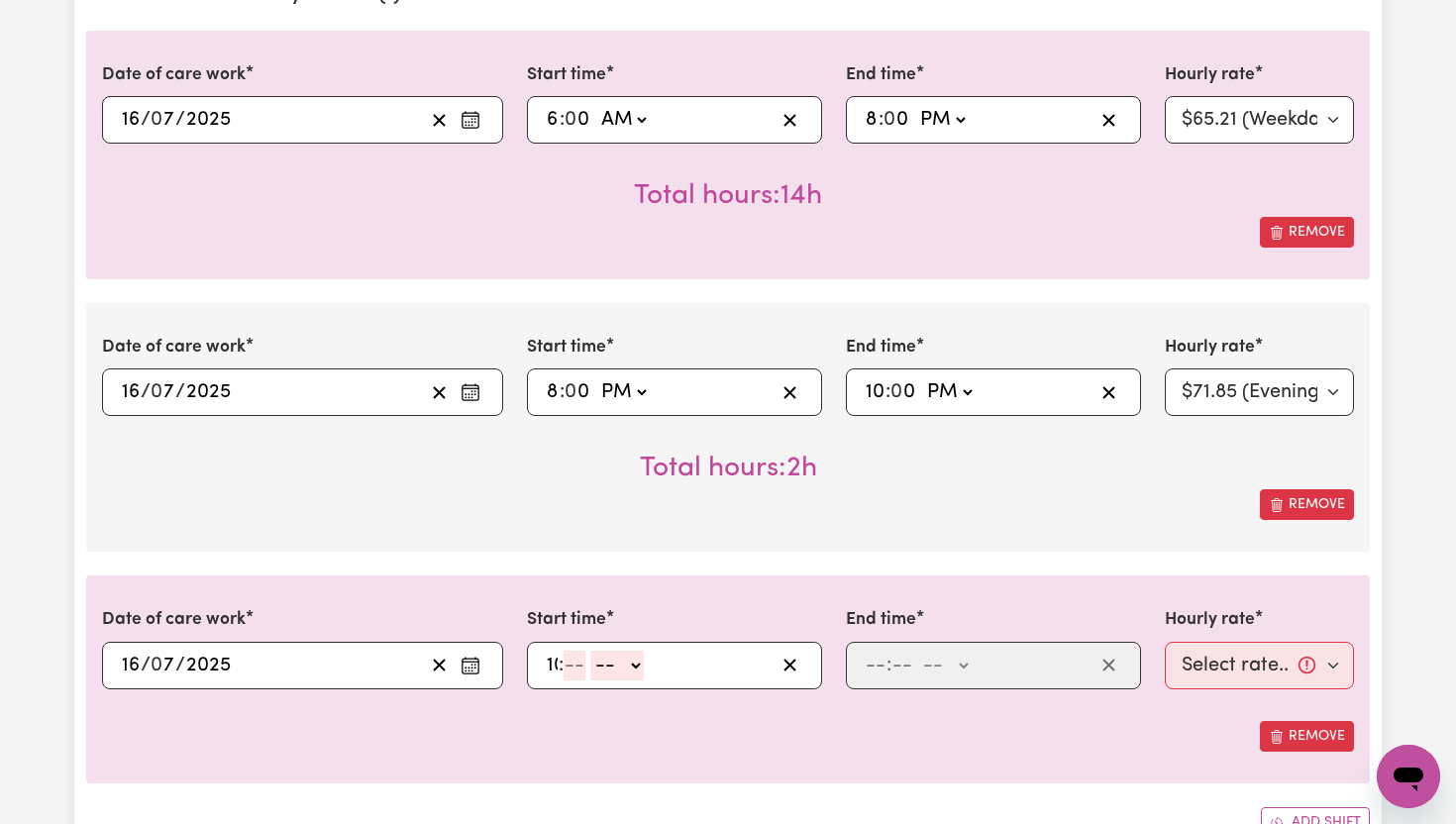 type on "10" 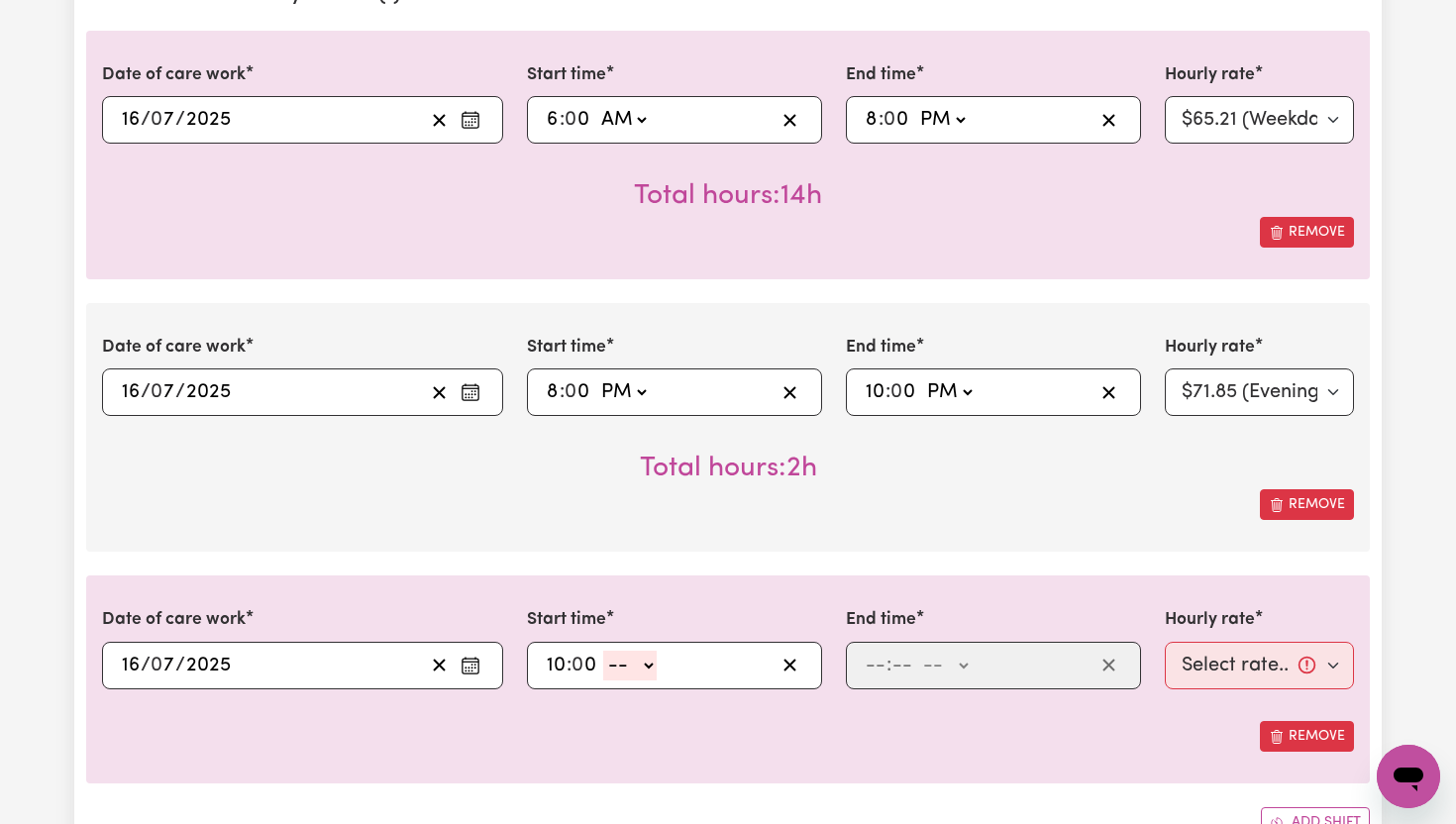 type on "0" 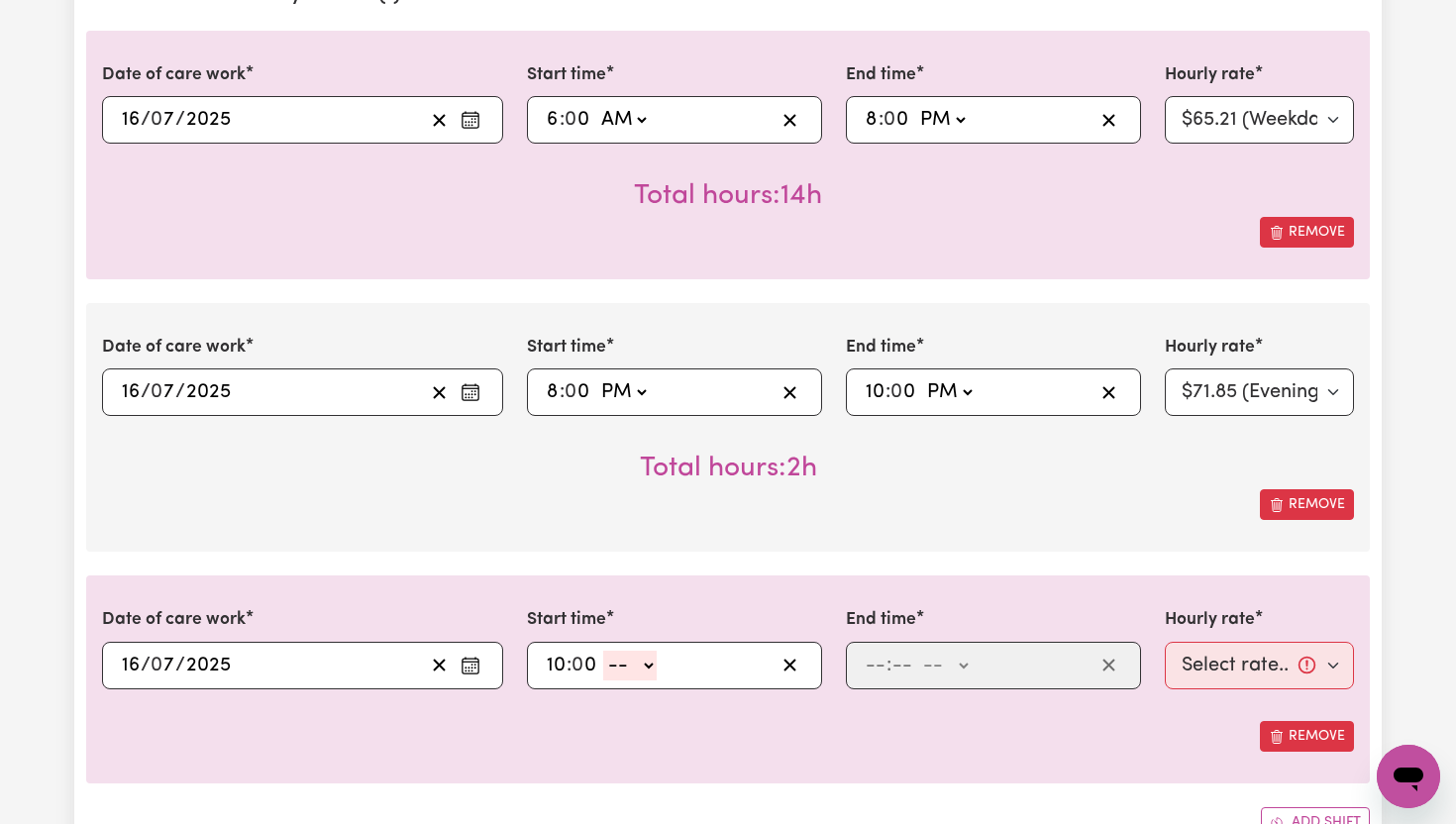 click on "-- AM PM" 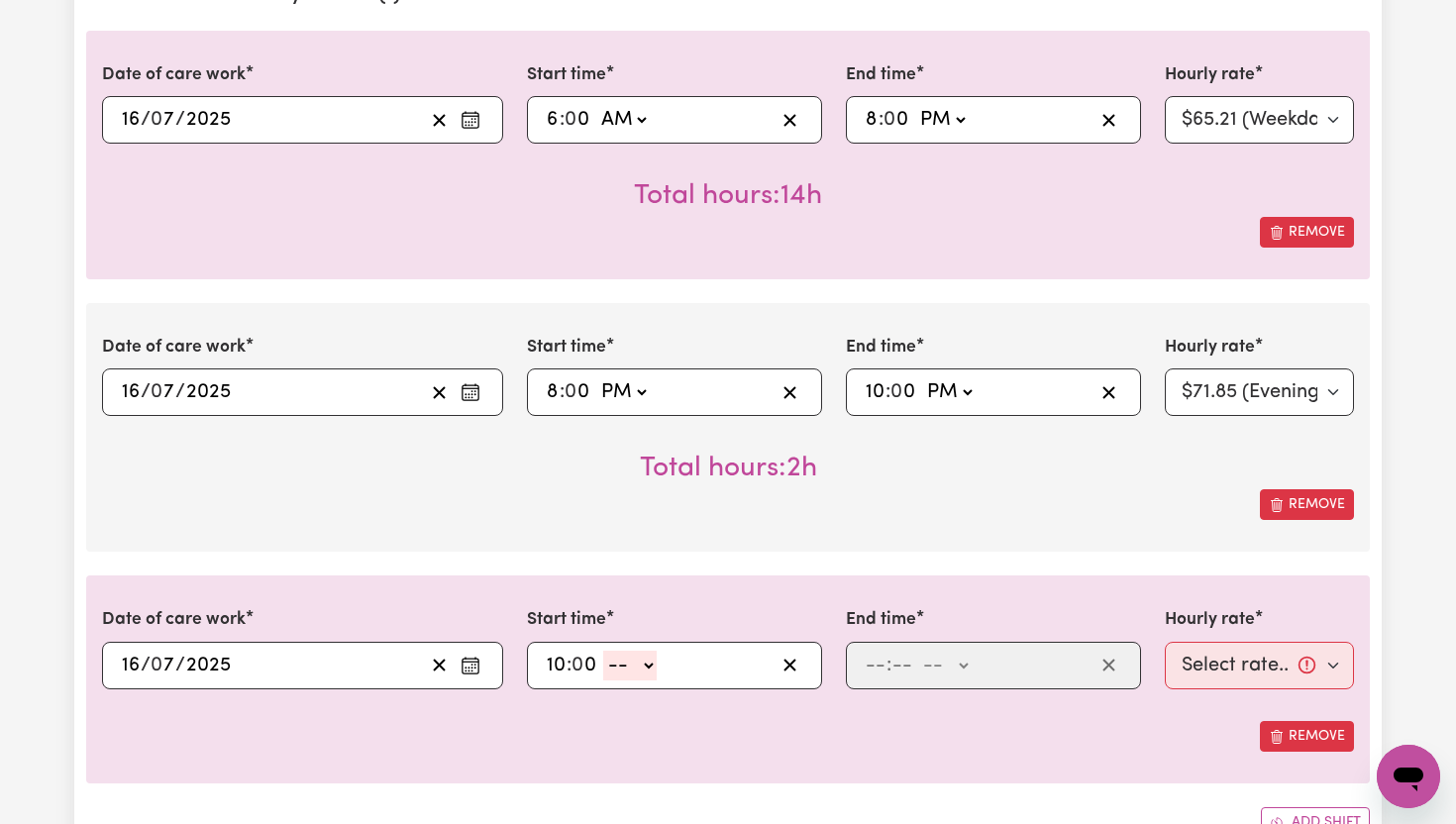 select on "pm" 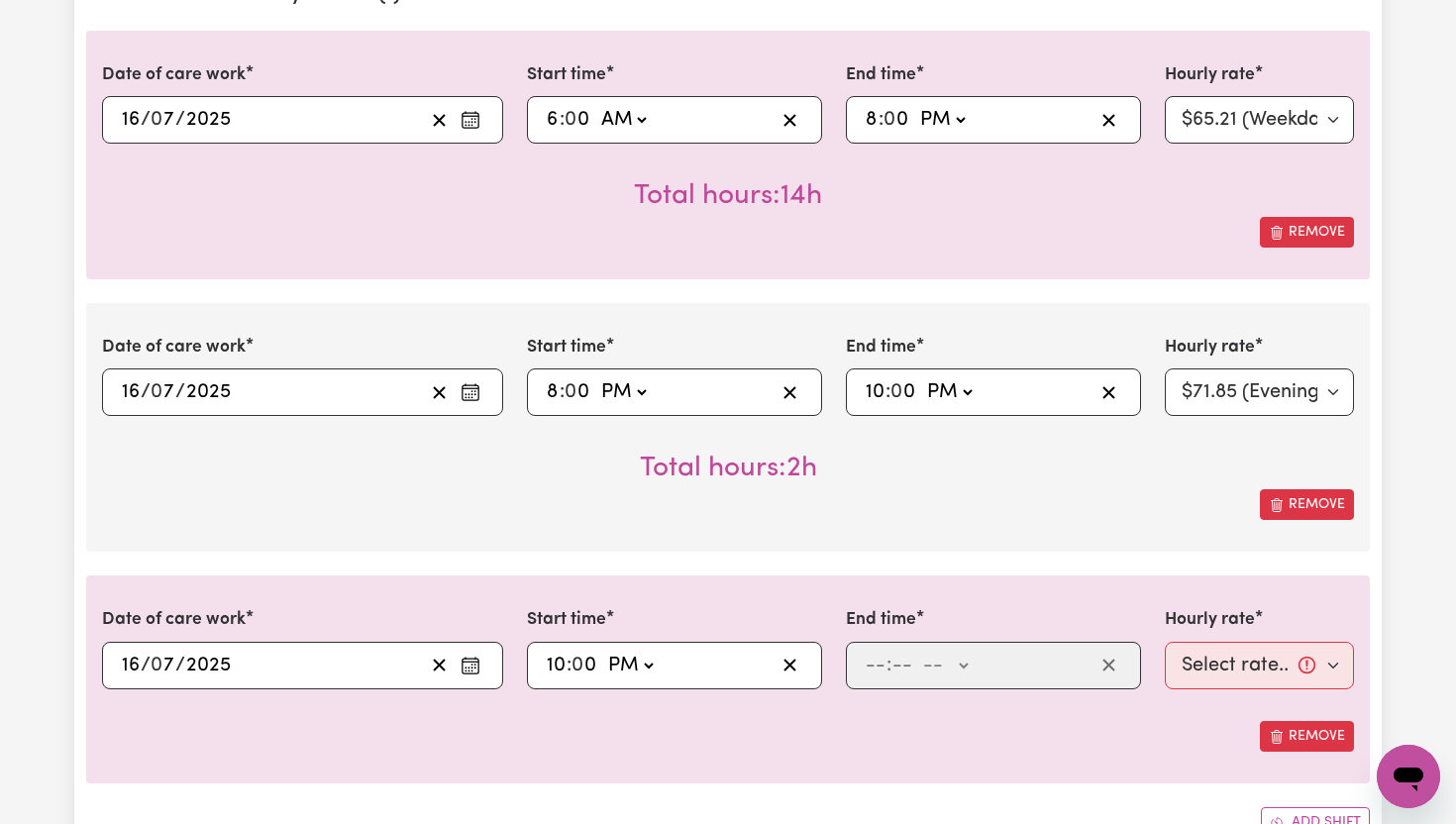 type on "22:00" 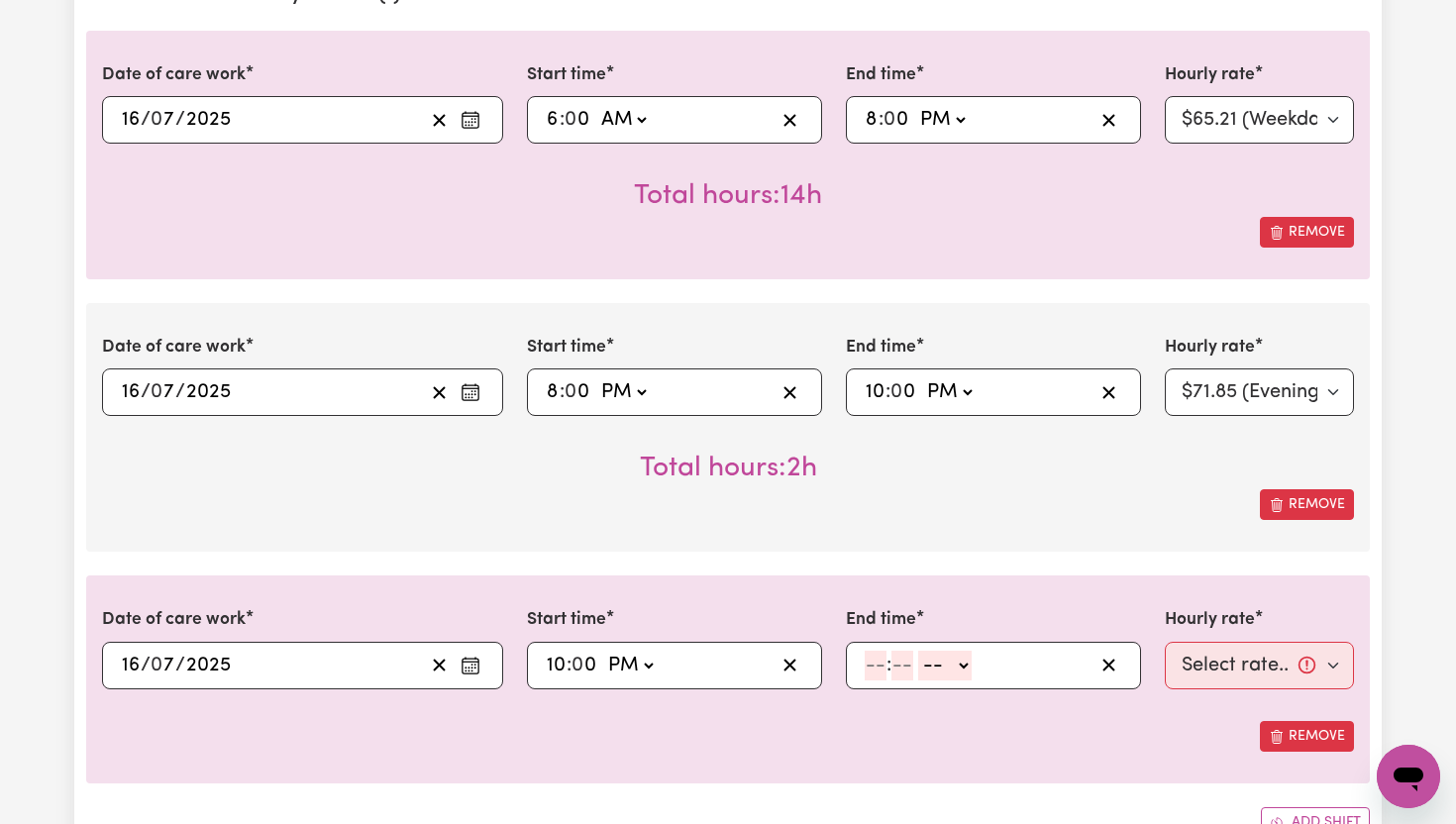 click 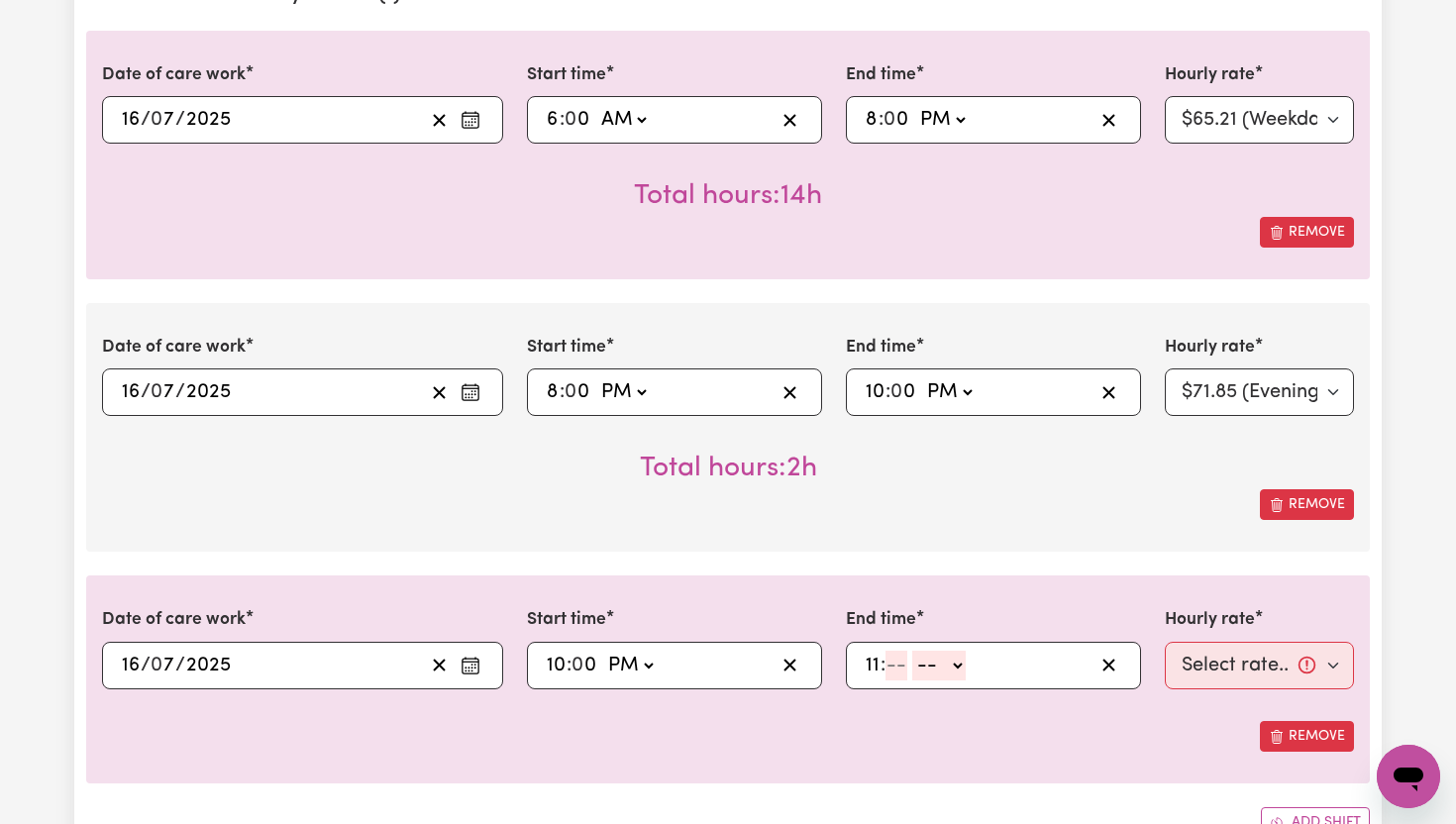 type on "11" 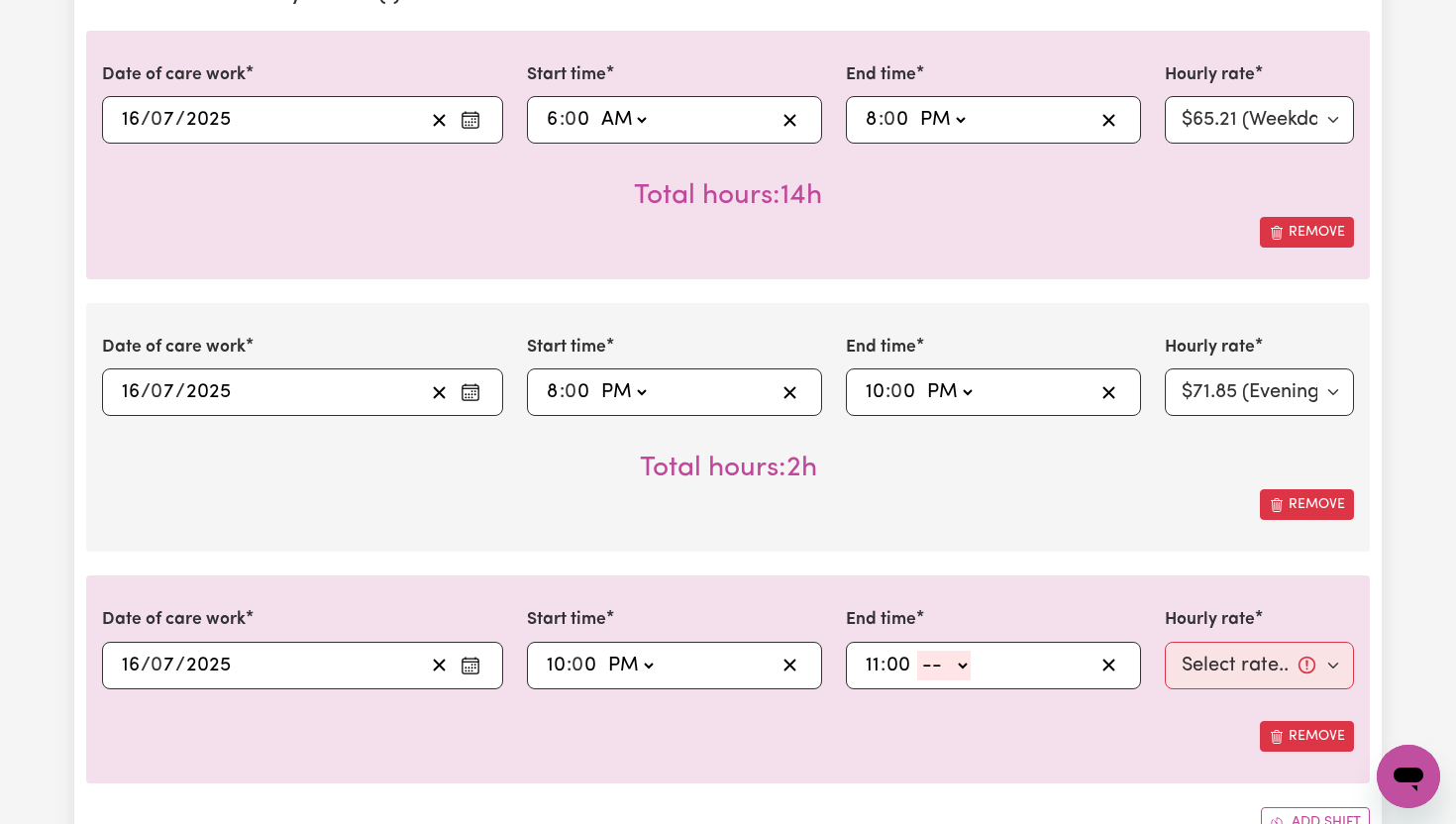 type on "00" 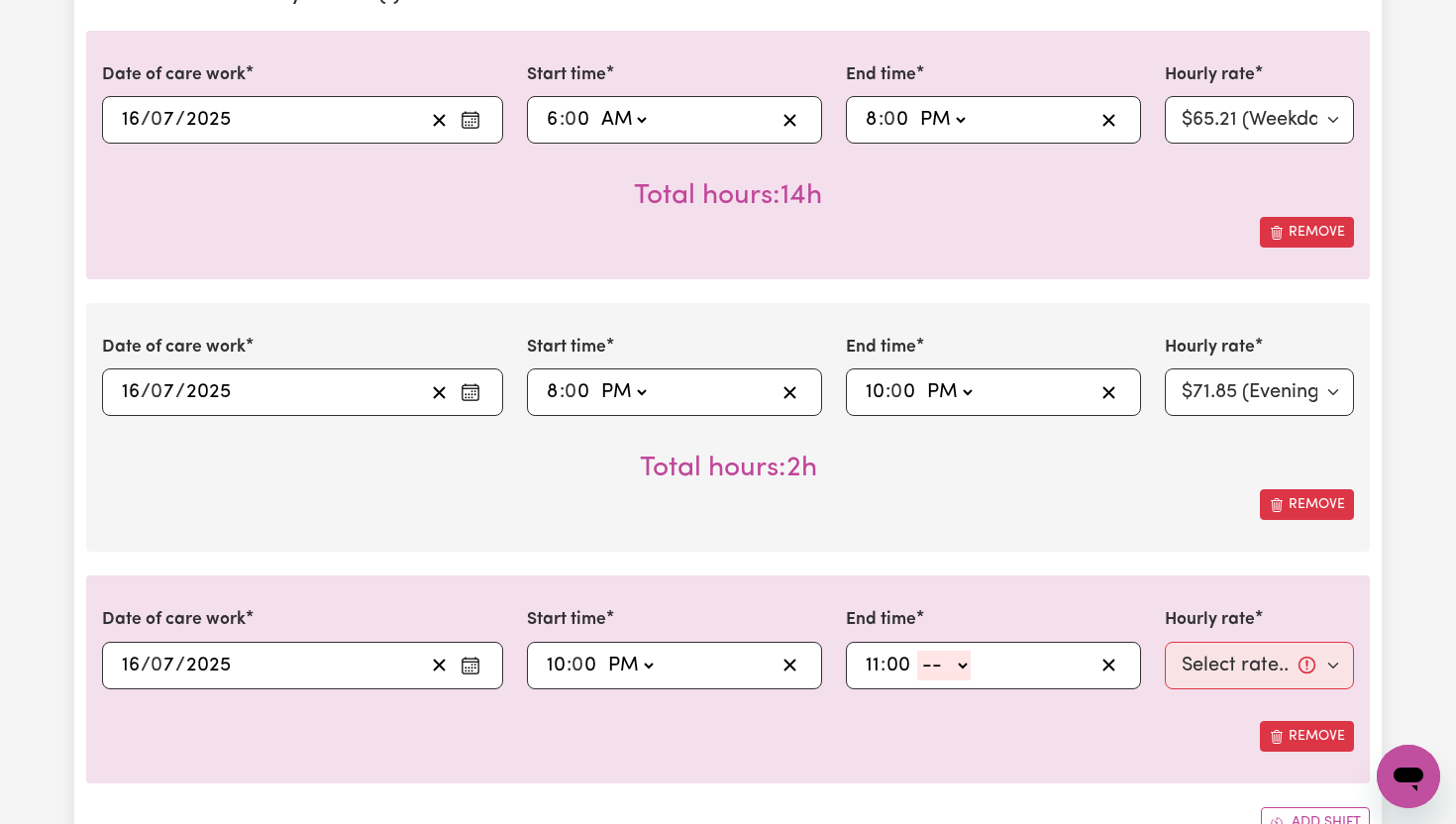 click on "-- AM PM" 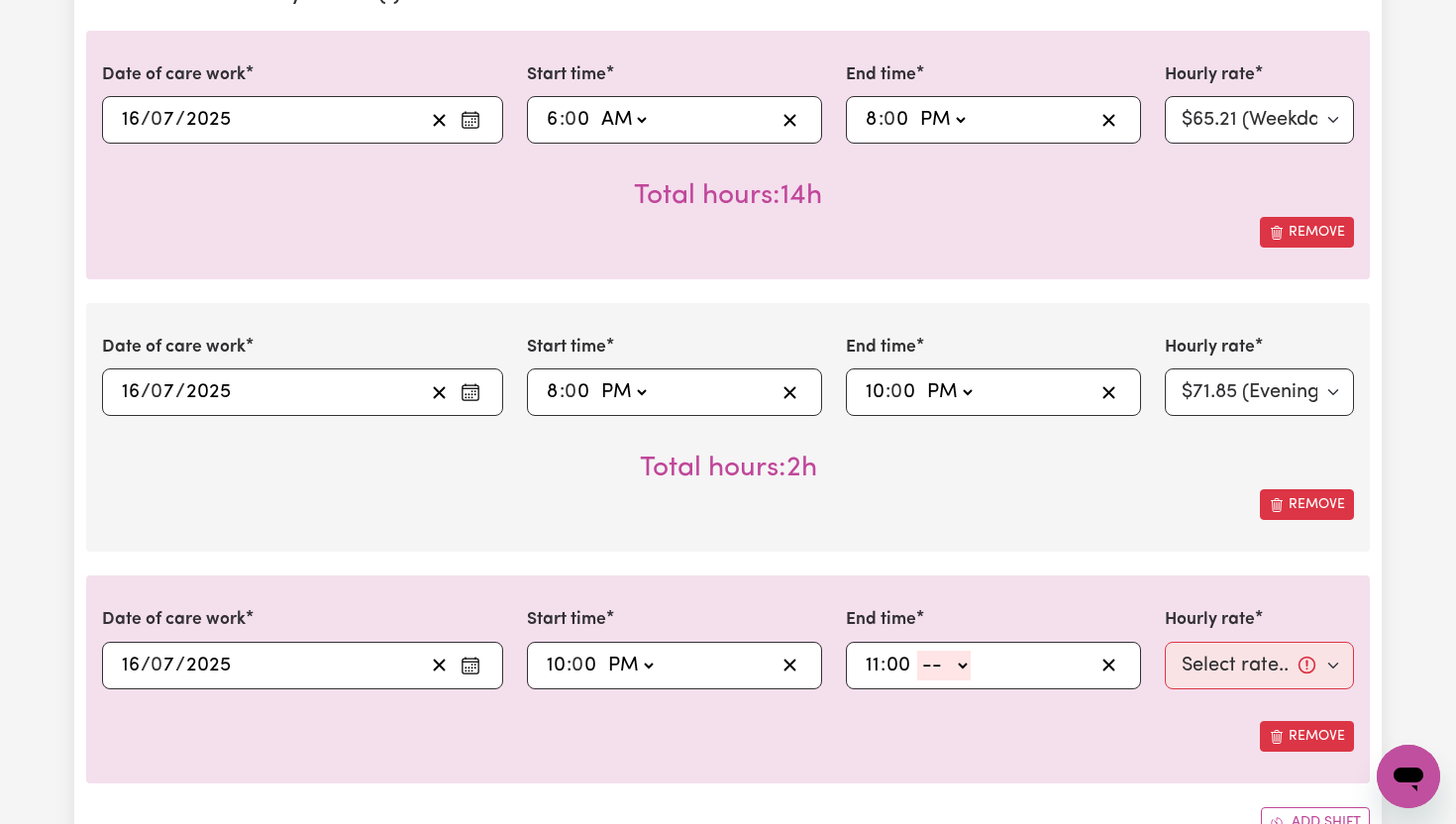 select on "pm" 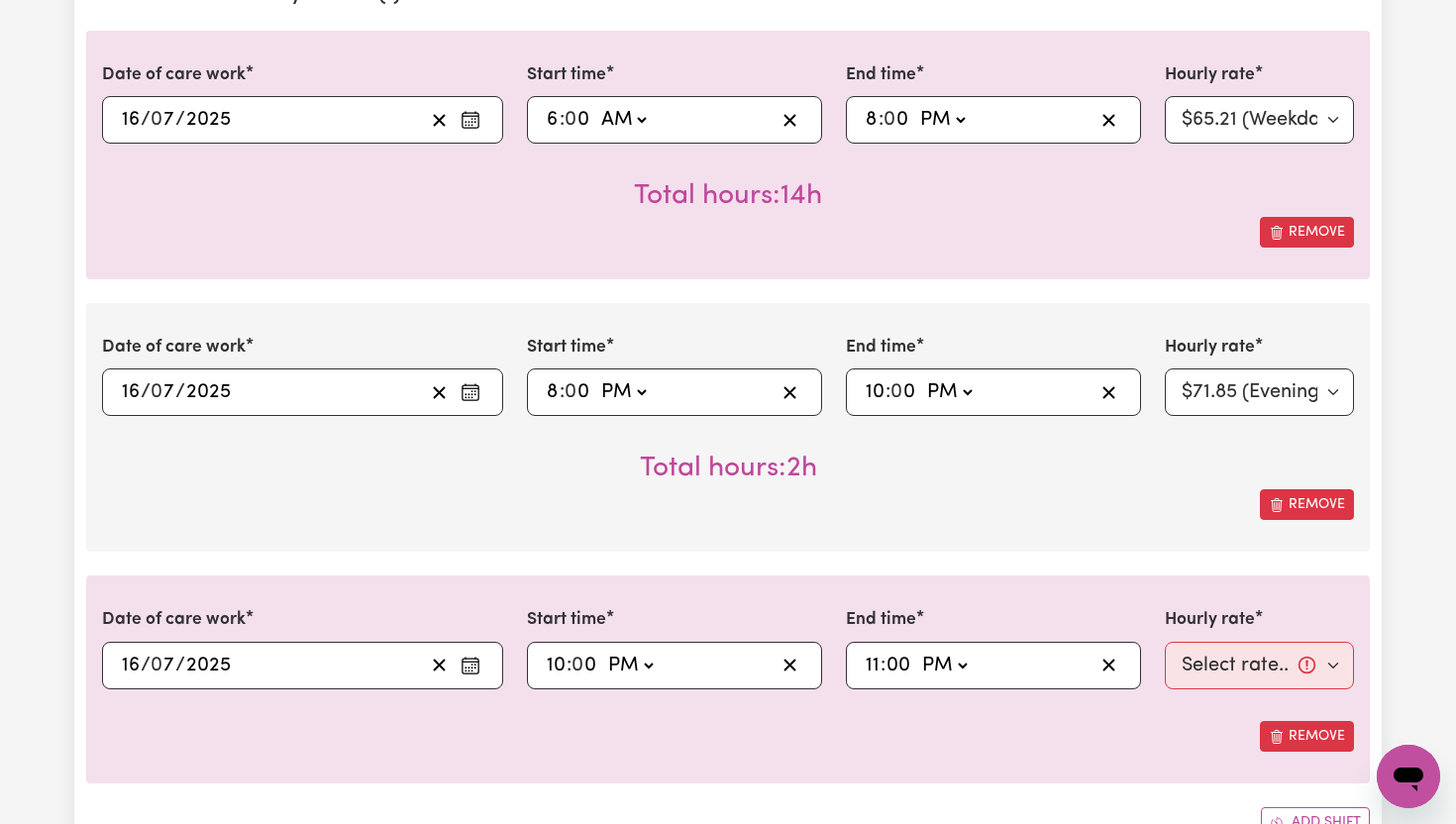 type on "23:00" 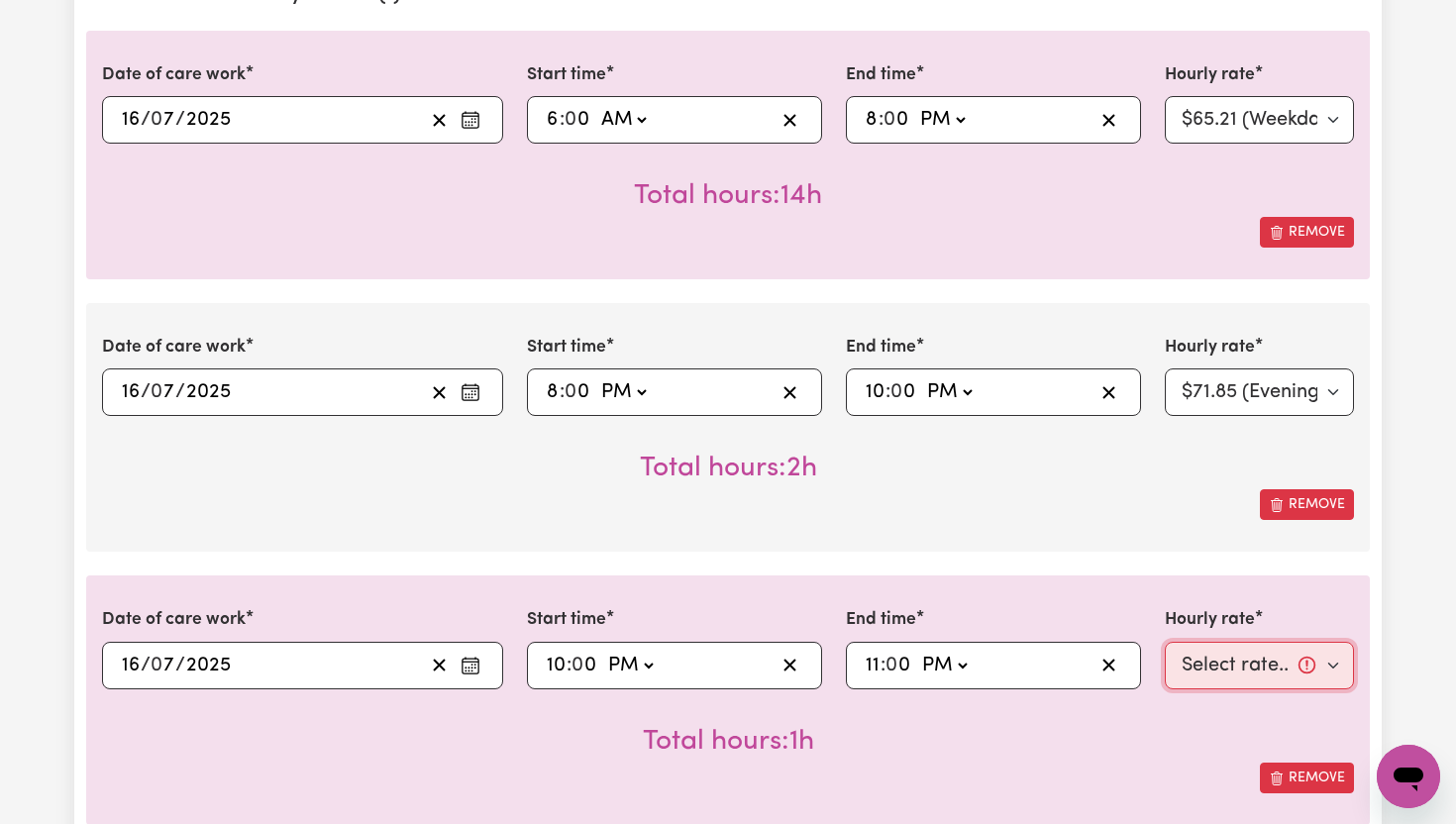 click on "Select rate... $65.21 (Weekday) $91.76 ([DATE]) $118.32 ([DATE]) $144.87 (Public Holiday) $71.85 (Evening Care) $276.32 (Overnight)" at bounding box center [1259, 666] 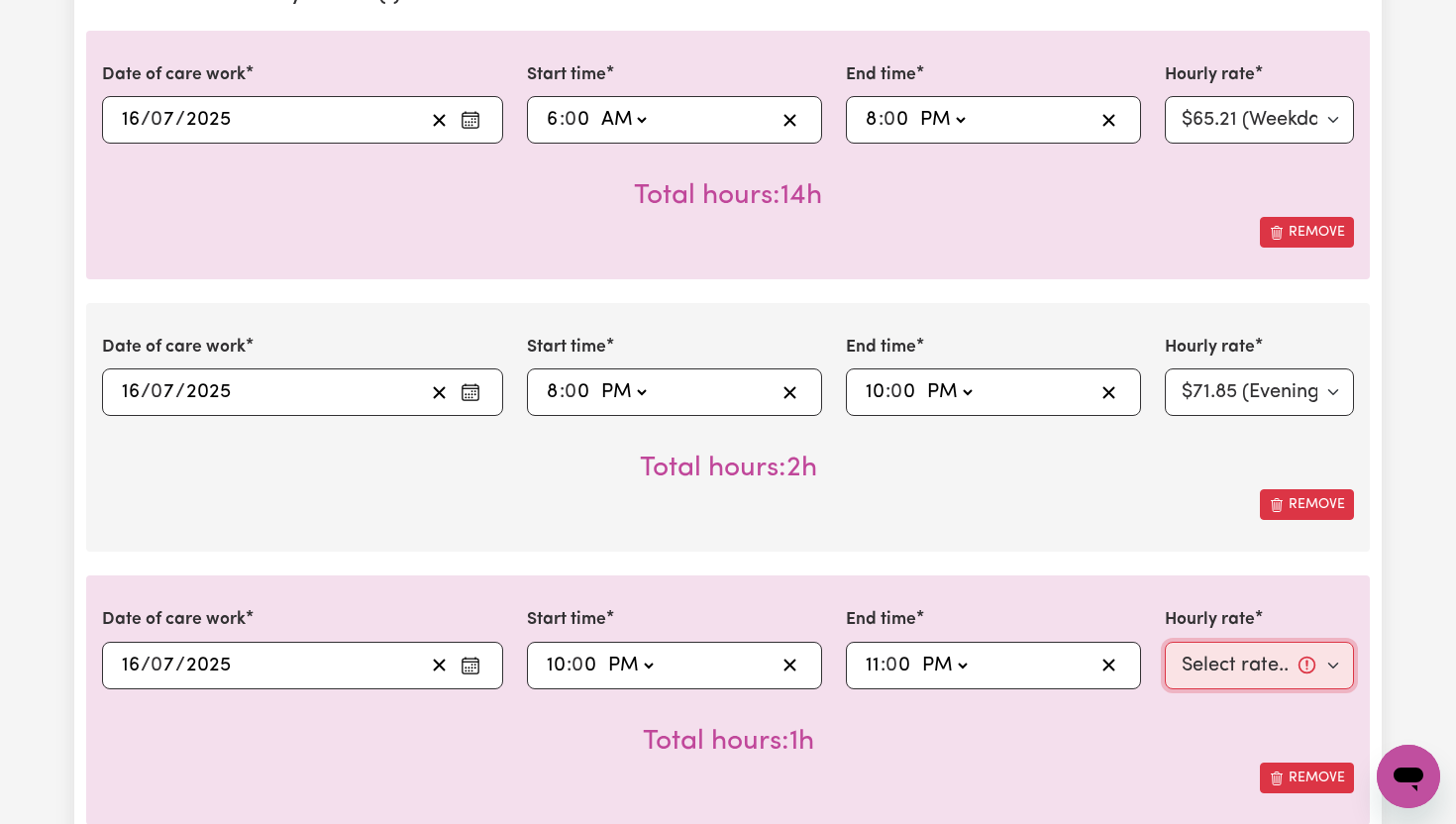 select on "276.32-Overnight" 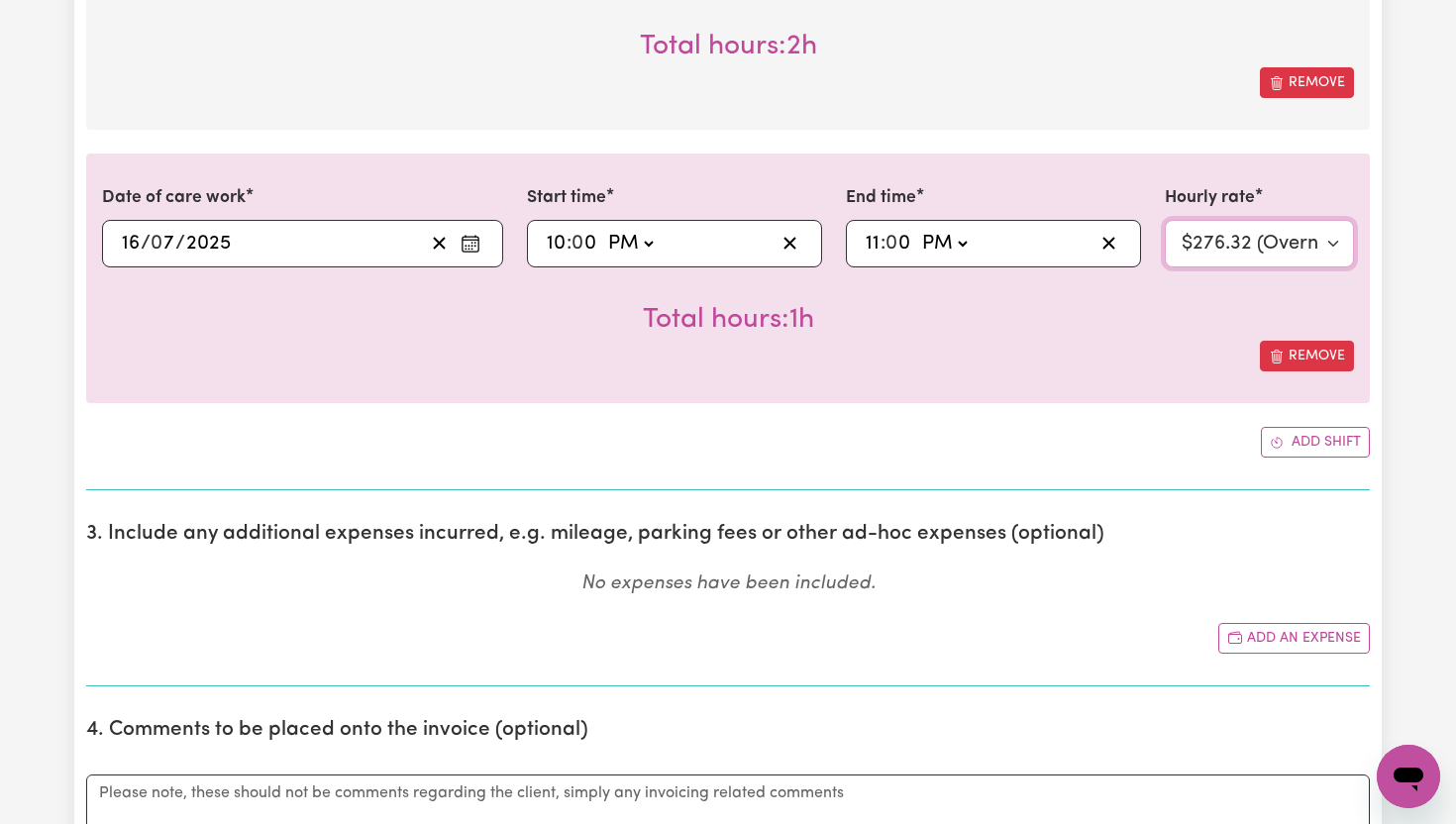 scroll, scrollTop: 1063, scrollLeft: 0, axis: vertical 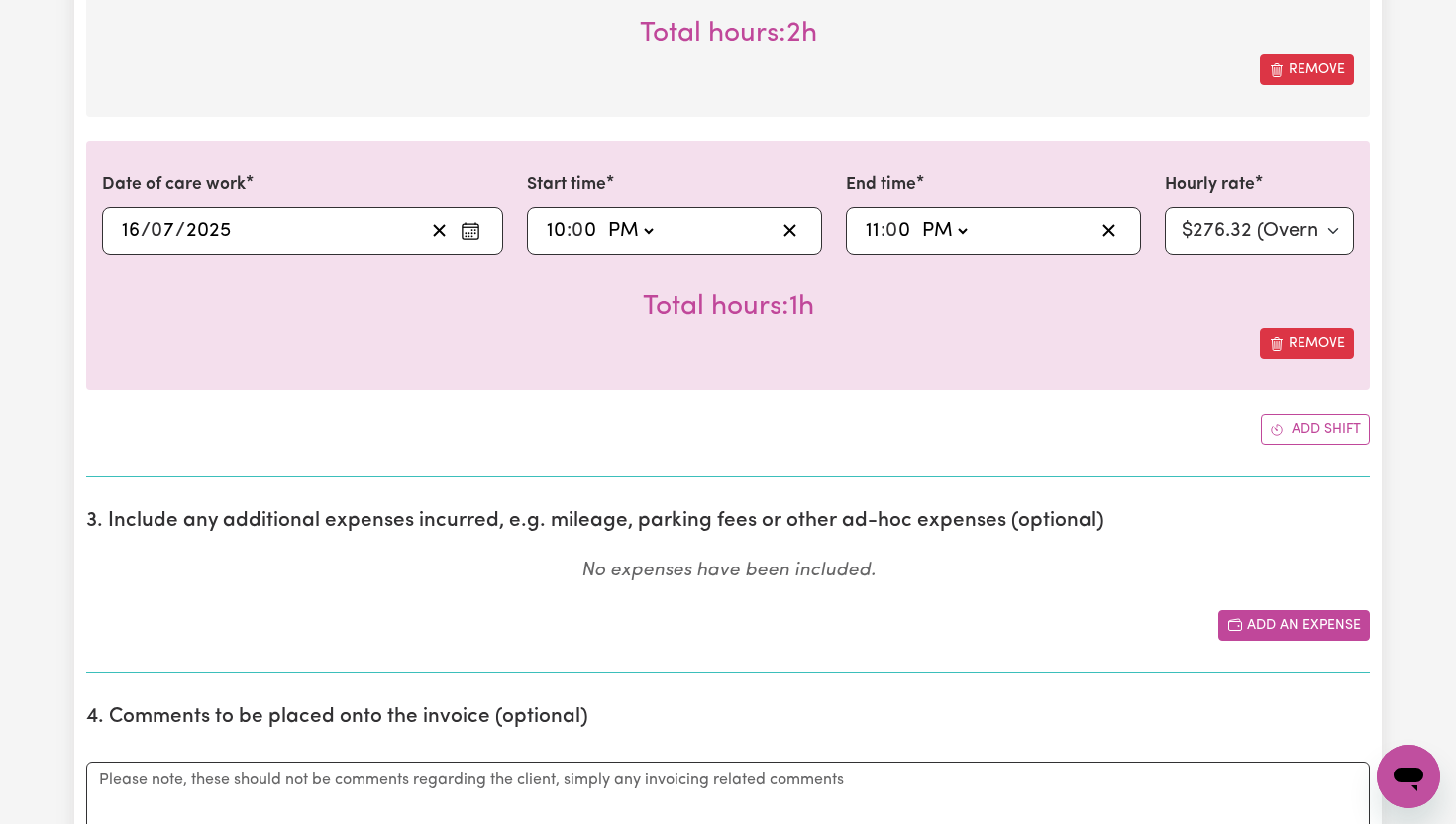 click on "Add an expense" at bounding box center (1294, 625) 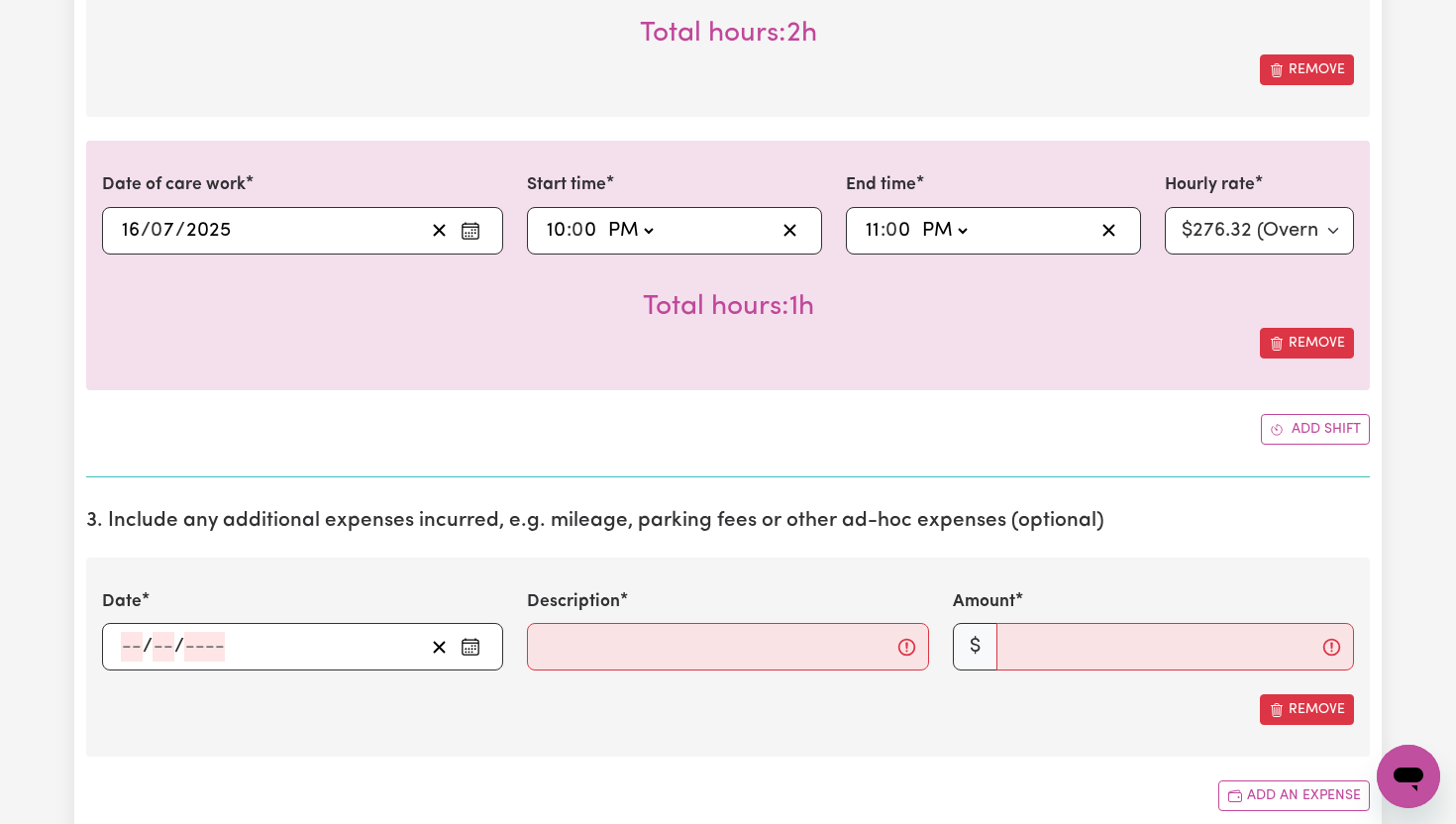 click 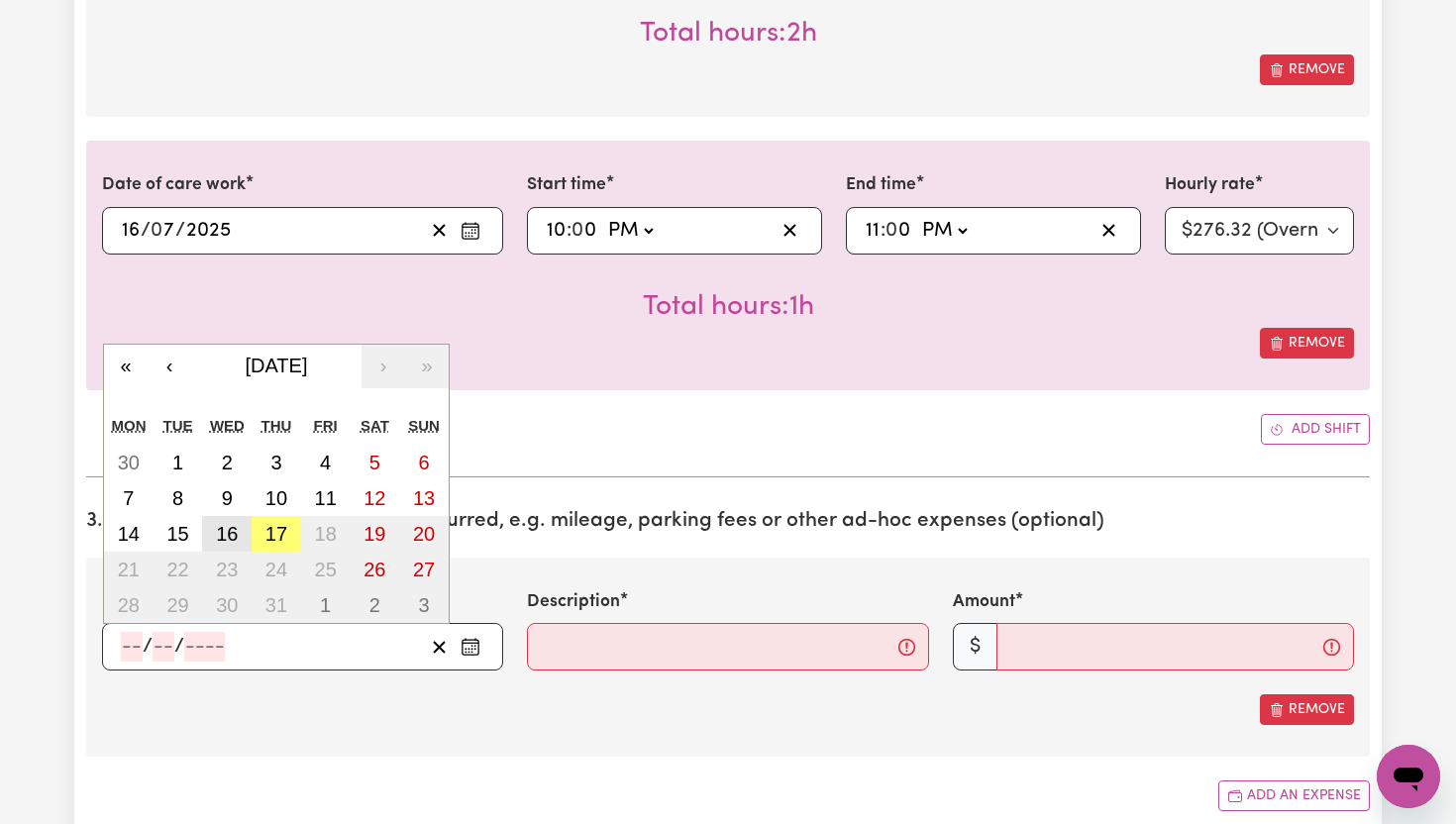click on "16" at bounding box center [227, 534] 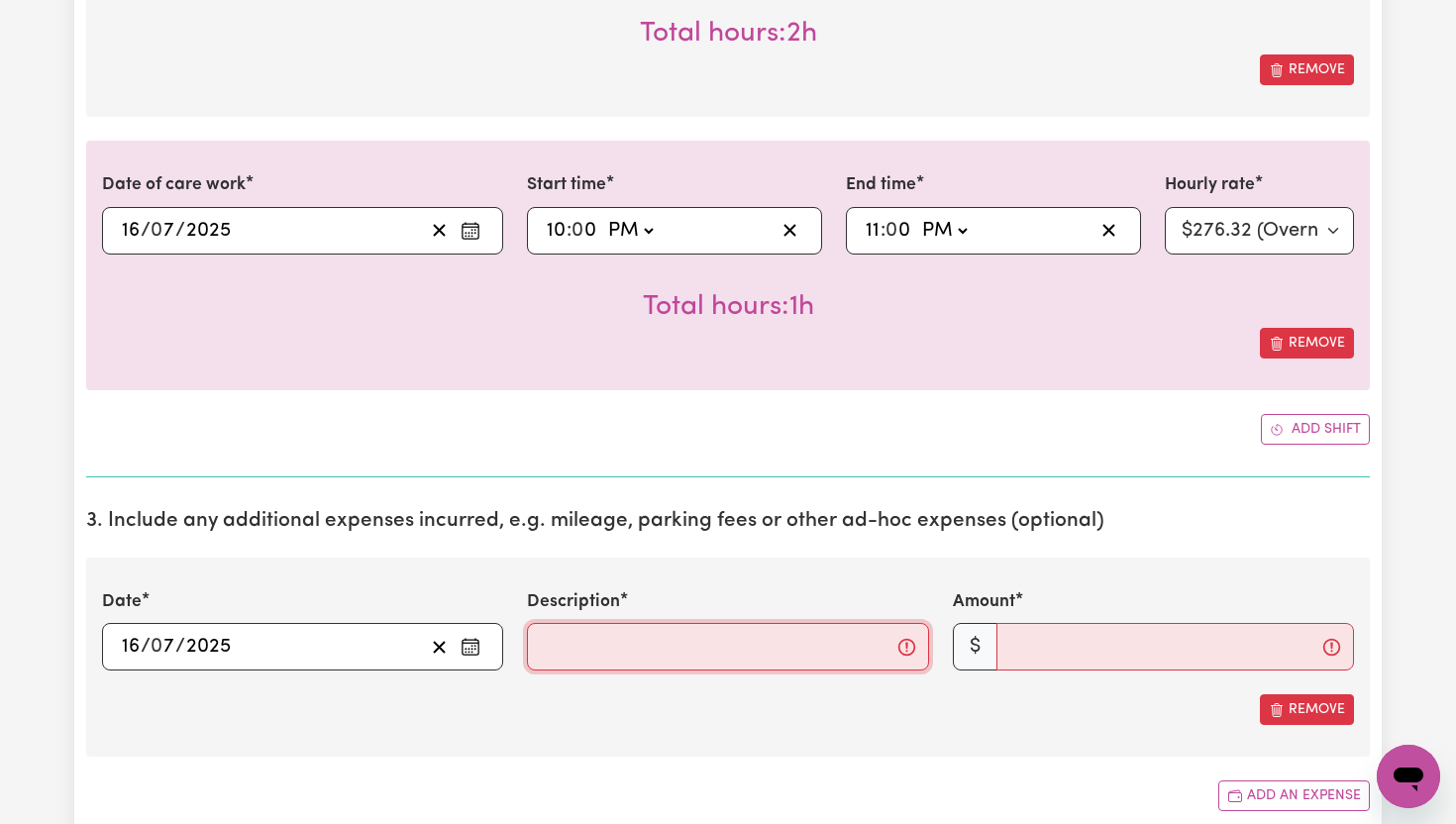click on "Description" at bounding box center (727, 647) 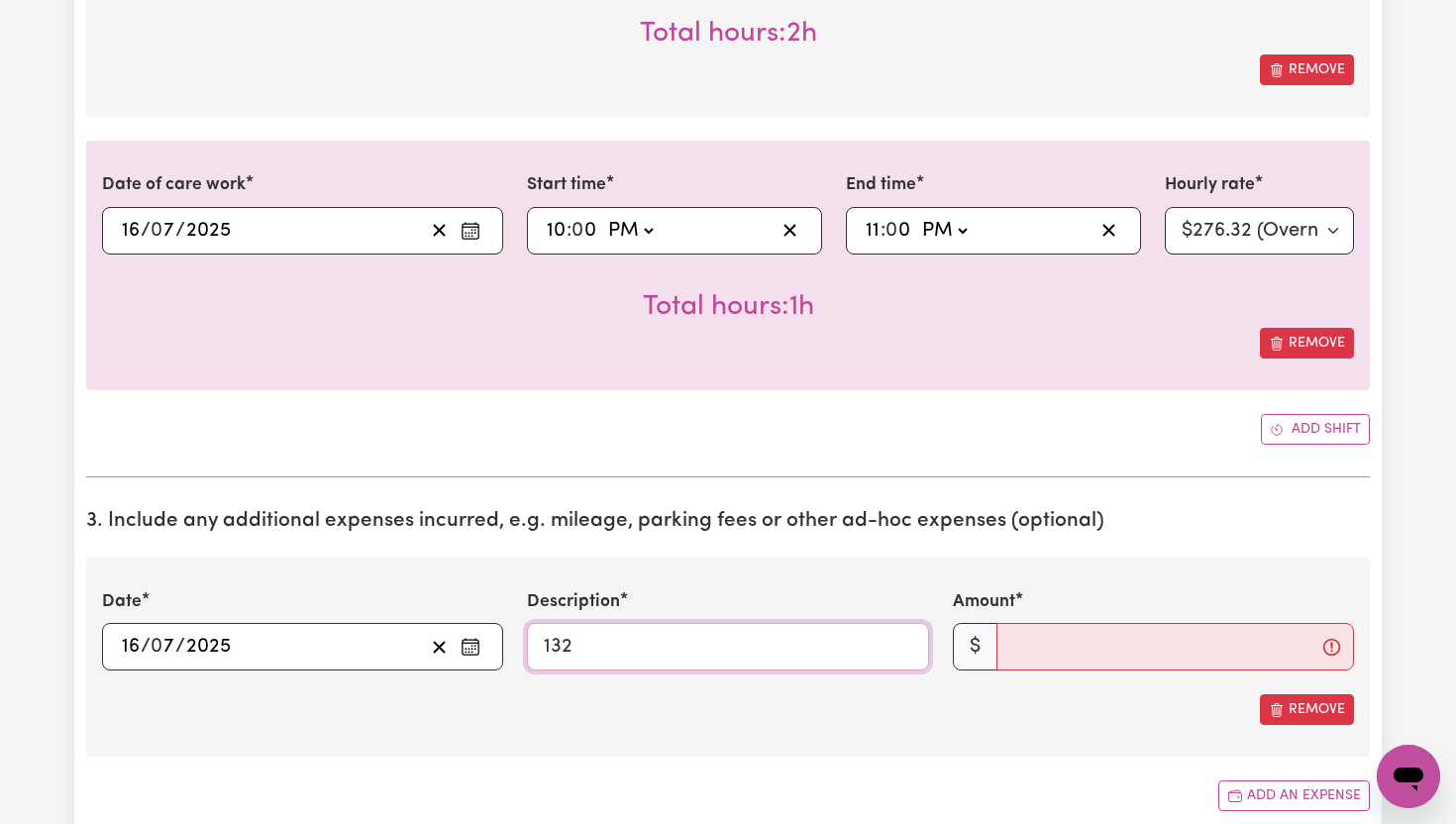 type on "132" 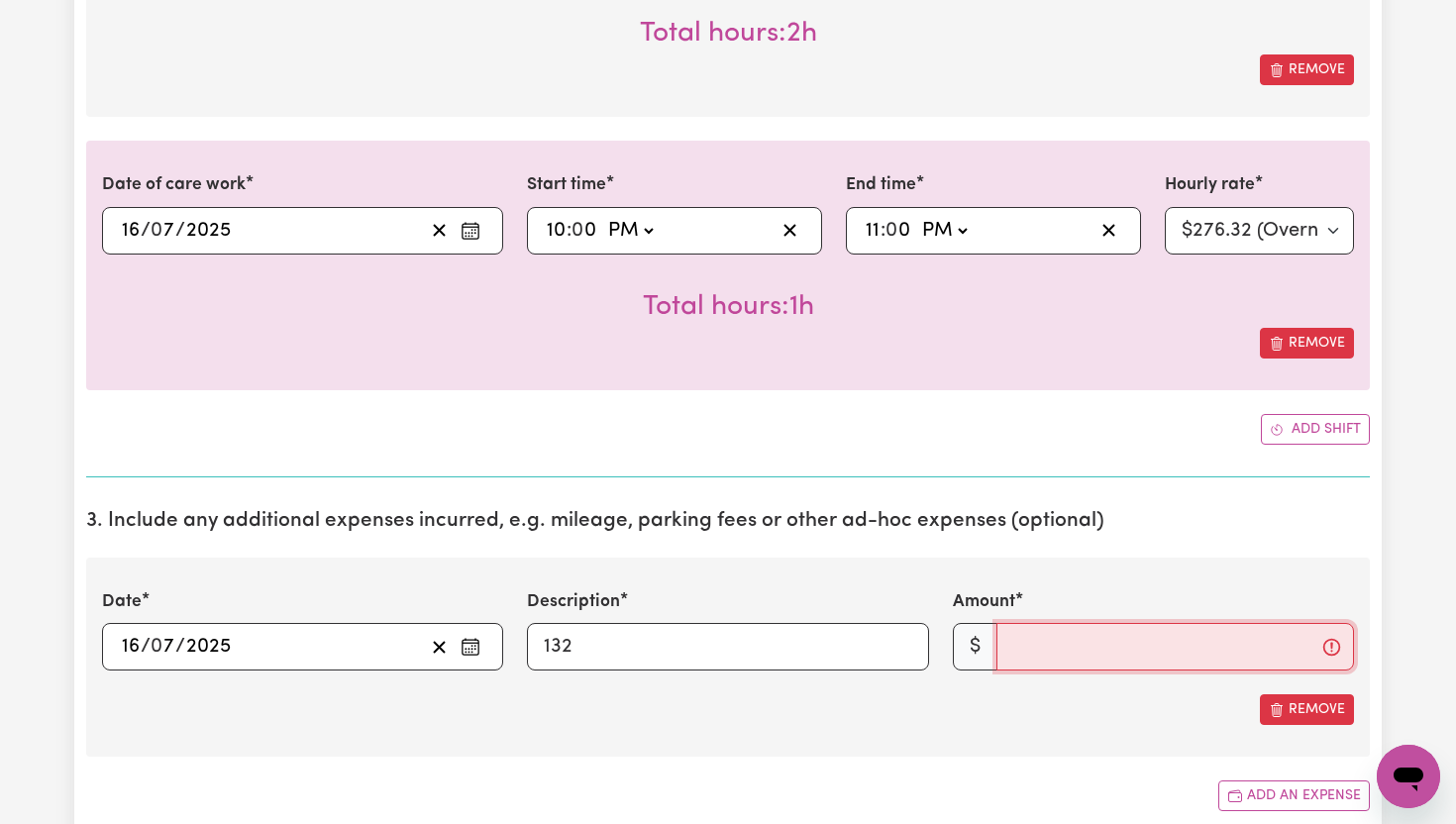 click on "Amount" at bounding box center (1175, 647) 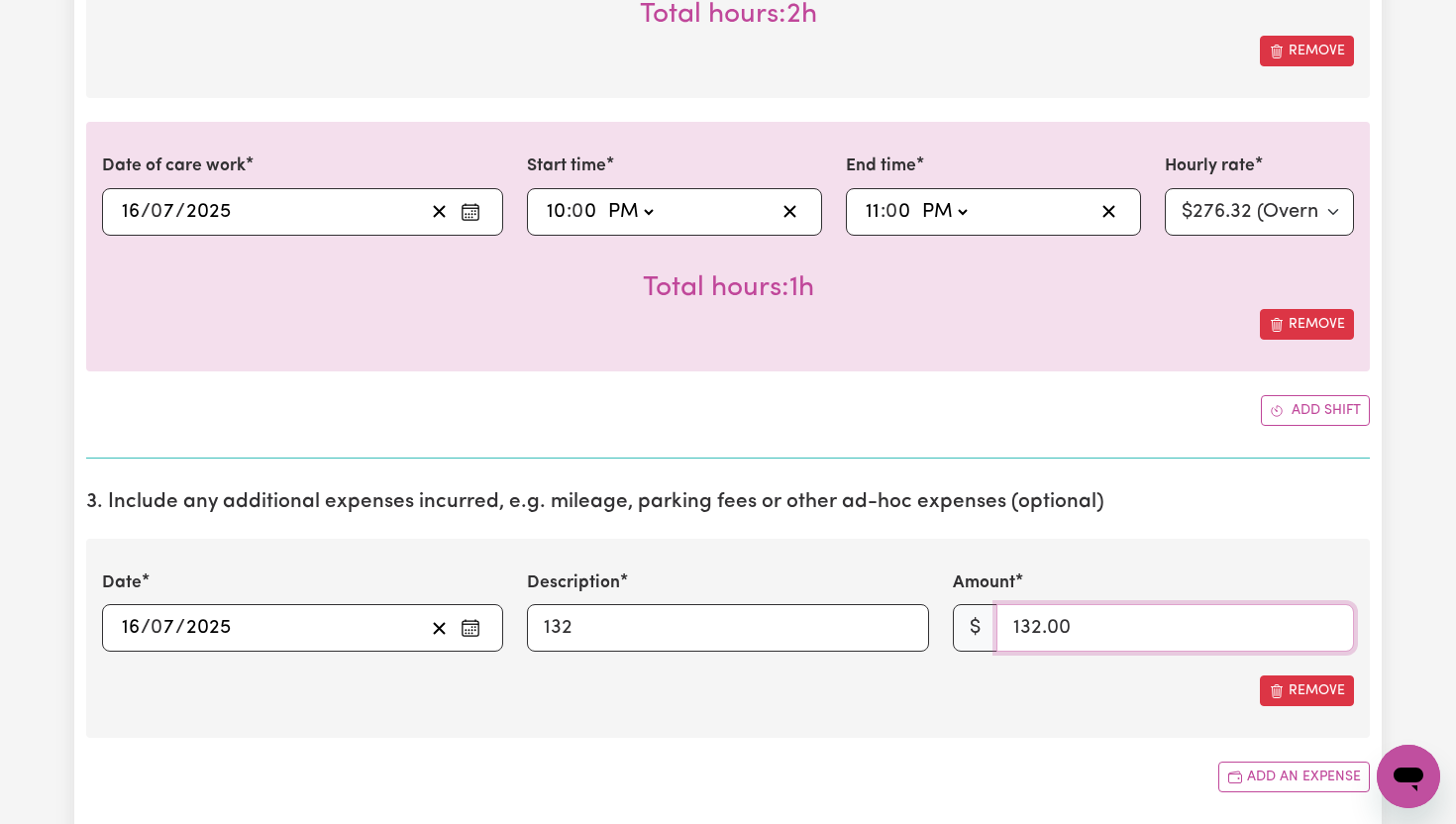 scroll, scrollTop: 1082, scrollLeft: 0, axis: vertical 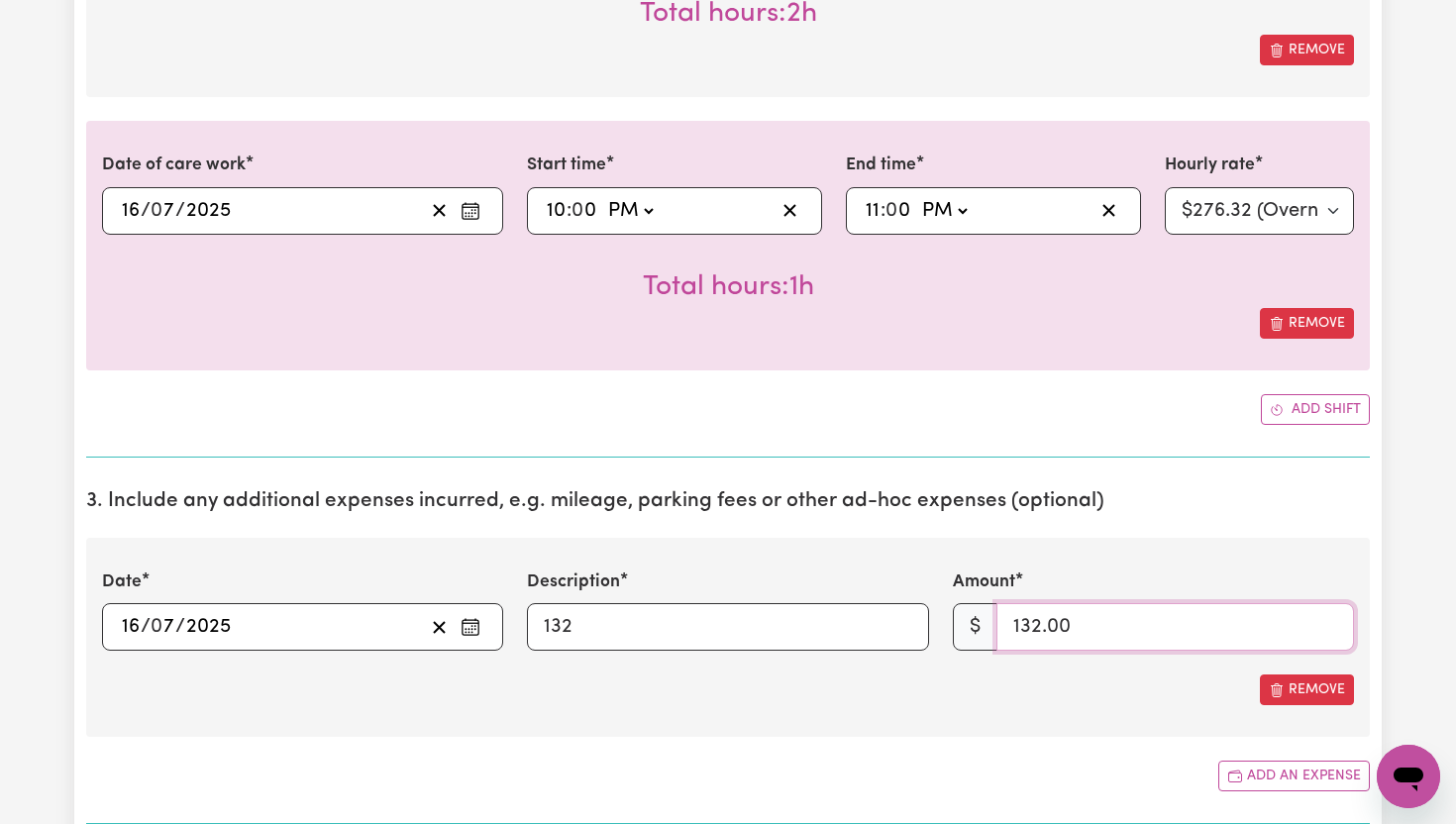 type on "132.00" 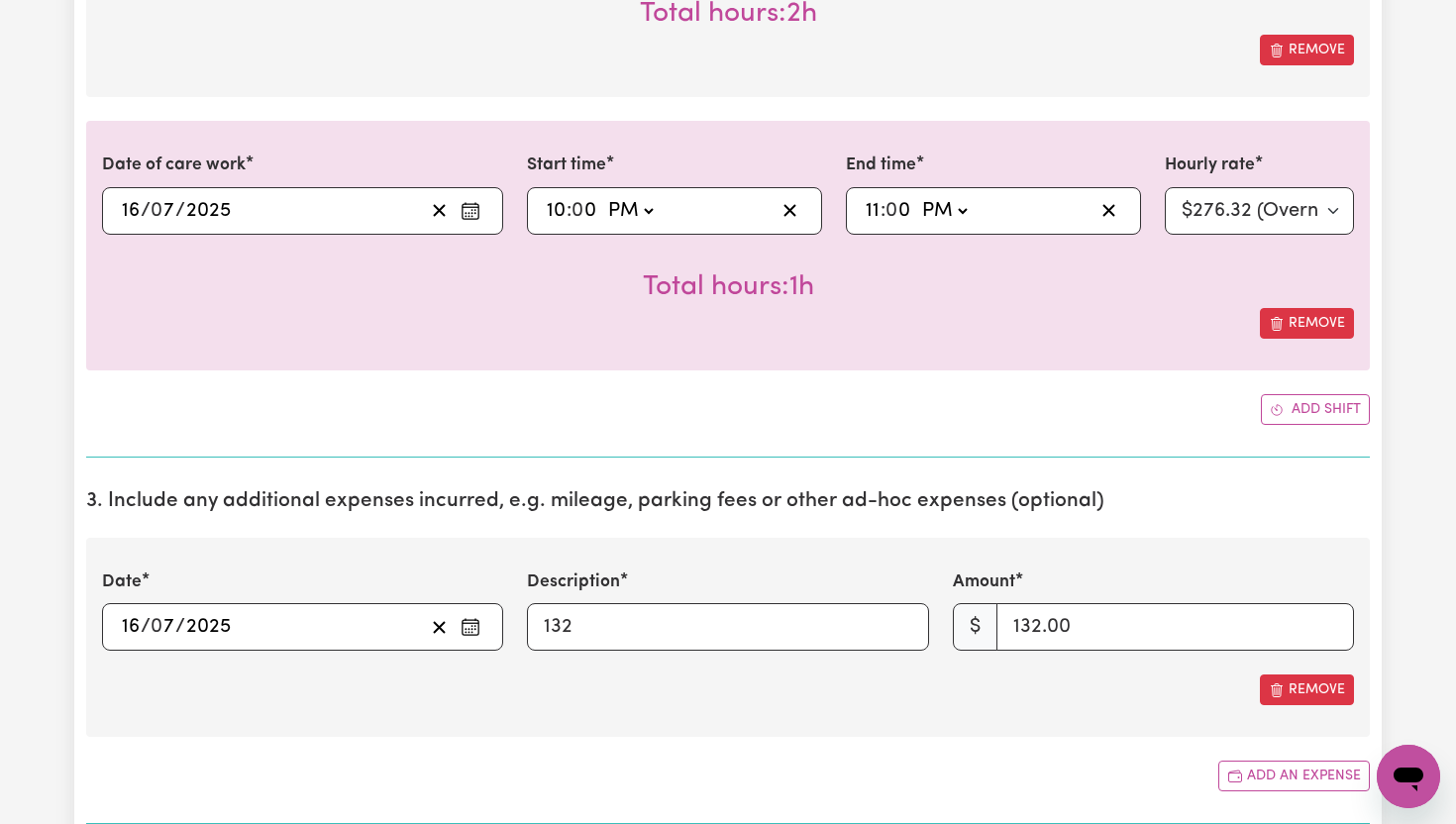 click on "Remove" at bounding box center (728, 689) 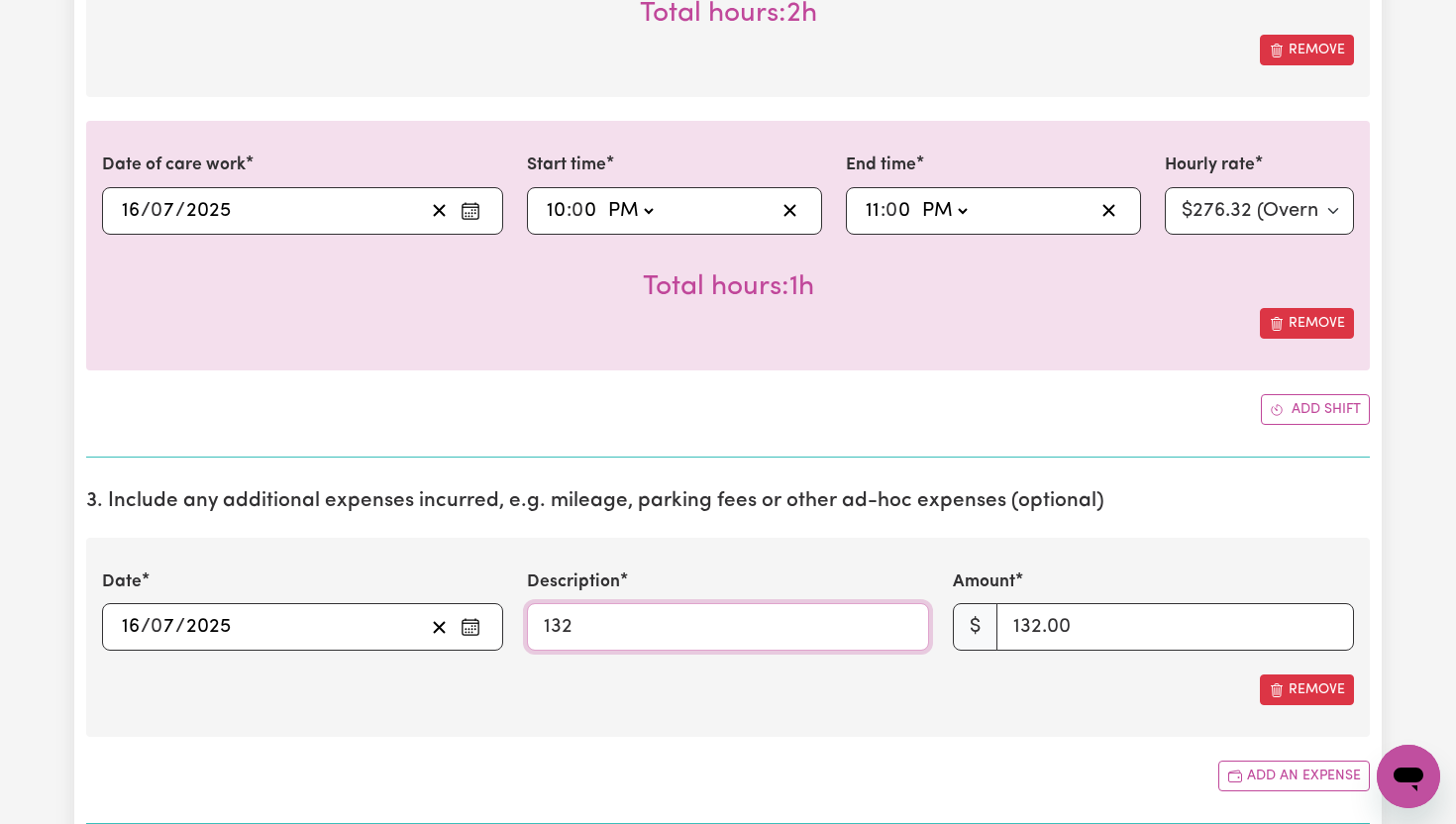 click on "132" at bounding box center (727, 627) 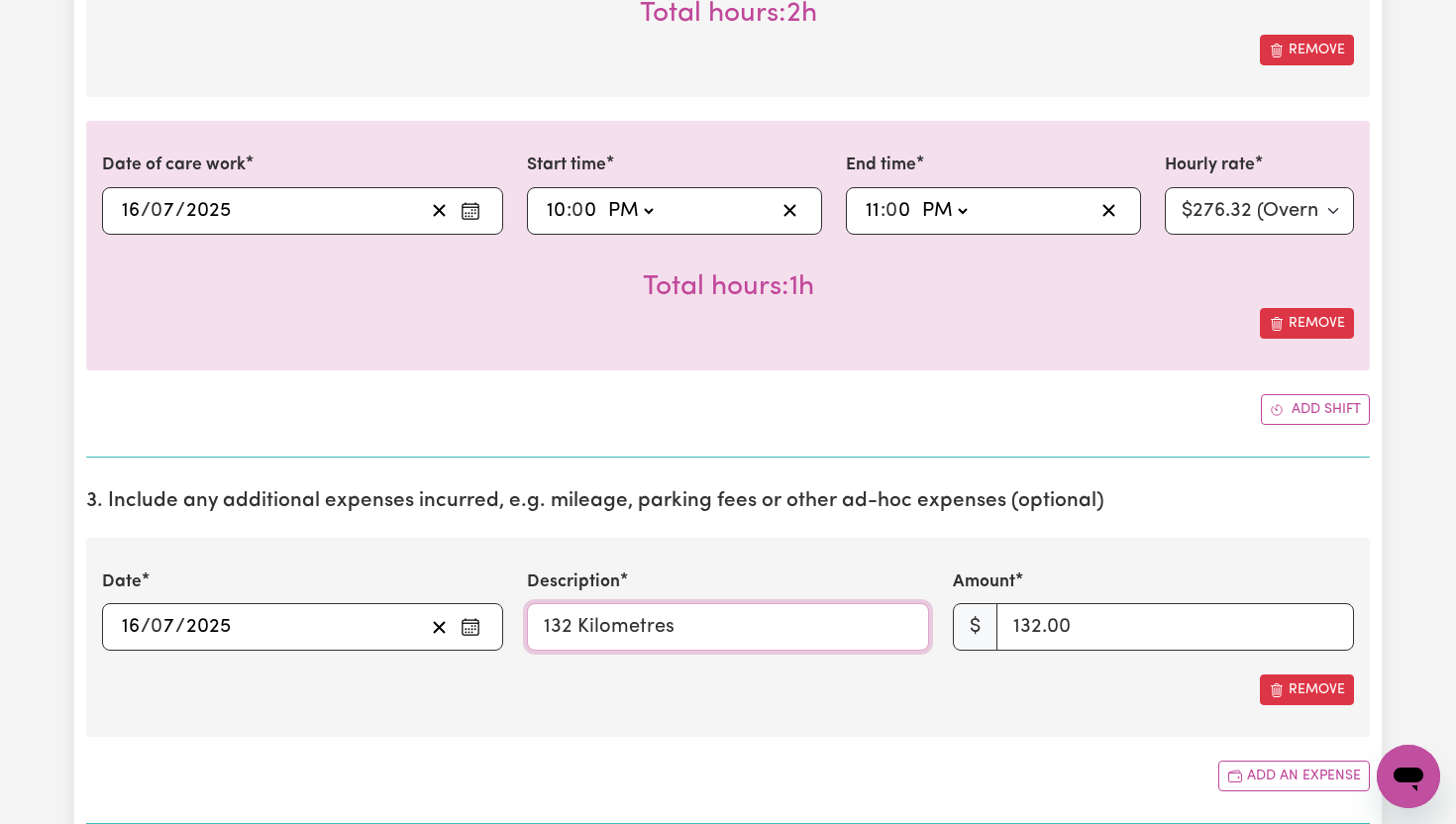 type on "132 Kilometres" 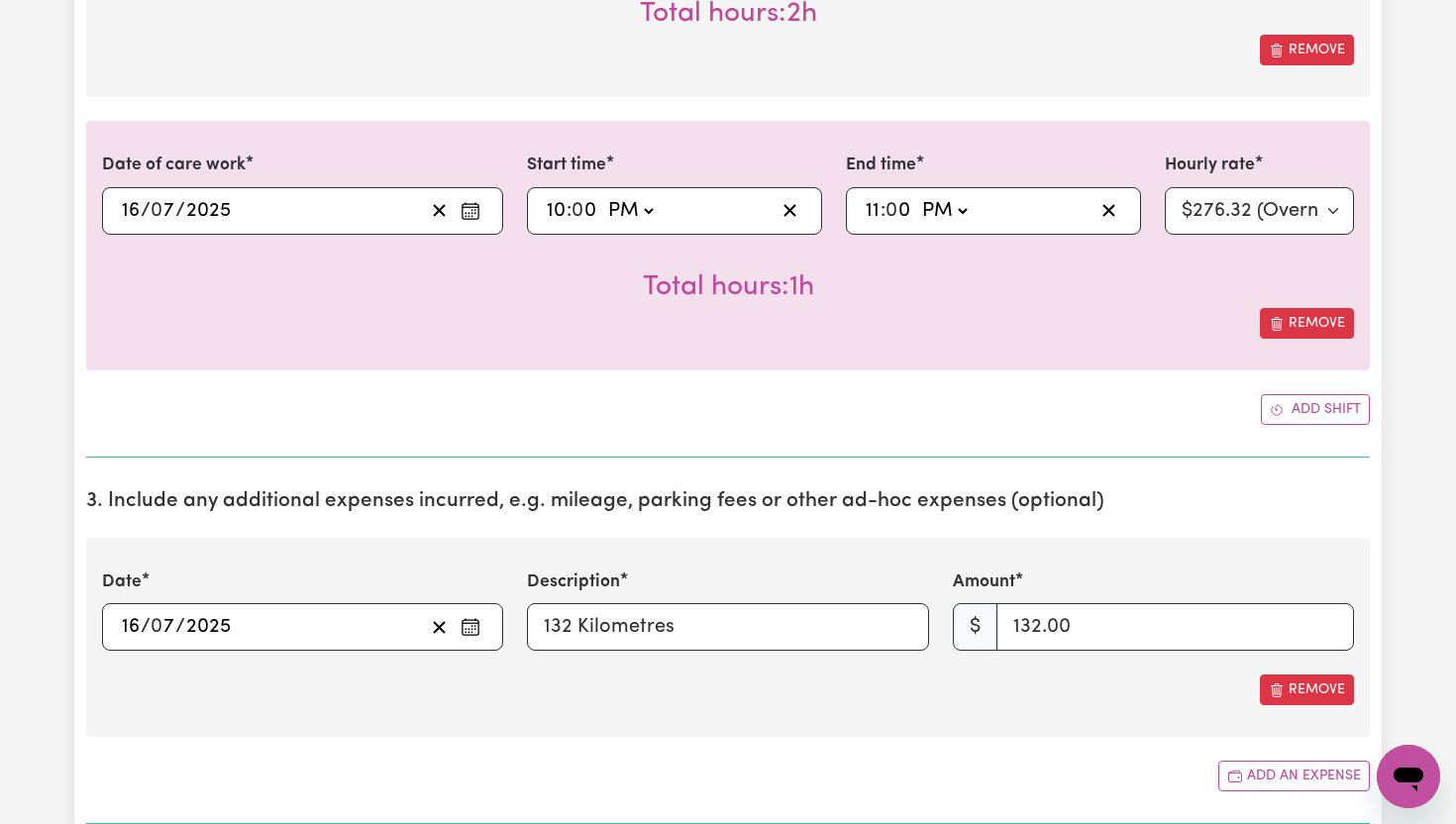 click on "Date [DATE] 16 / 0 7 / 2025 « ‹ [DATE] › » Mon Tue Wed Thu Fri Sat Sun 30 1 2 3 4 5 6 7 8 9 10 11 12 13 14 15 16 17 18 19 20 21 22 23 24 25 26 27 28 29 30 31 1 2 3 Description 132 Kilometres Amount $ 132.00 Remove" at bounding box center (728, 637) 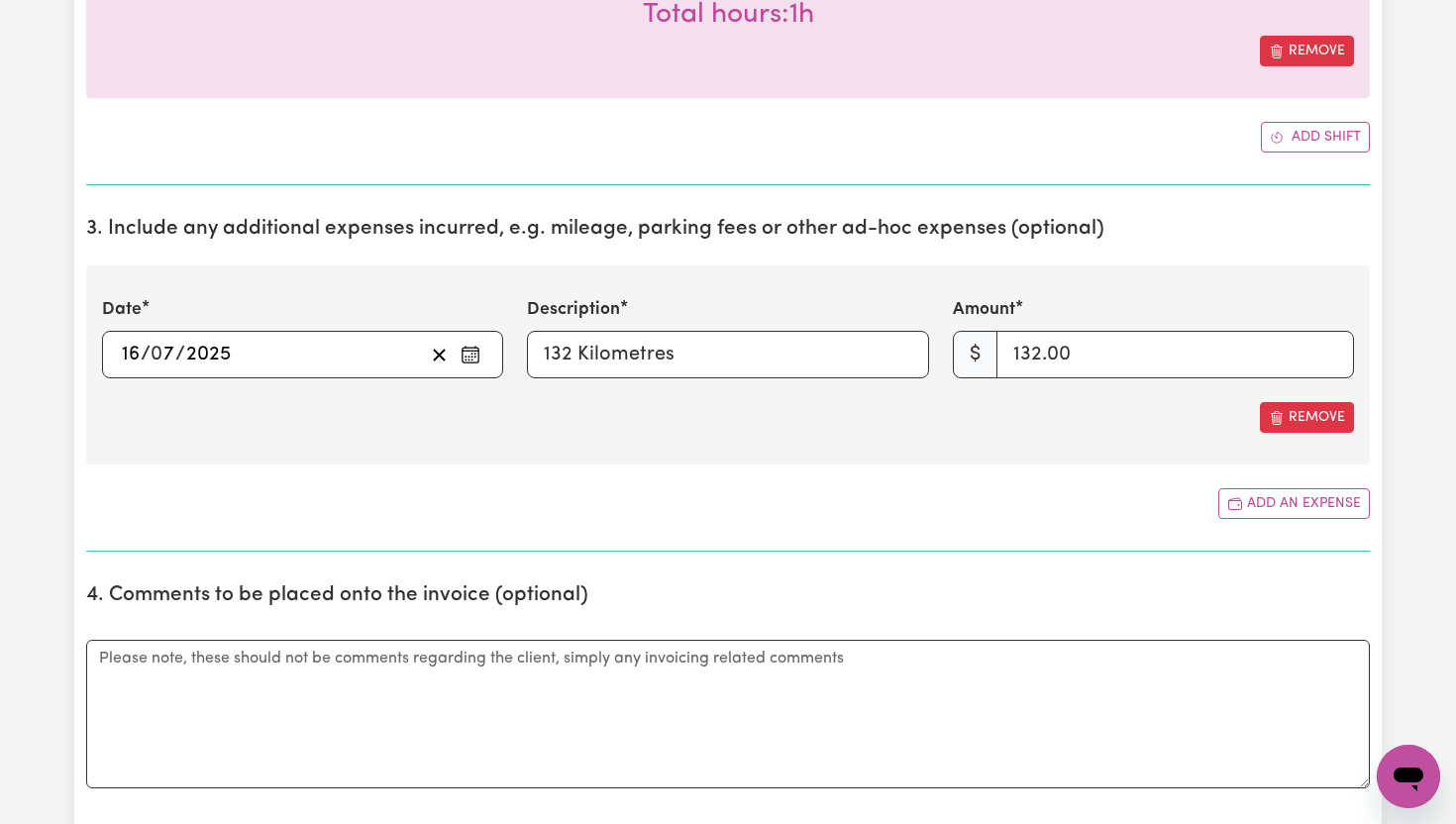 scroll, scrollTop: 1358, scrollLeft: 0, axis: vertical 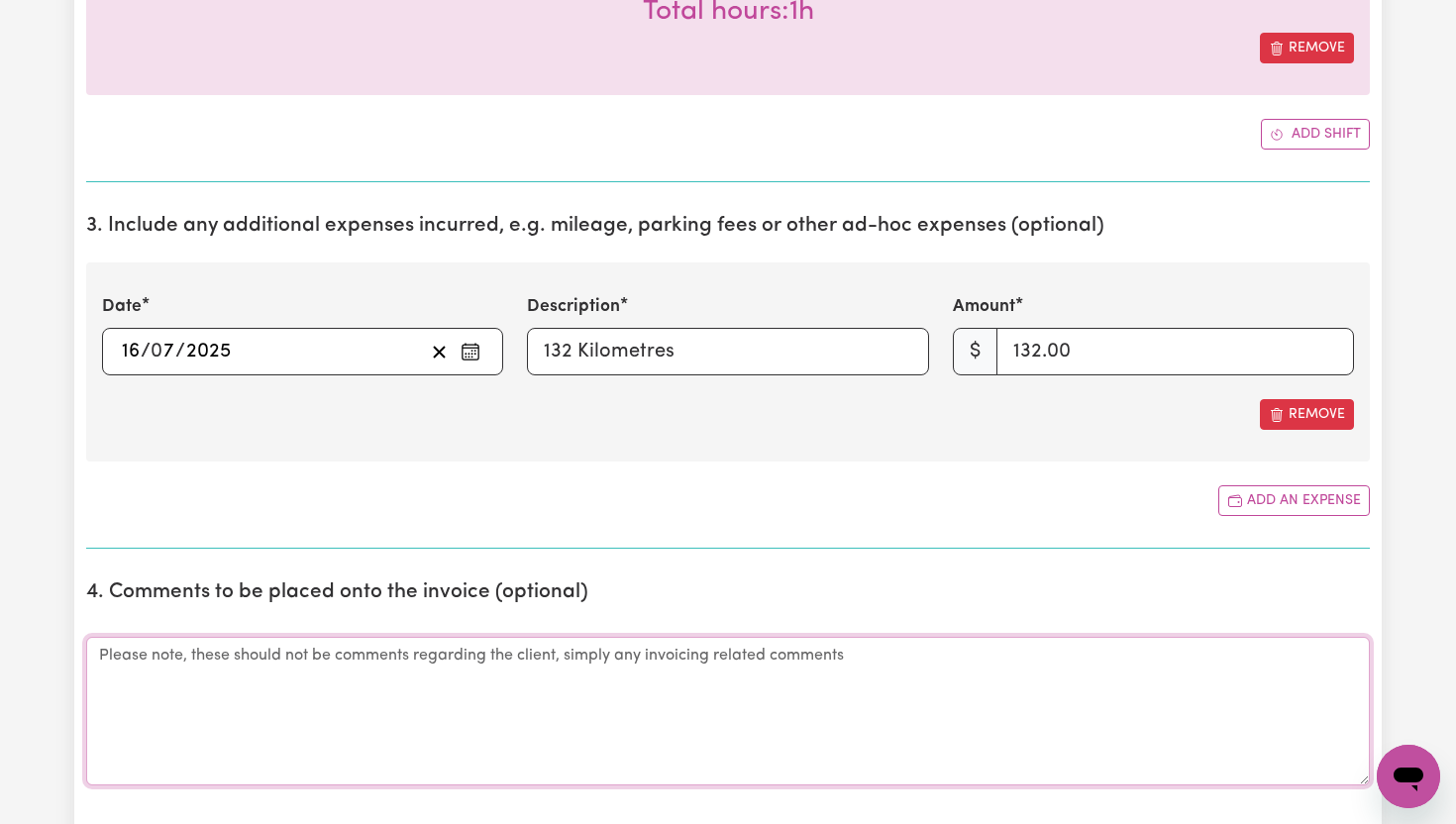 click on "Comments" at bounding box center (728, 711) 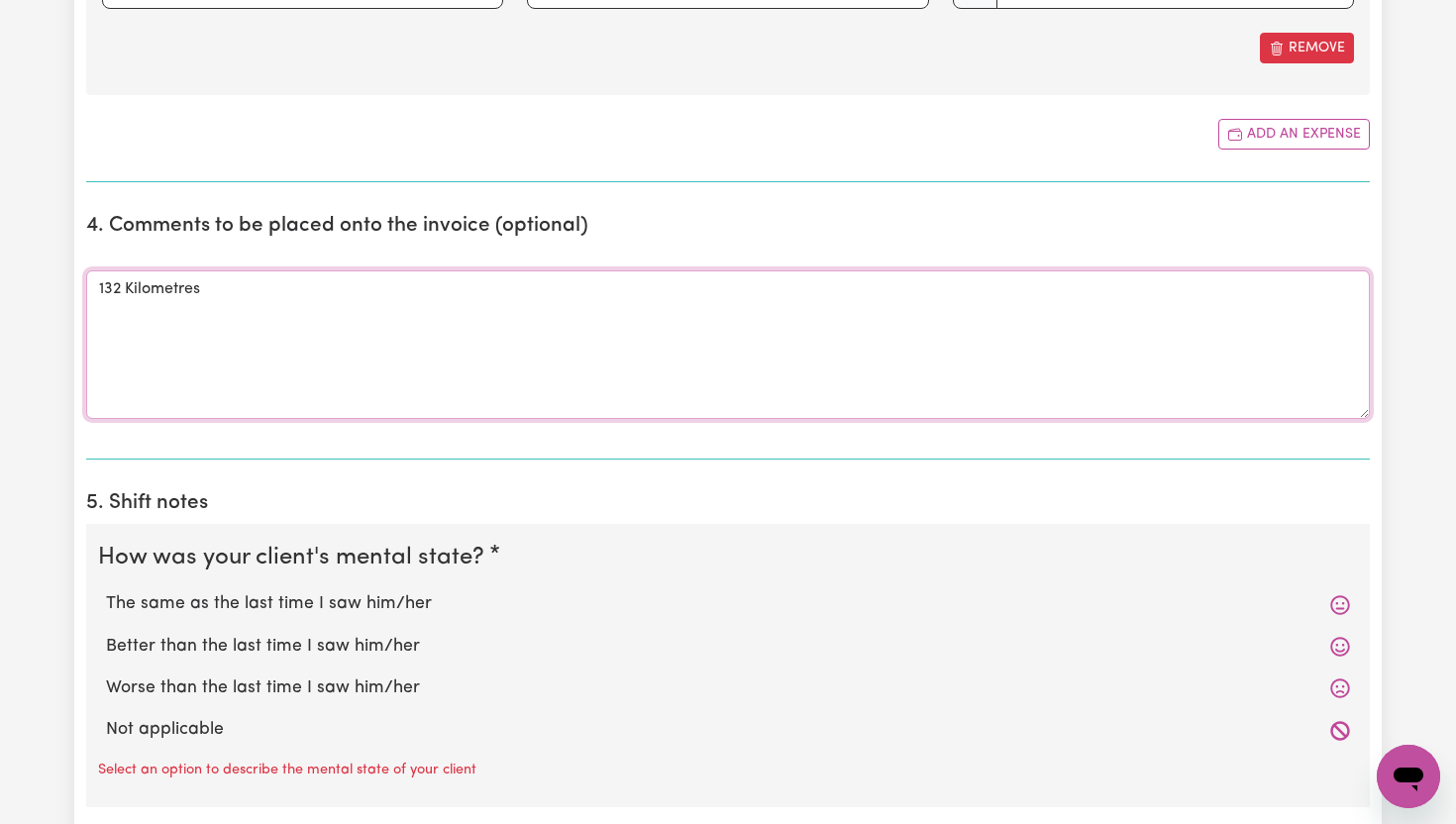 scroll, scrollTop: 1731, scrollLeft: 0, axis: vertical 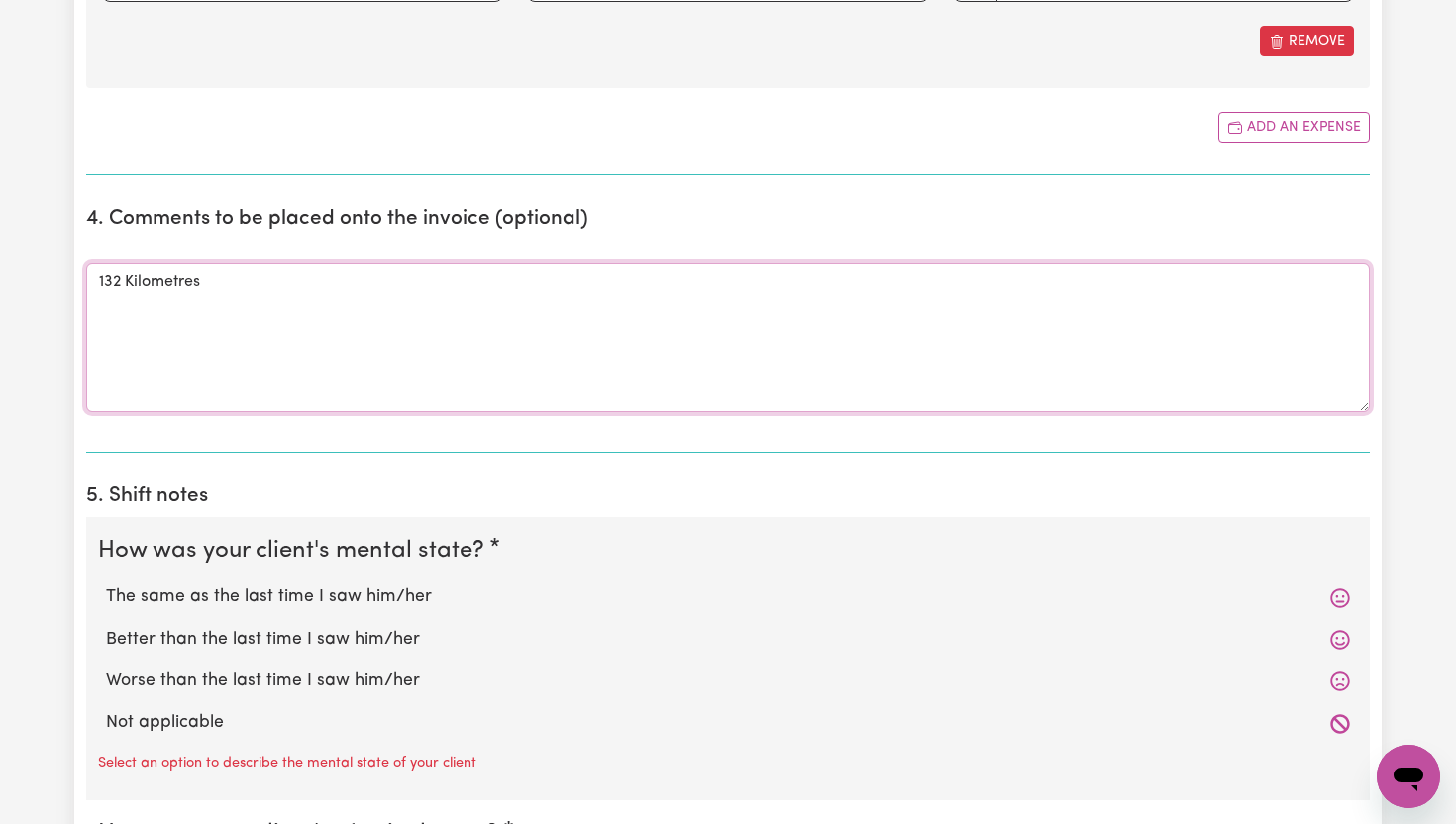 type on "132 Kilometres" 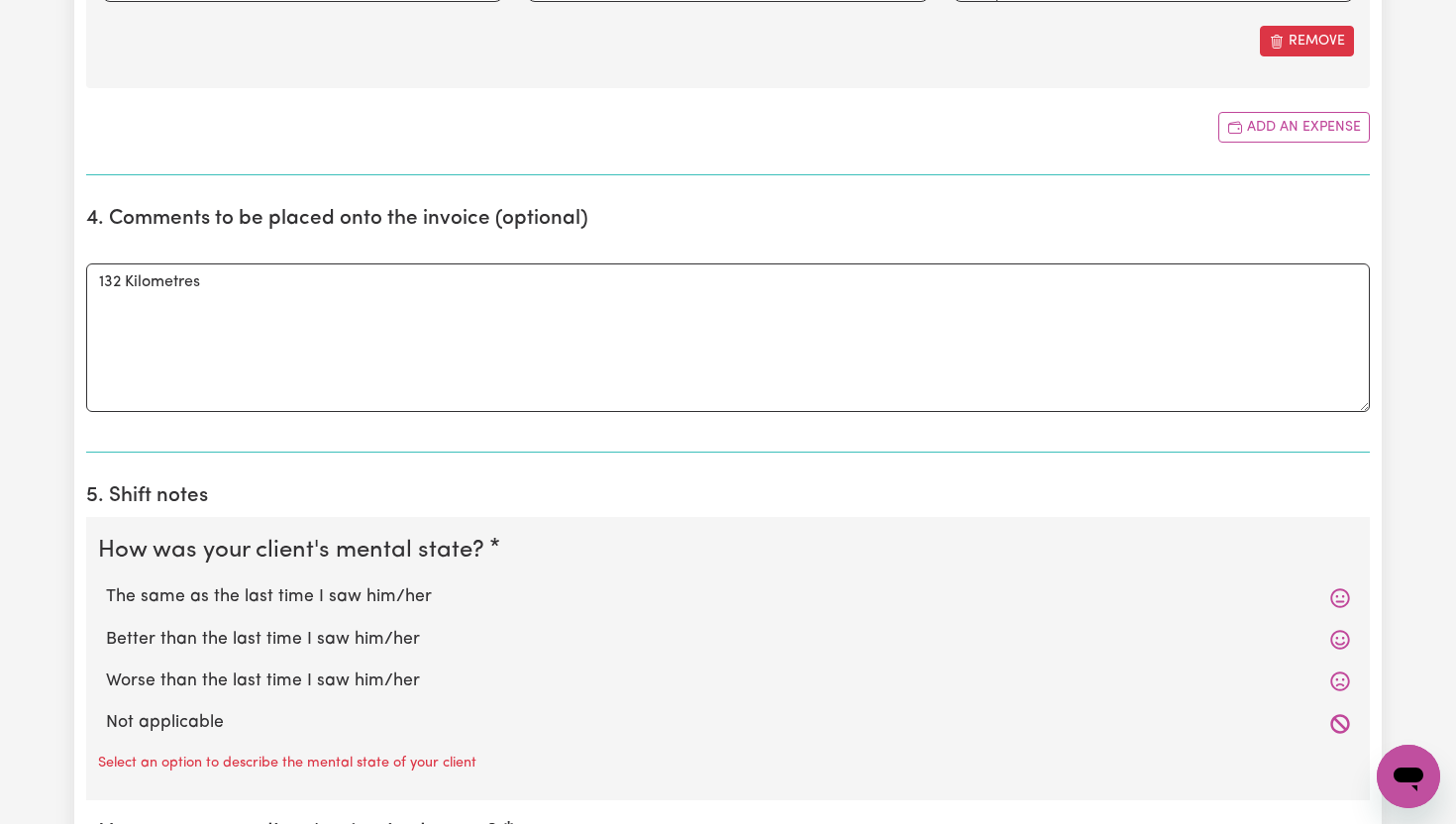 click on "Better than the last time I saw him/her" at bounding box center (728, 640) 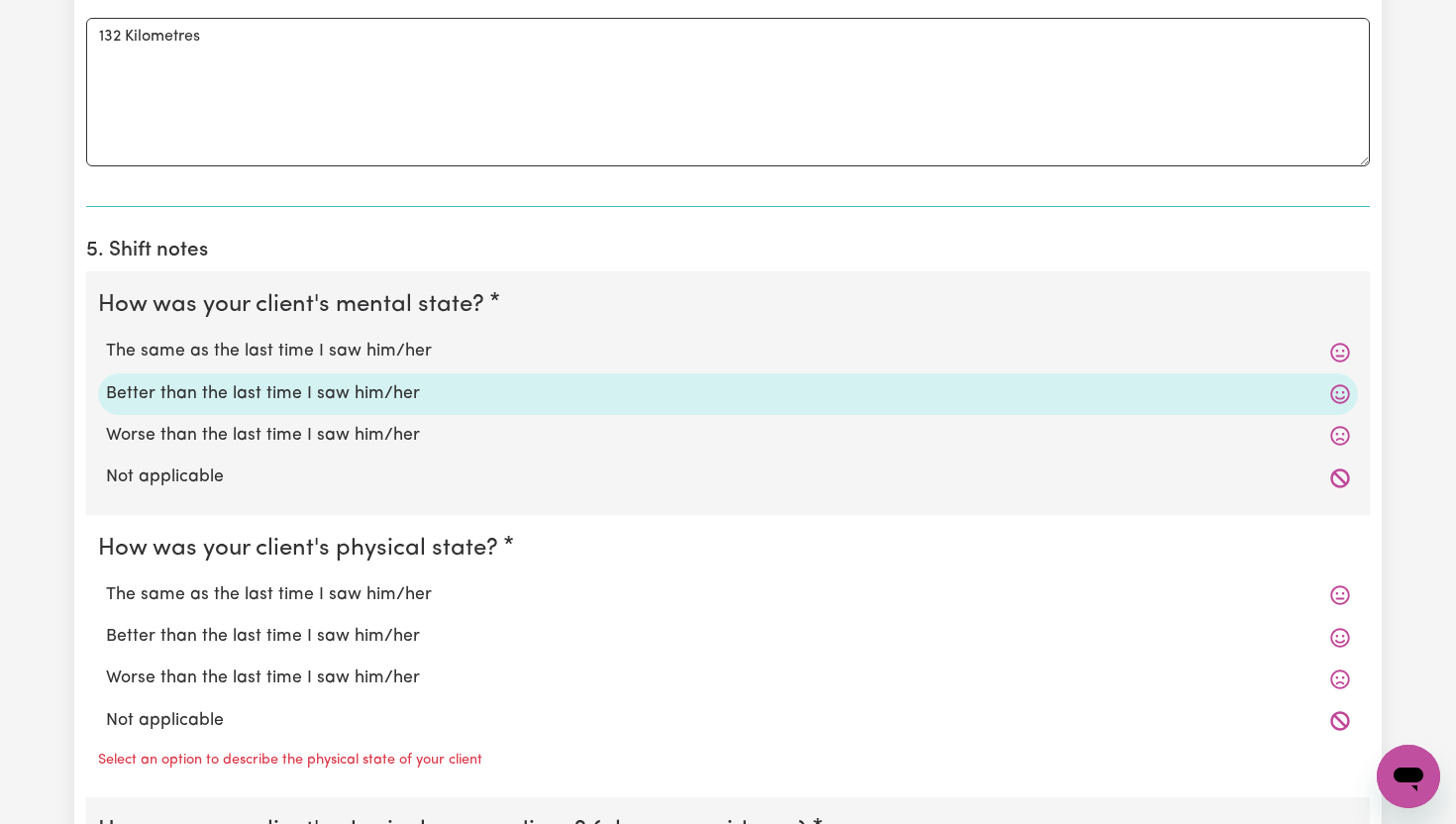 scroll, scrollTop: 1979, scrollLeft: 0, axis: vertical 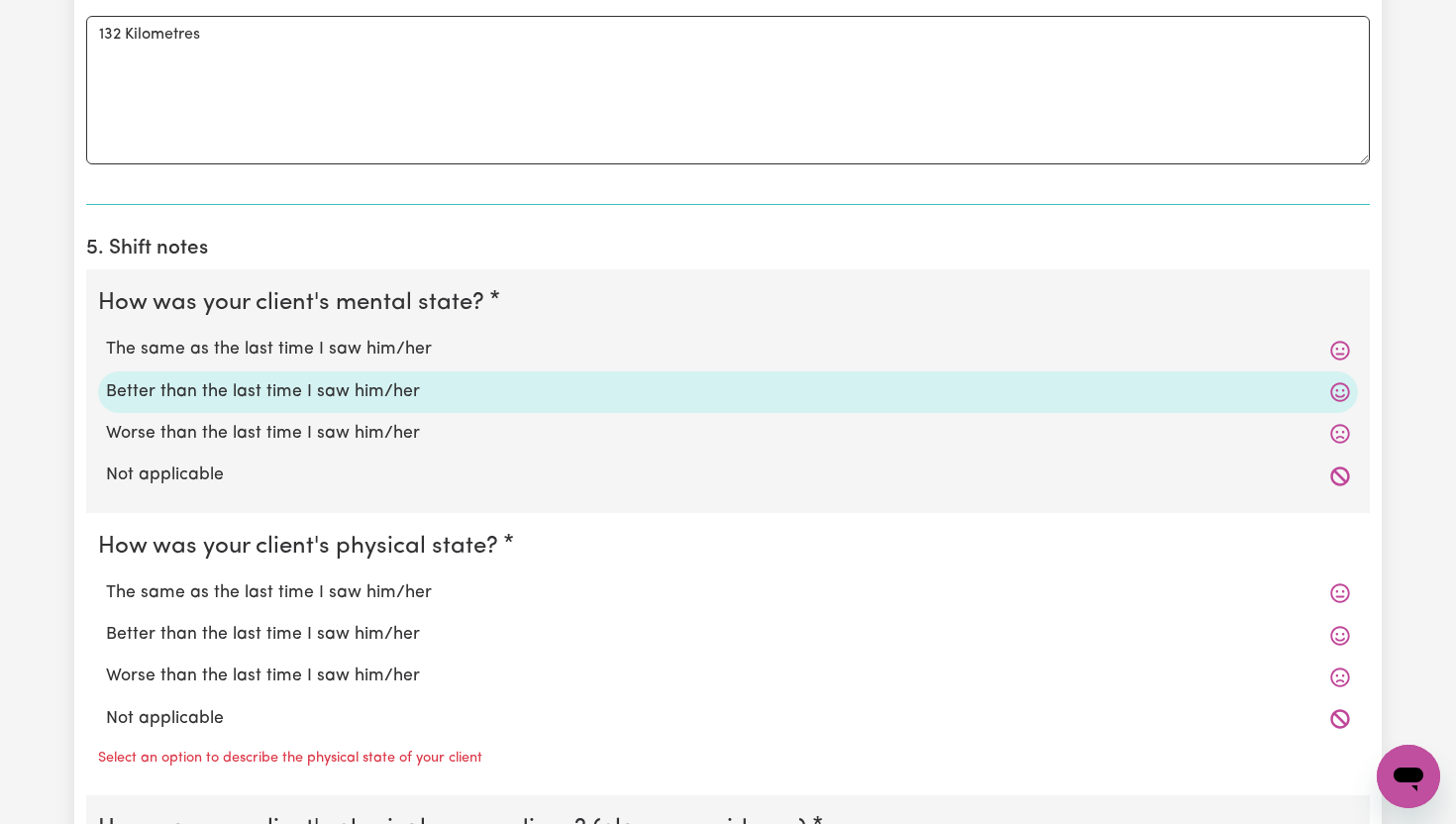 click on "The same as the last time I saw him/her" at bounding box center [728, 593] 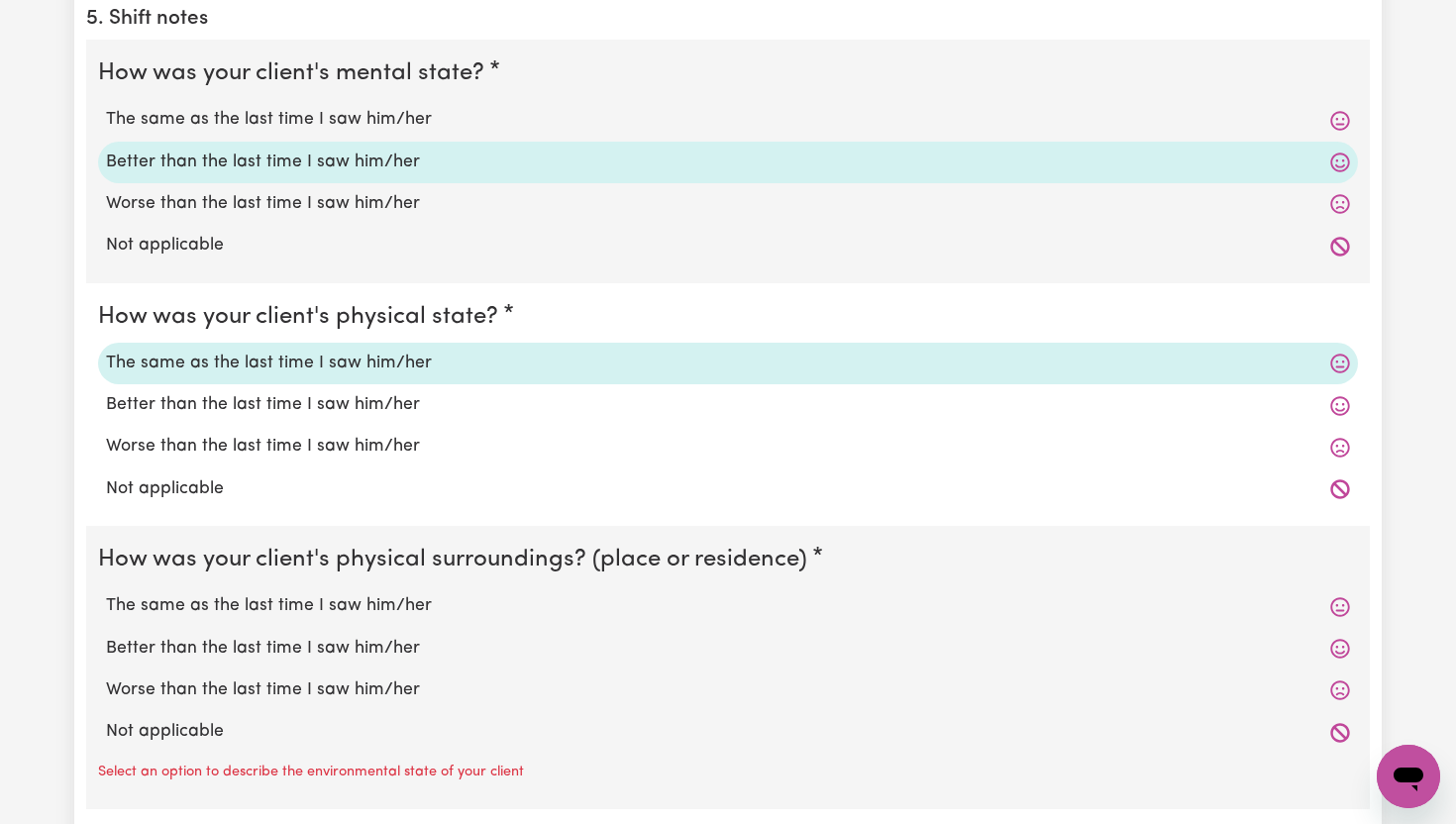 scroll, scrollTop: 2213, scrollLeft: 0, axis: vertical 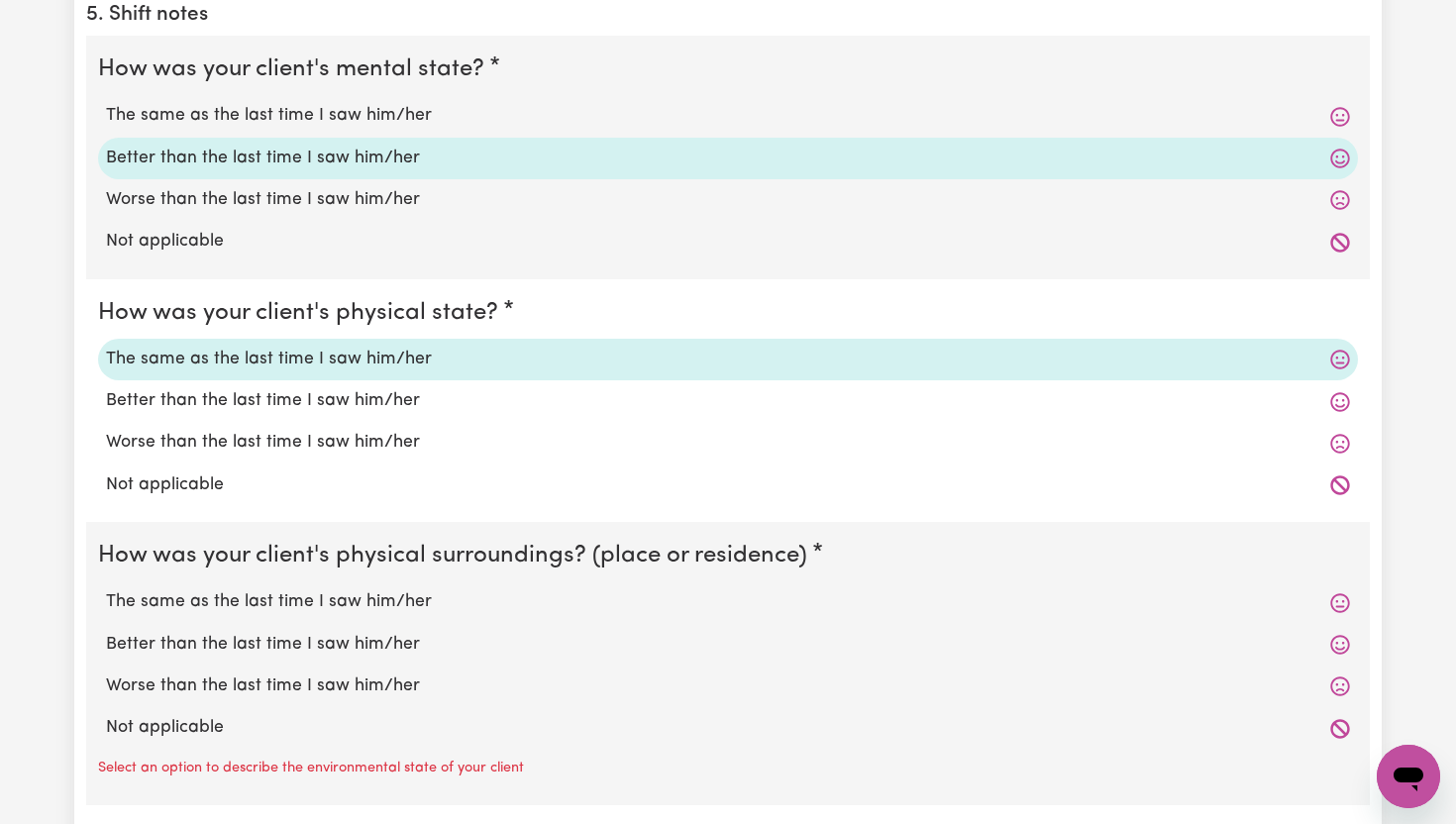 click on "The same as the last time I saw him/her" at bounding box center [728, 602] 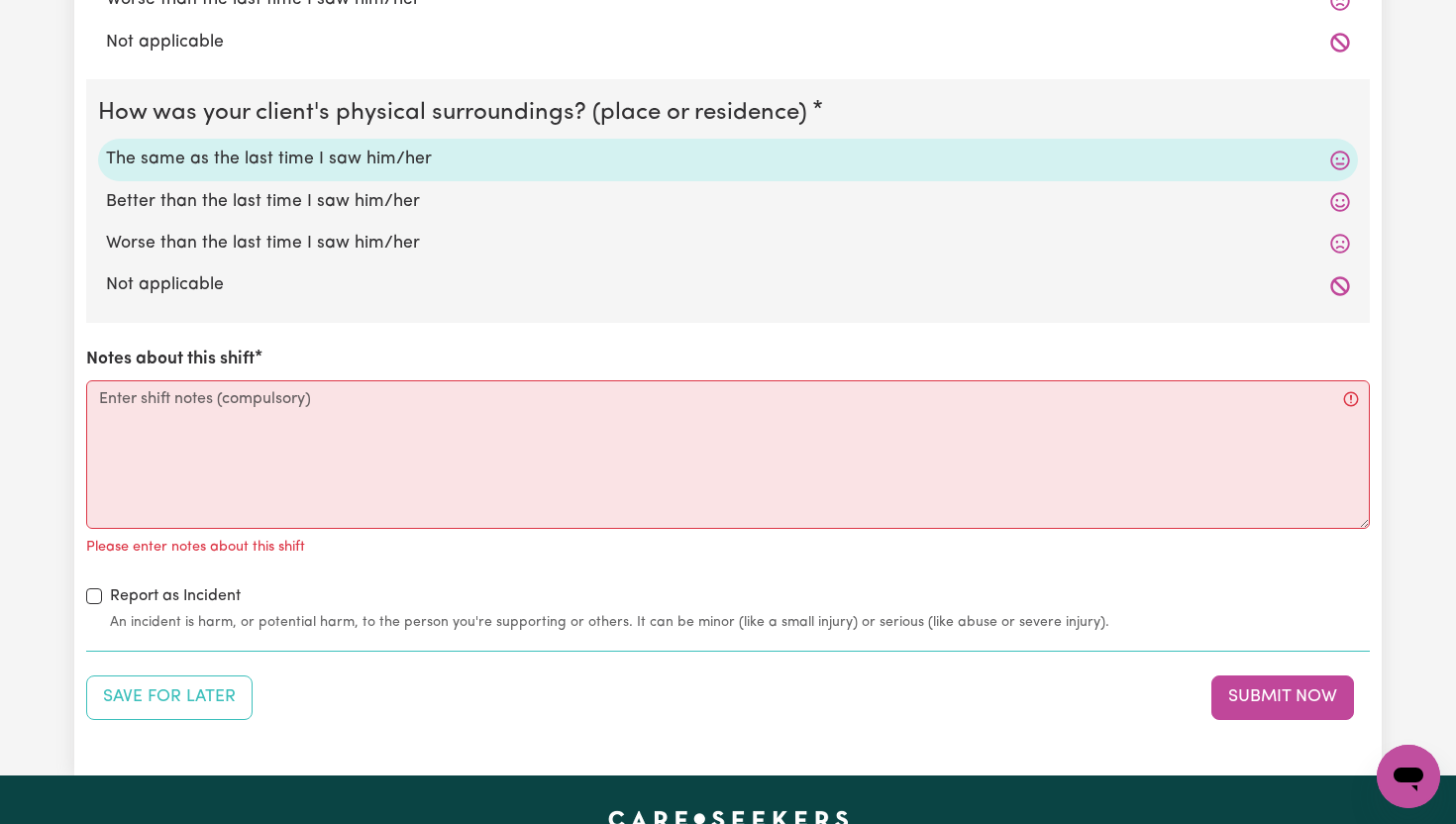 scroll, scrollTop: 2663, scrollLeft: 0, axis: vertical 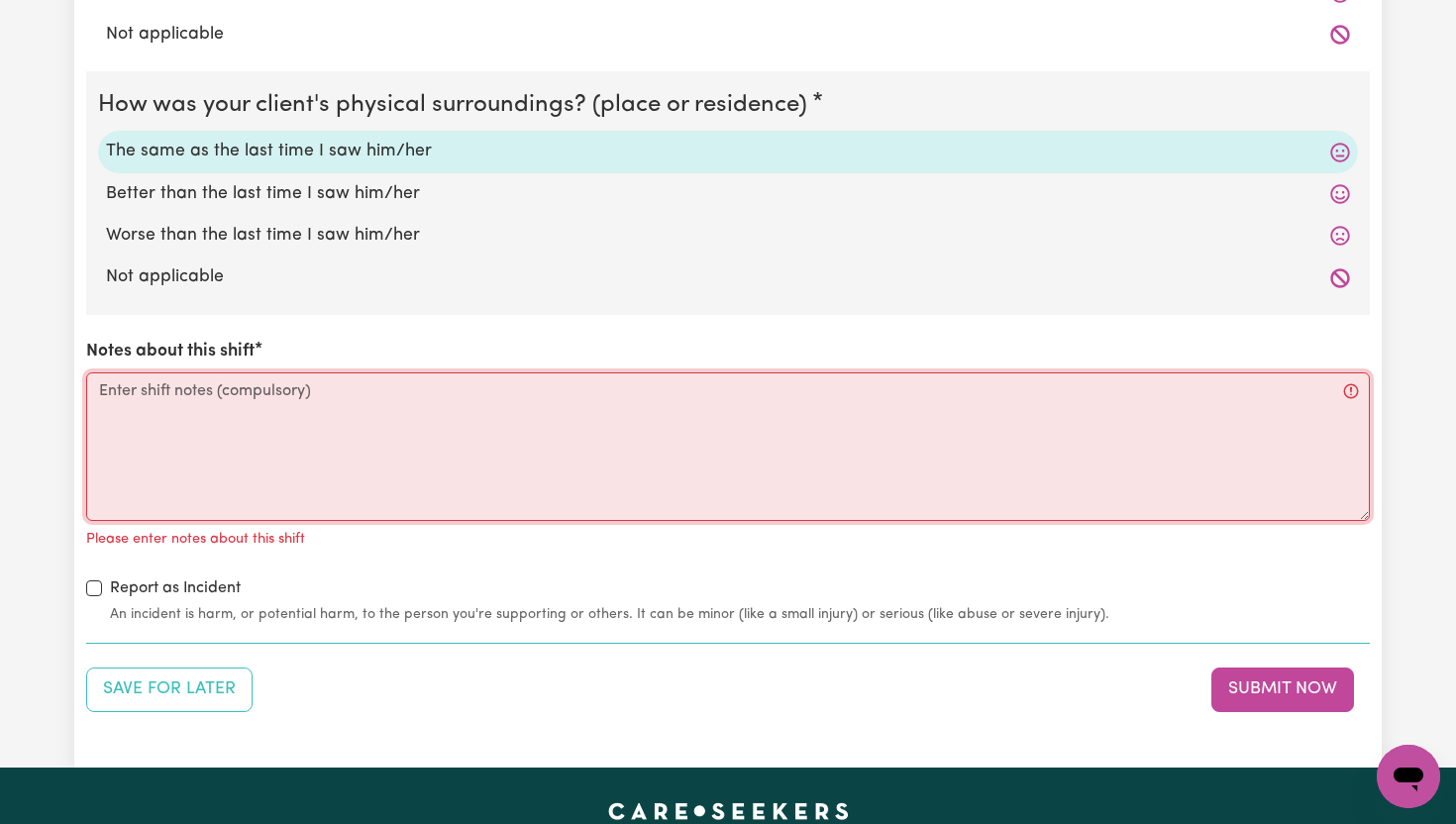 click on "Notes about this shift" at bounding box center (728, 447) 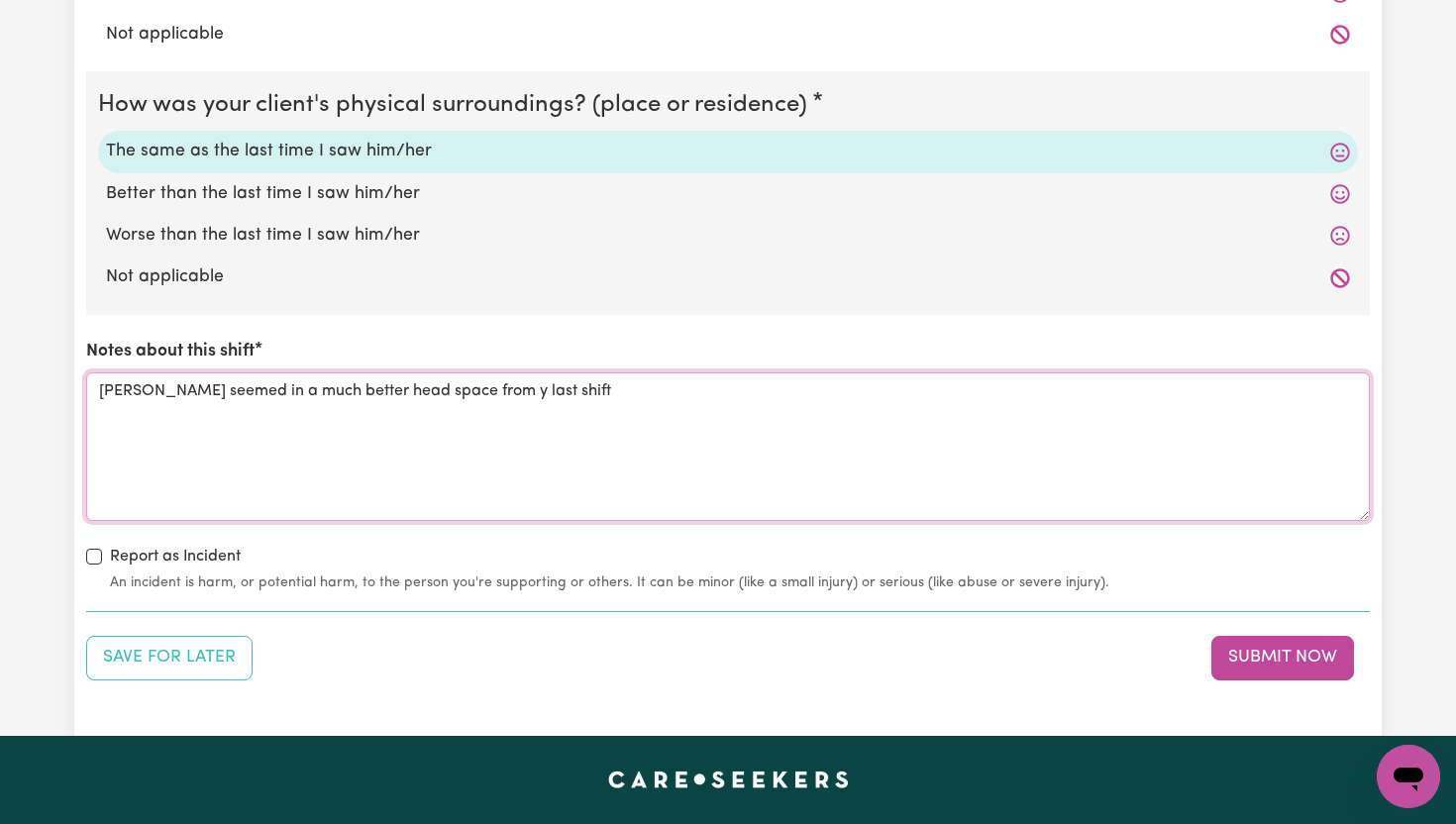 click on "[PERSON_NAME] seemed in a much better head space from y last shift" at bounding box center (728, 447) 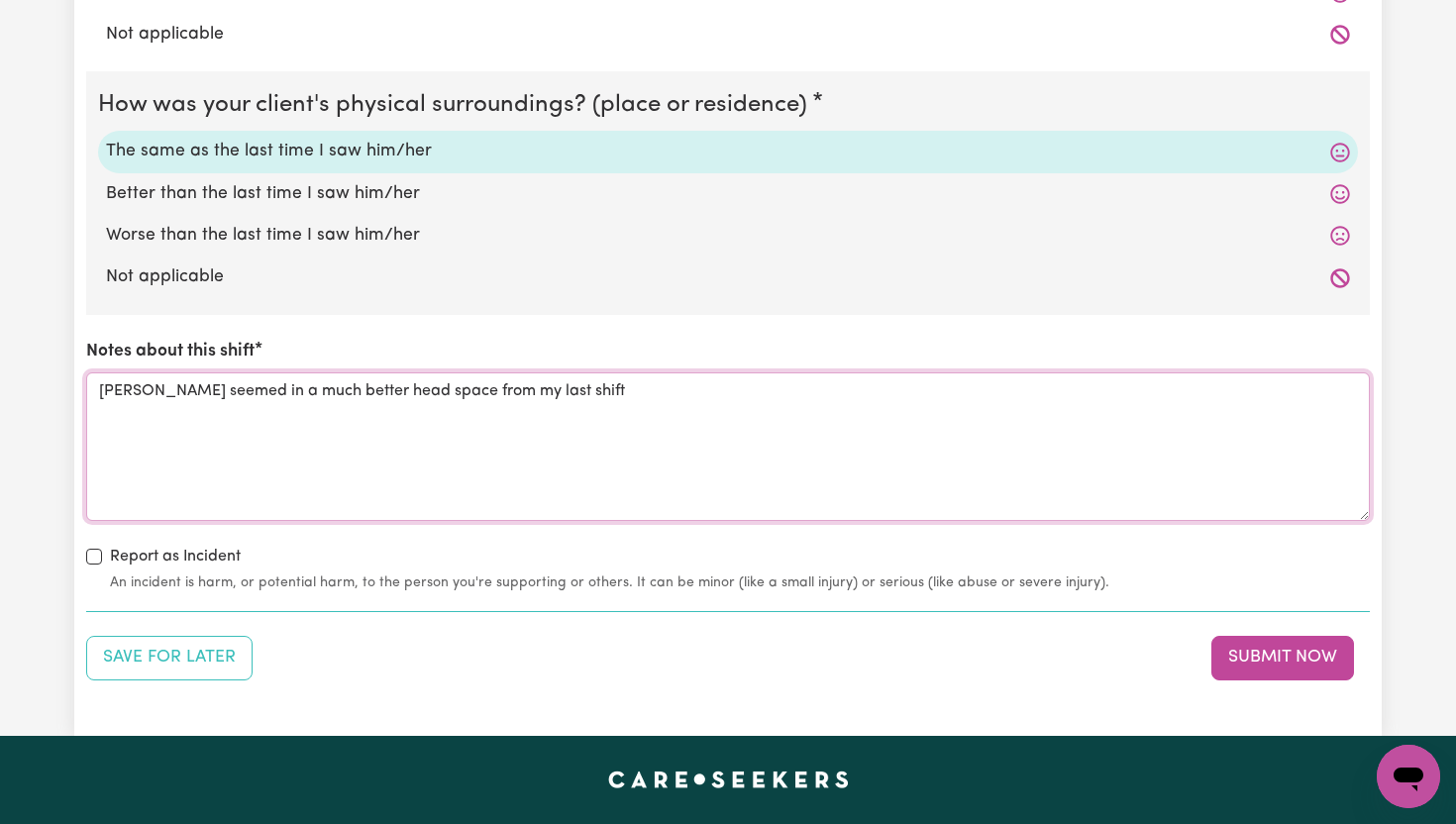 click on "[PERSON_NAME] seemed in a much better head space from my last shift" at bounding box center [728, 447] 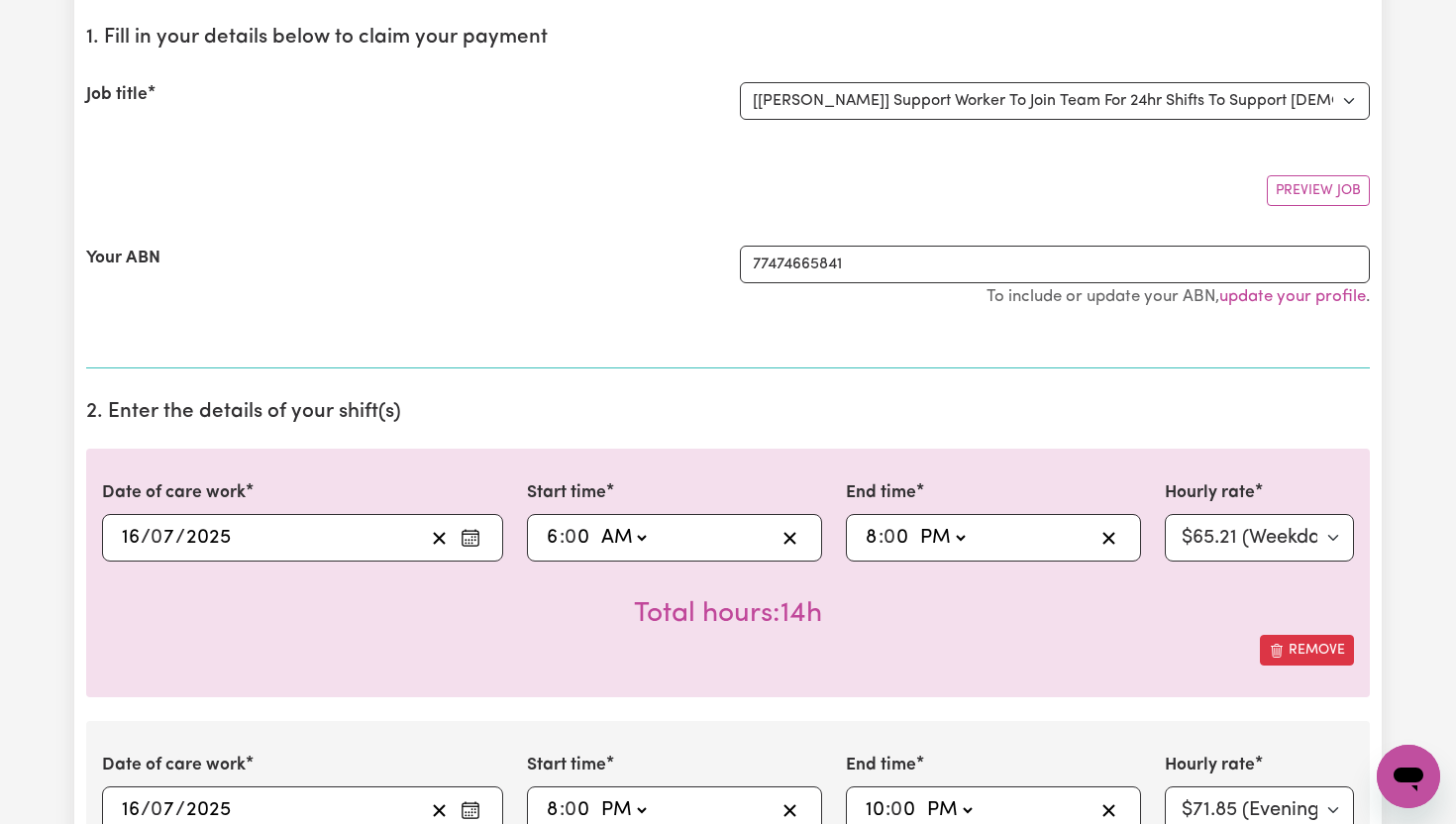 scroll, scrollTop: 244, scrollLeft: 0, axis: vertical 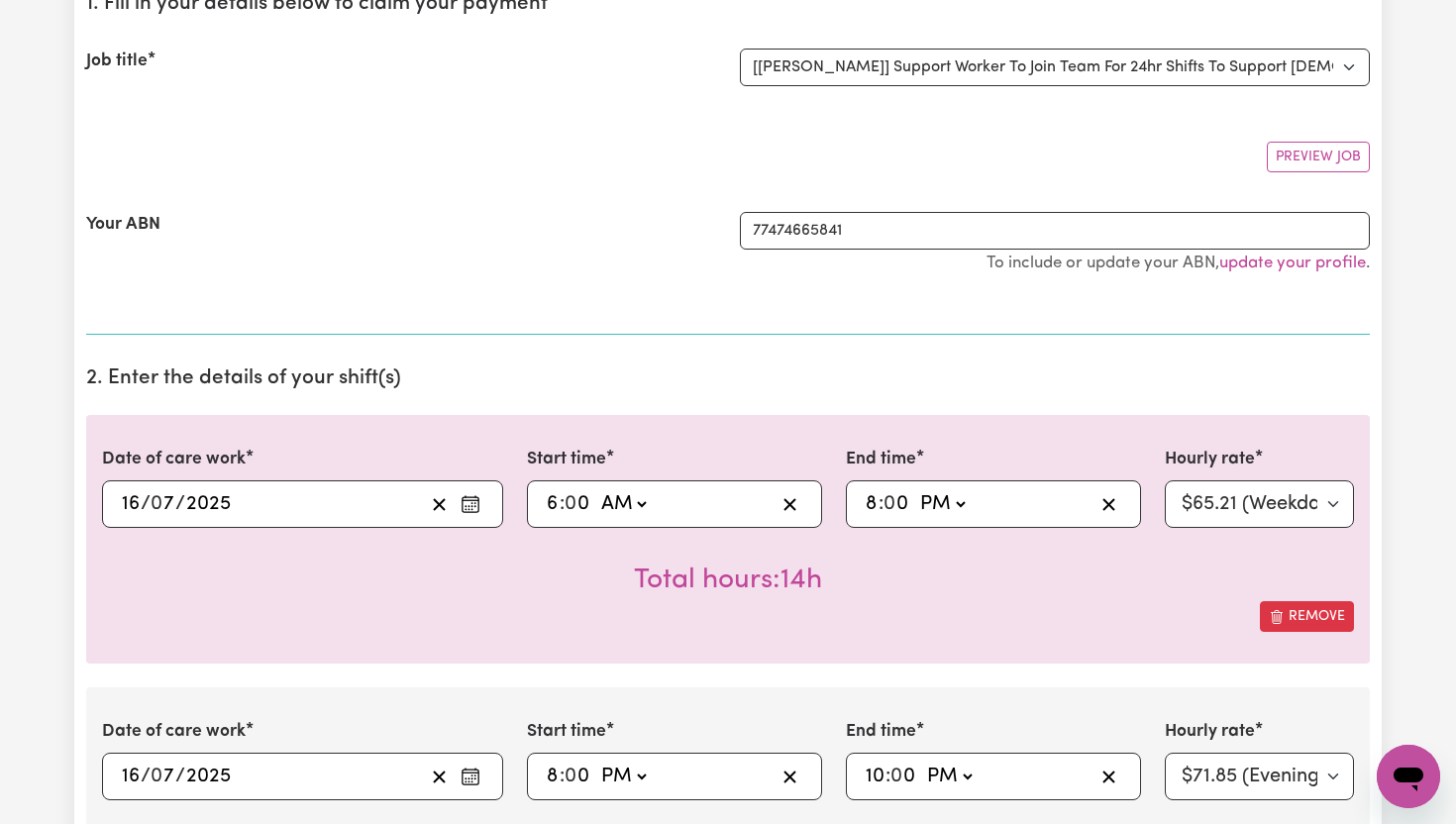 type on "[PERSON_NAME] seemed in a much better head space from my last shift.
went for a morning and afternoon walk
Assisted [PERSON_NAME] with food shopping
Went down to [GEOGRAPHIC_DATA] to watch the surfers." 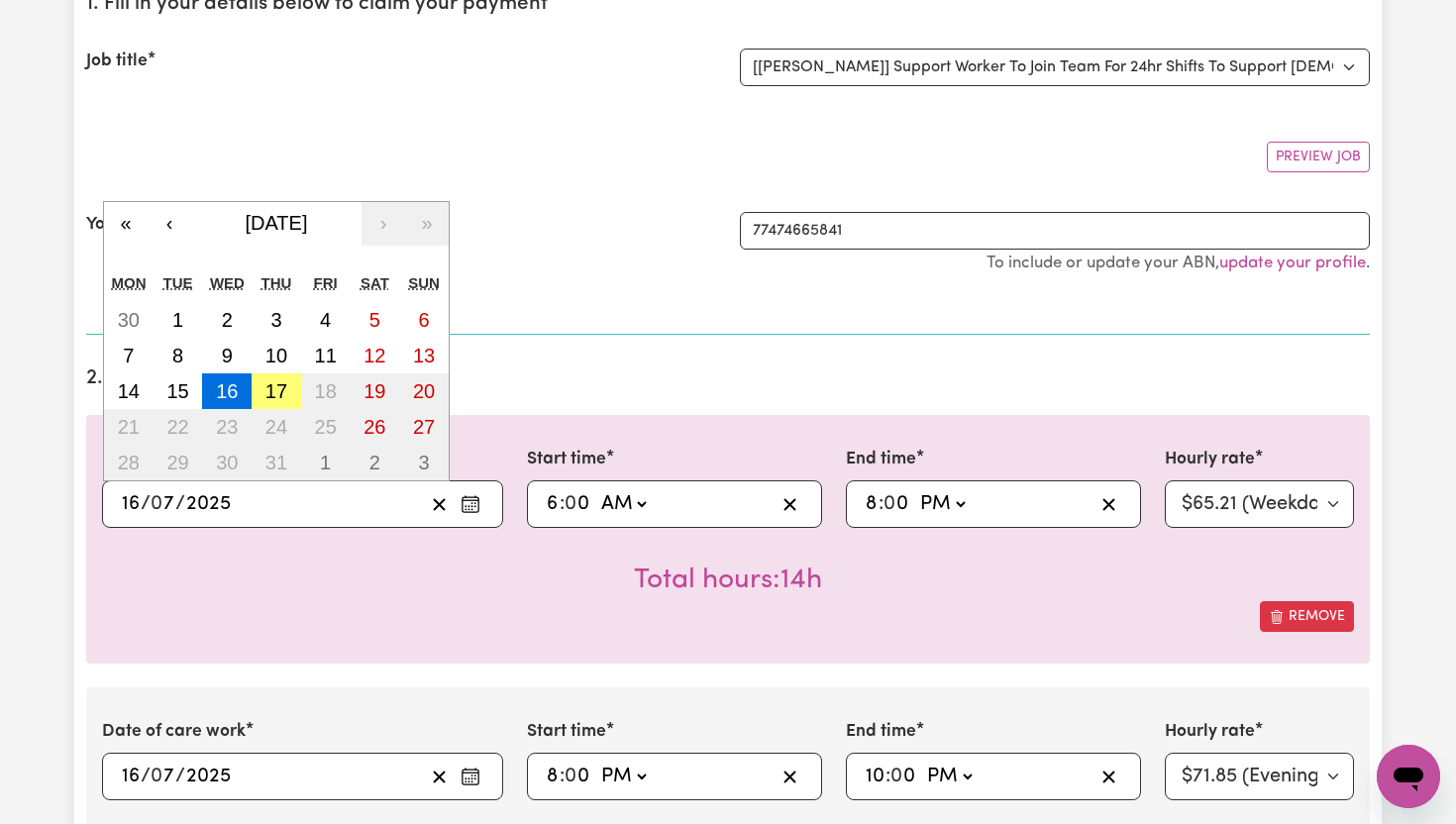 click on "Total hours:  14h" at bounding box center [728, 565] 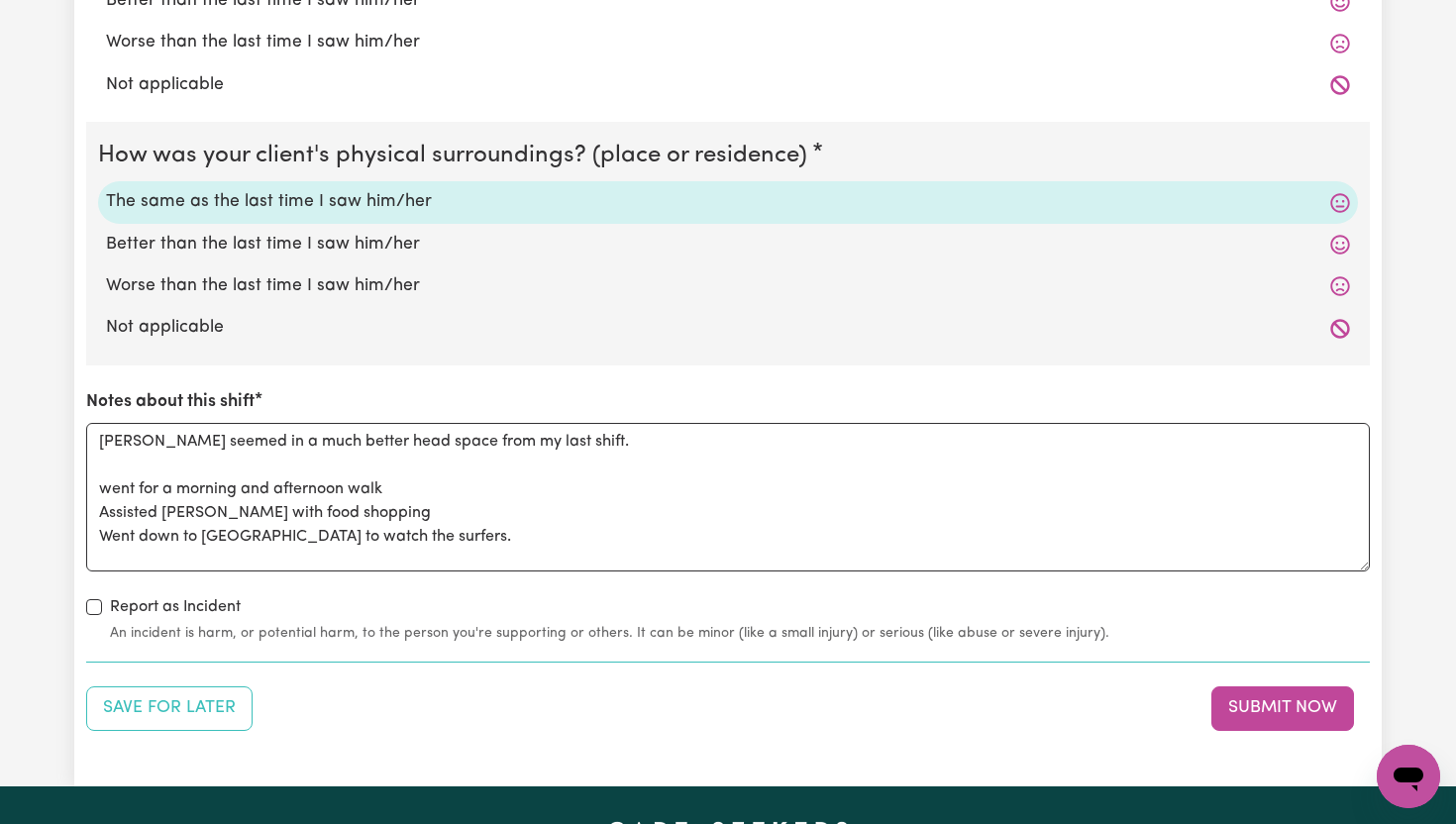 scroll, scrollTop: 2621, scrollLeft: 0, axis: vertical 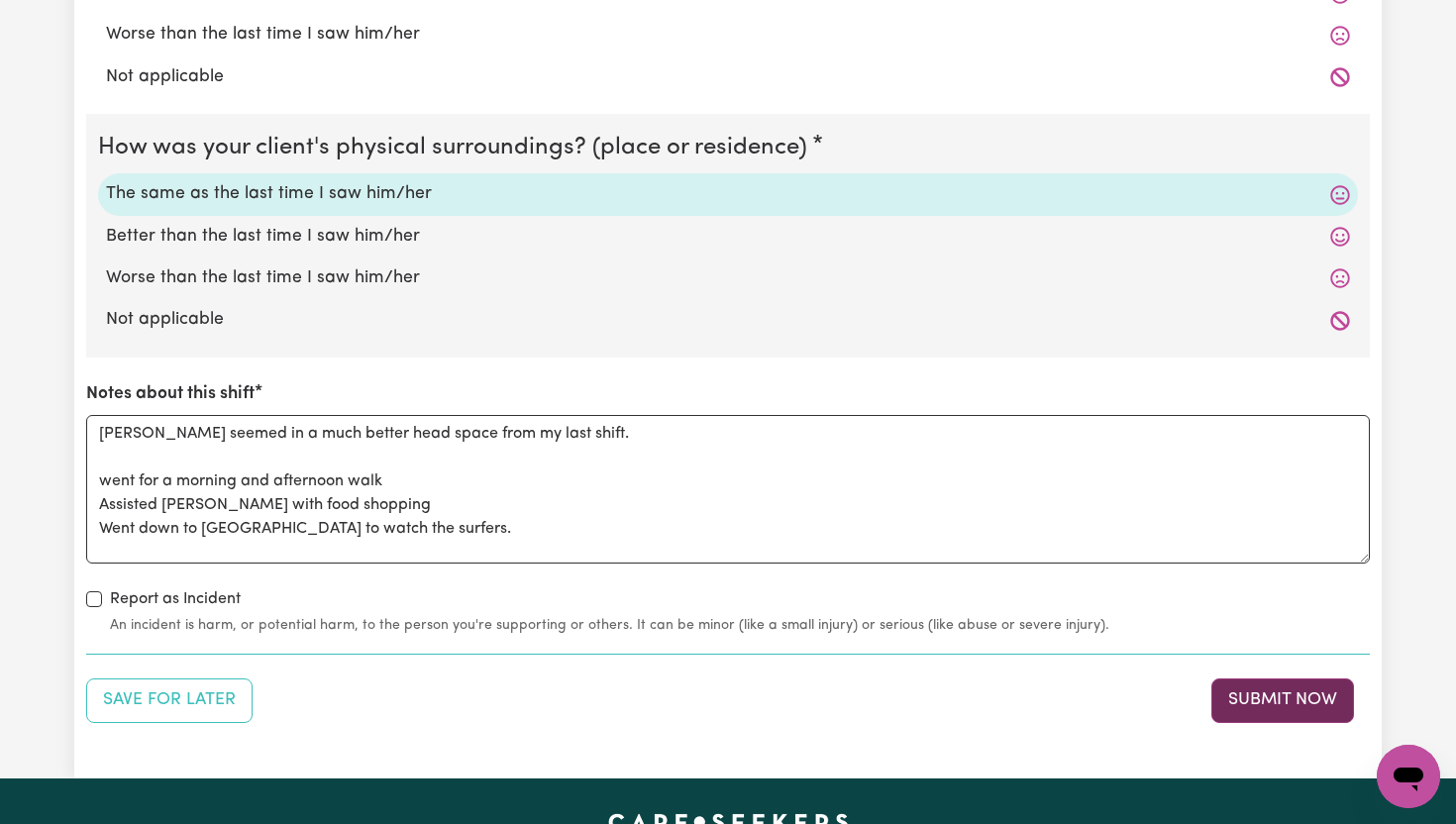click on "Submit Now" at bounding box center [1283, 700] 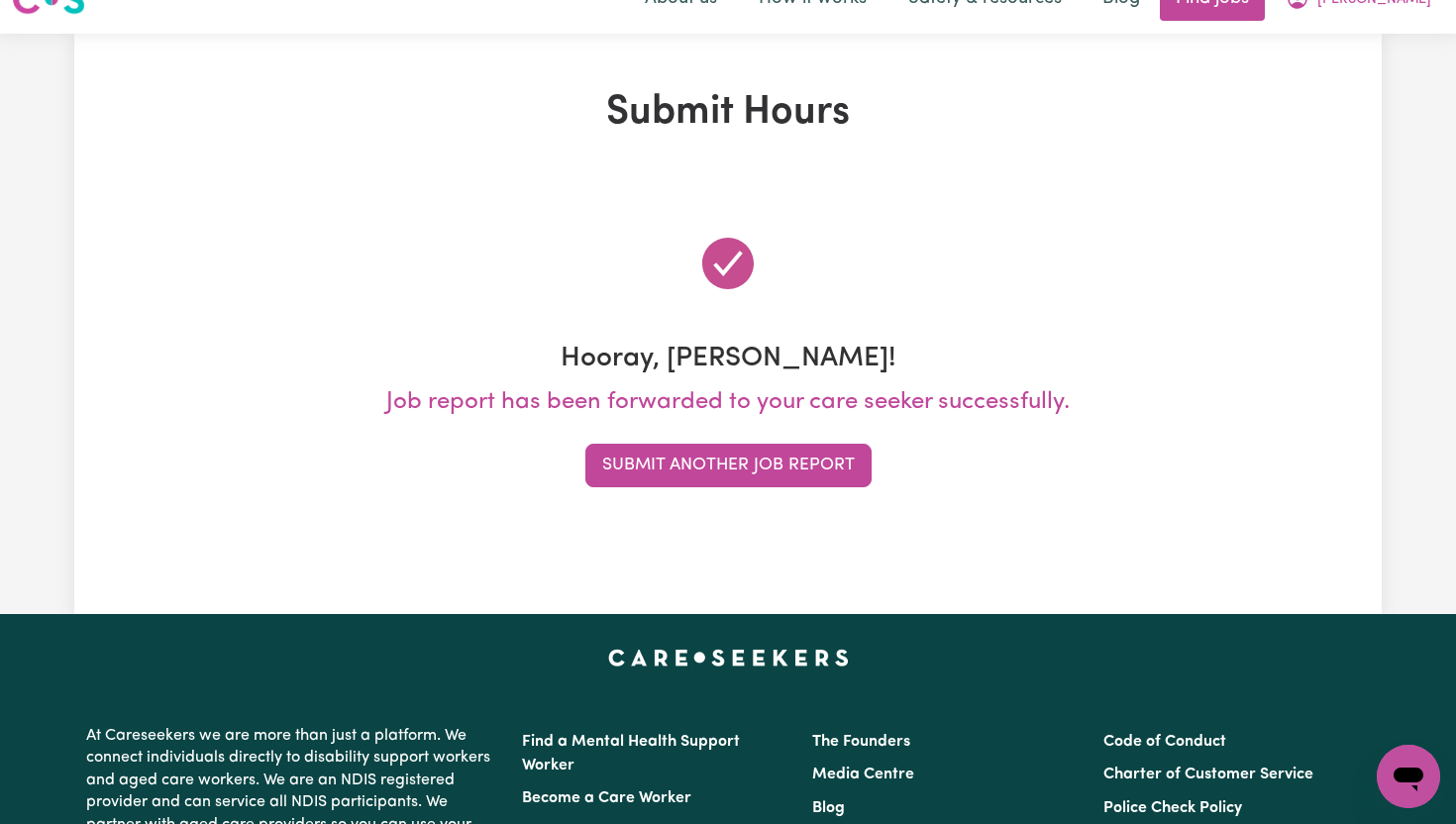 scroll, scrollTop: 0, scrollLeft: 0, axis: both 